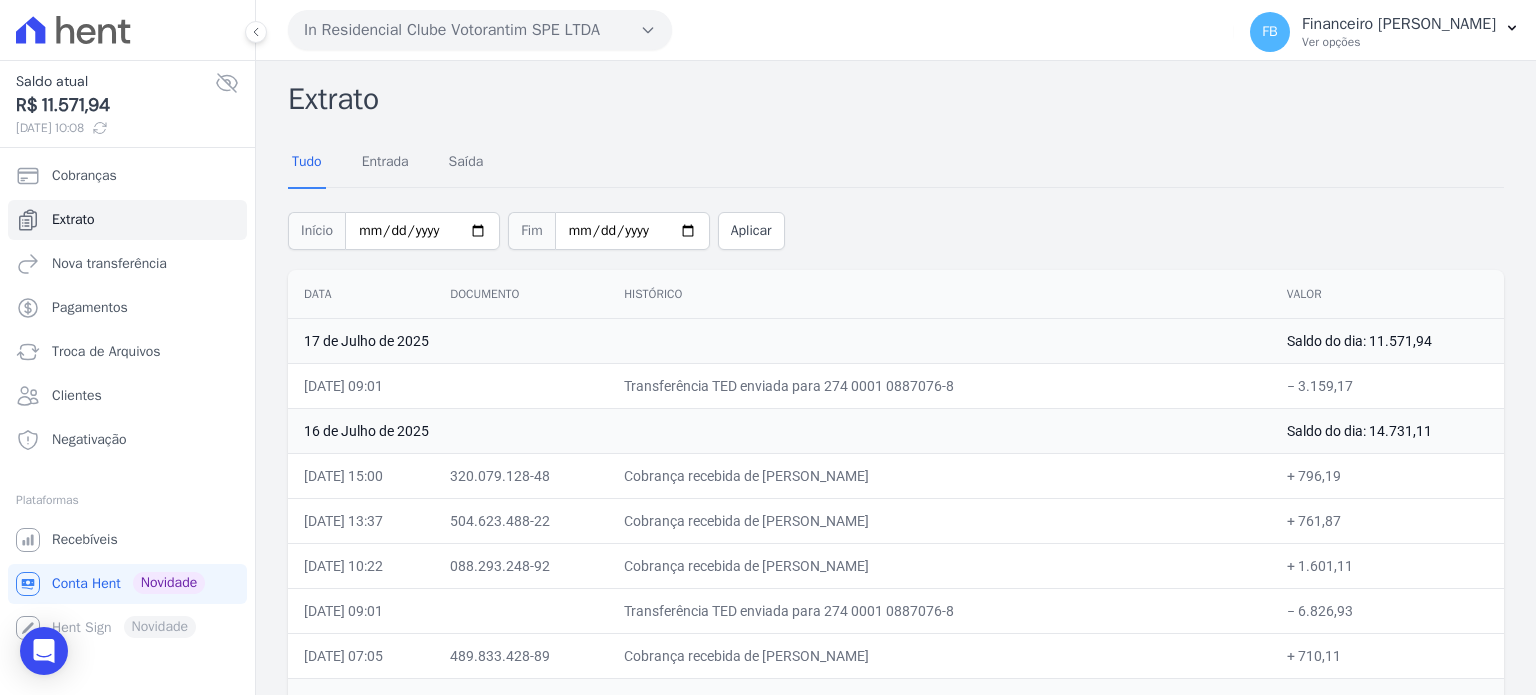 scroll, scrollTop: 0, scrollLeft: 0, axis: both 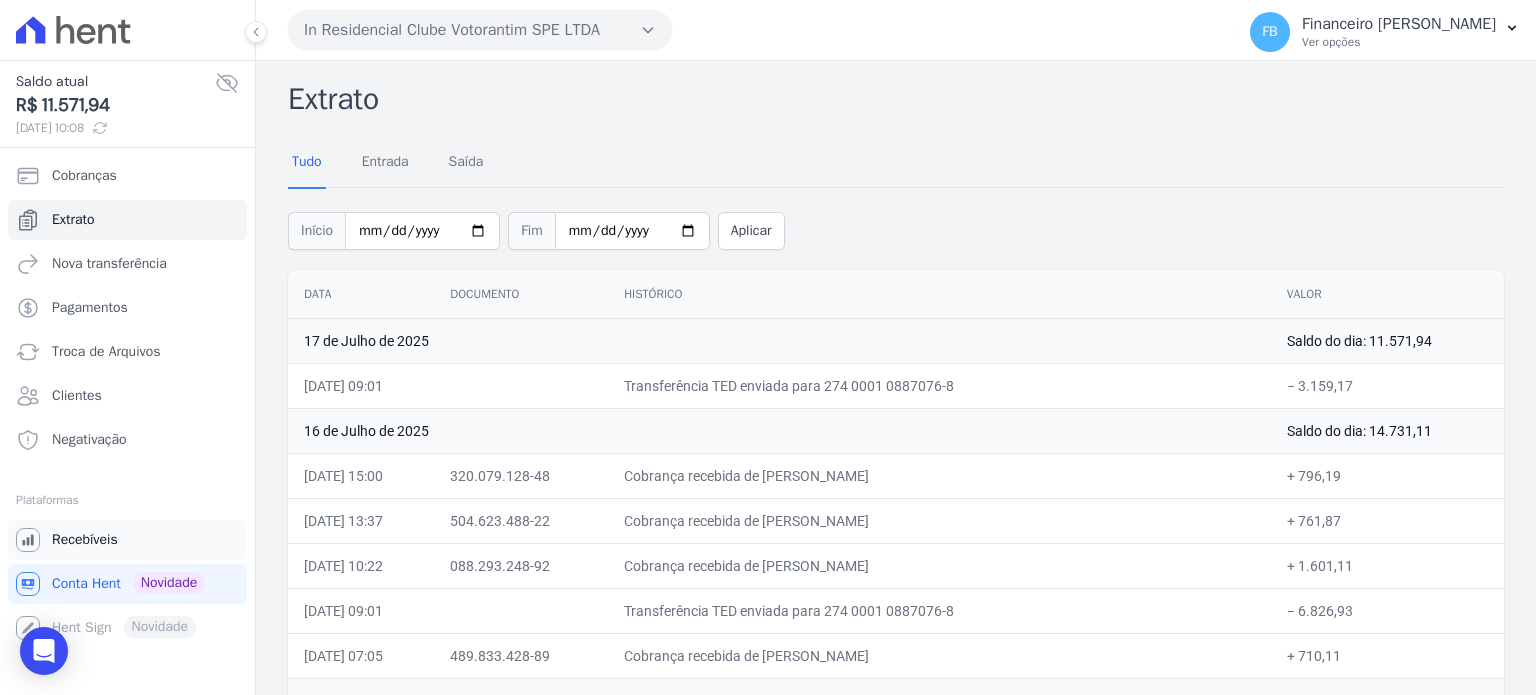 click on "Recebíveis" at bounding box center [85, 540] 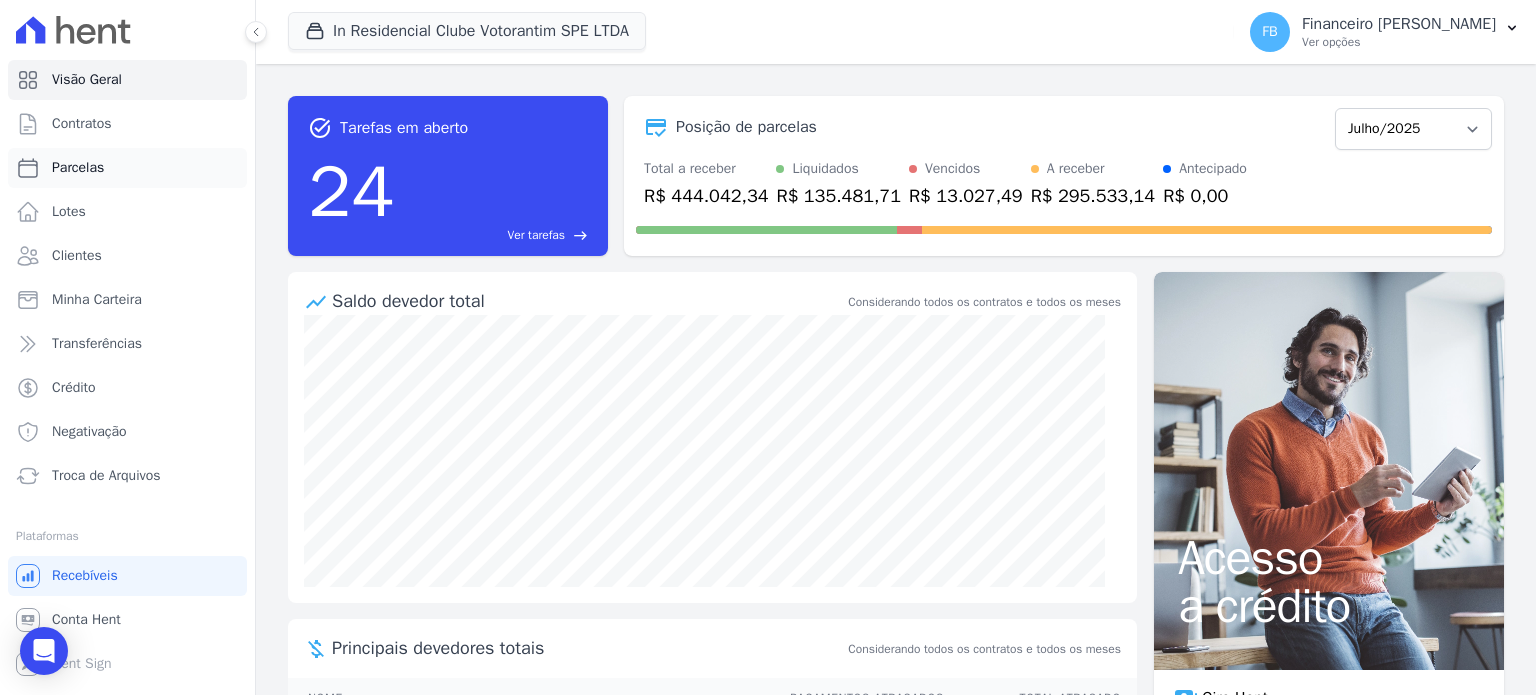 click on "Parcelas" at bounding box center (78, 168) 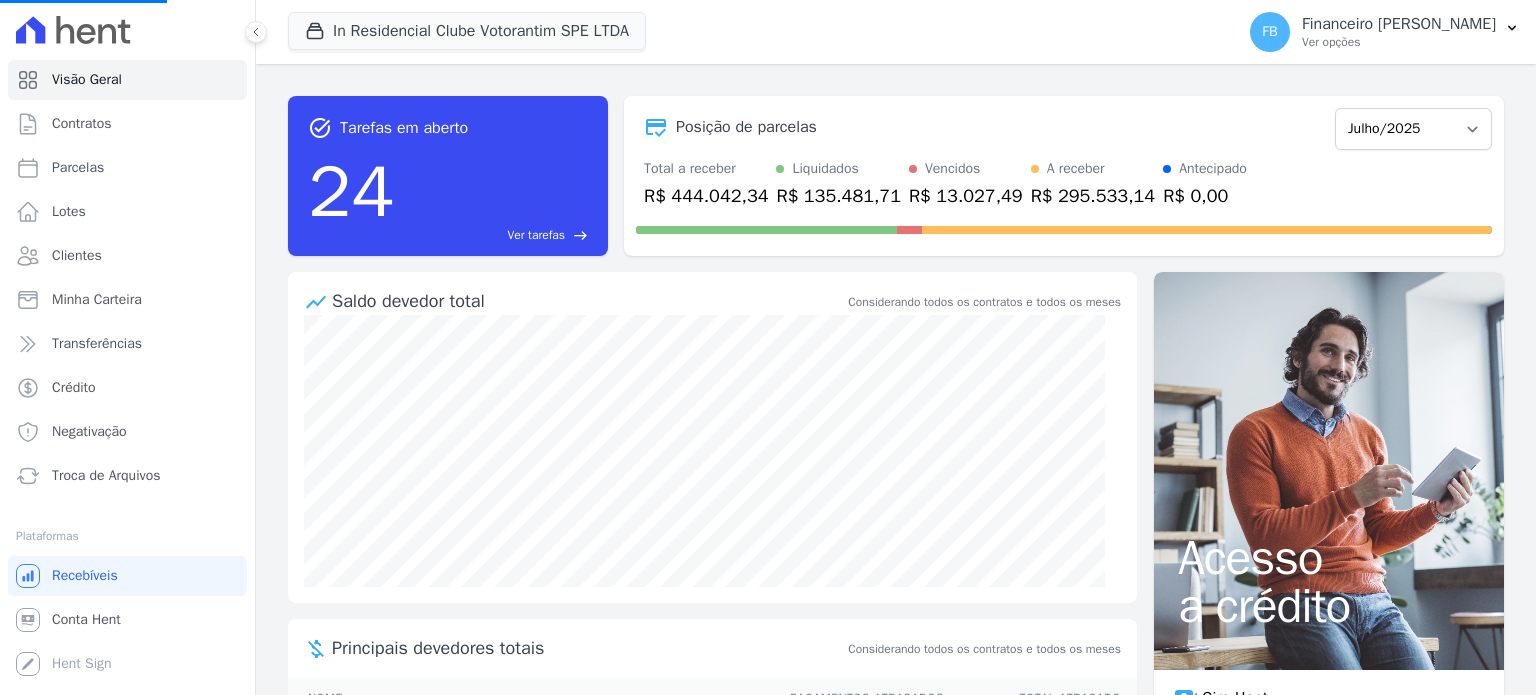 select 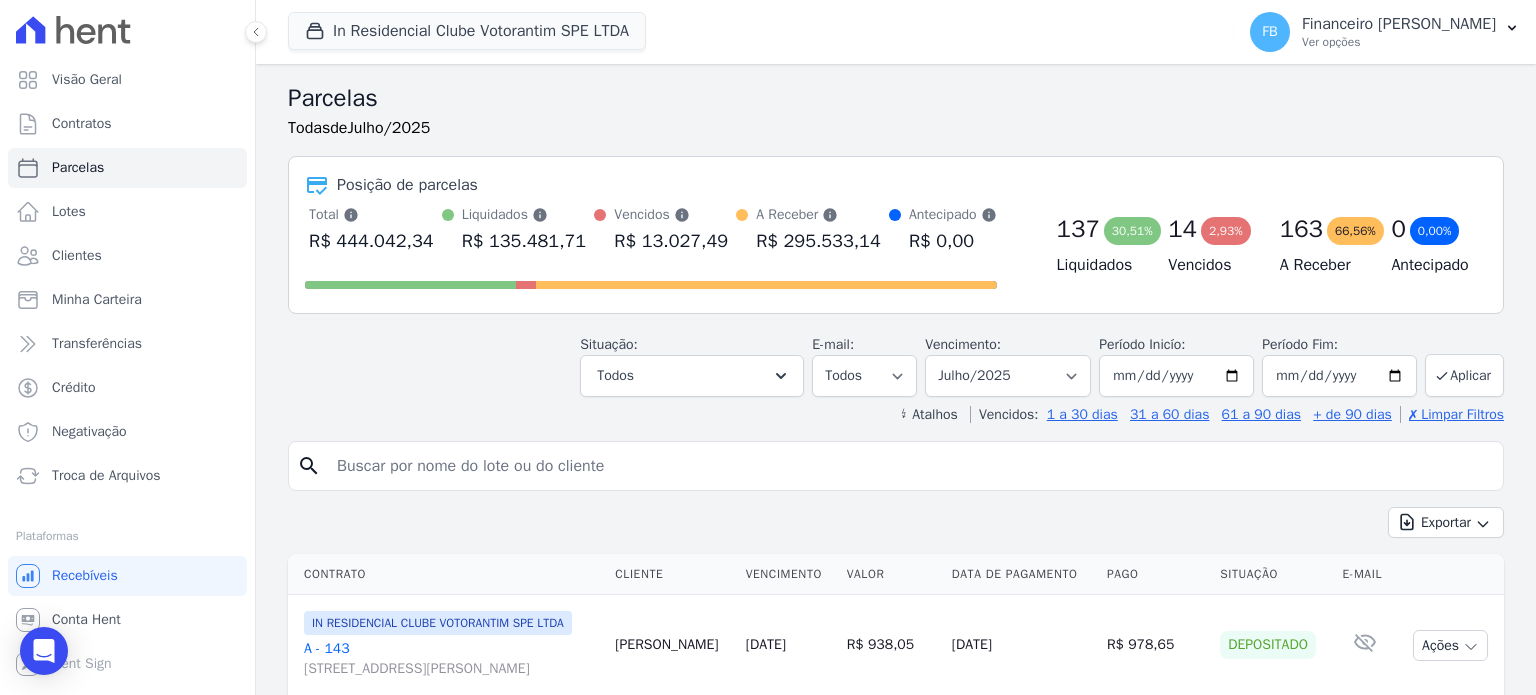 click at bounding box center [910, 466] 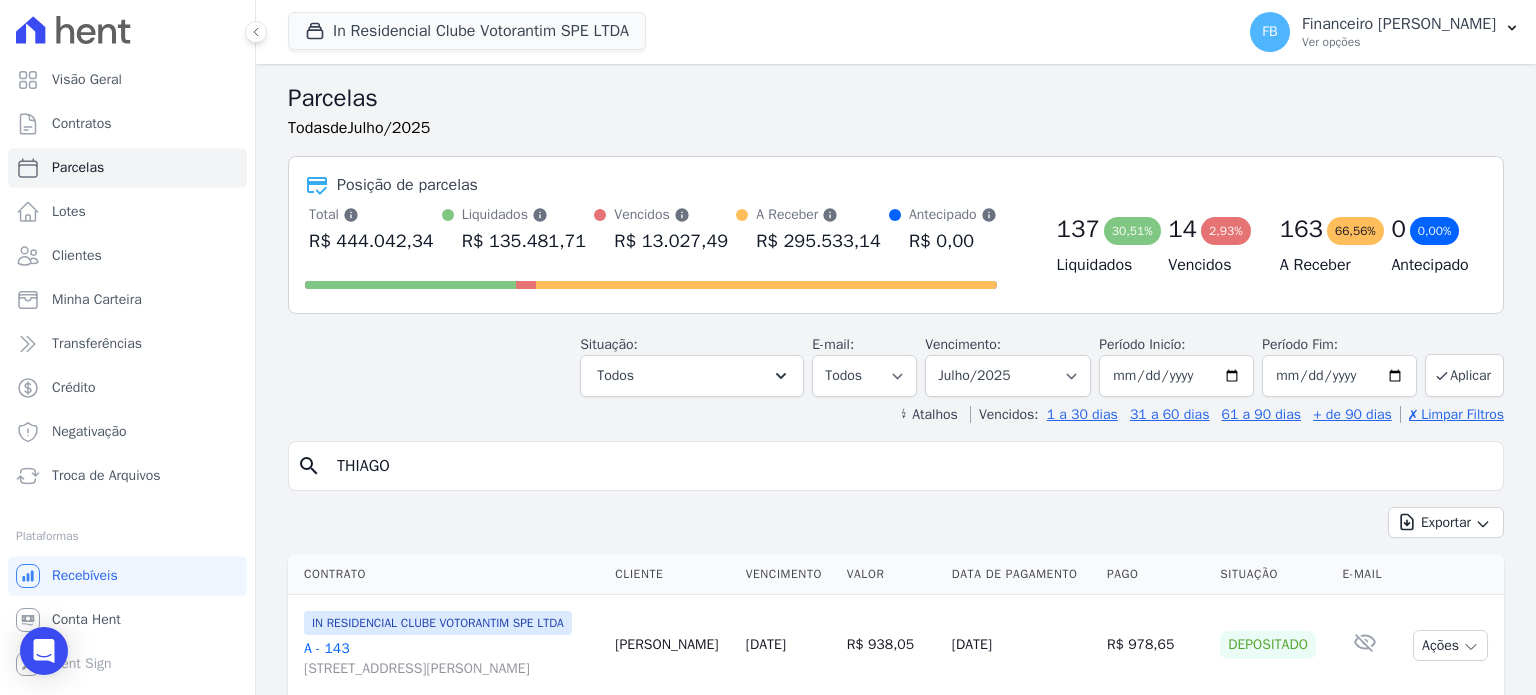 type on "THIAGO" 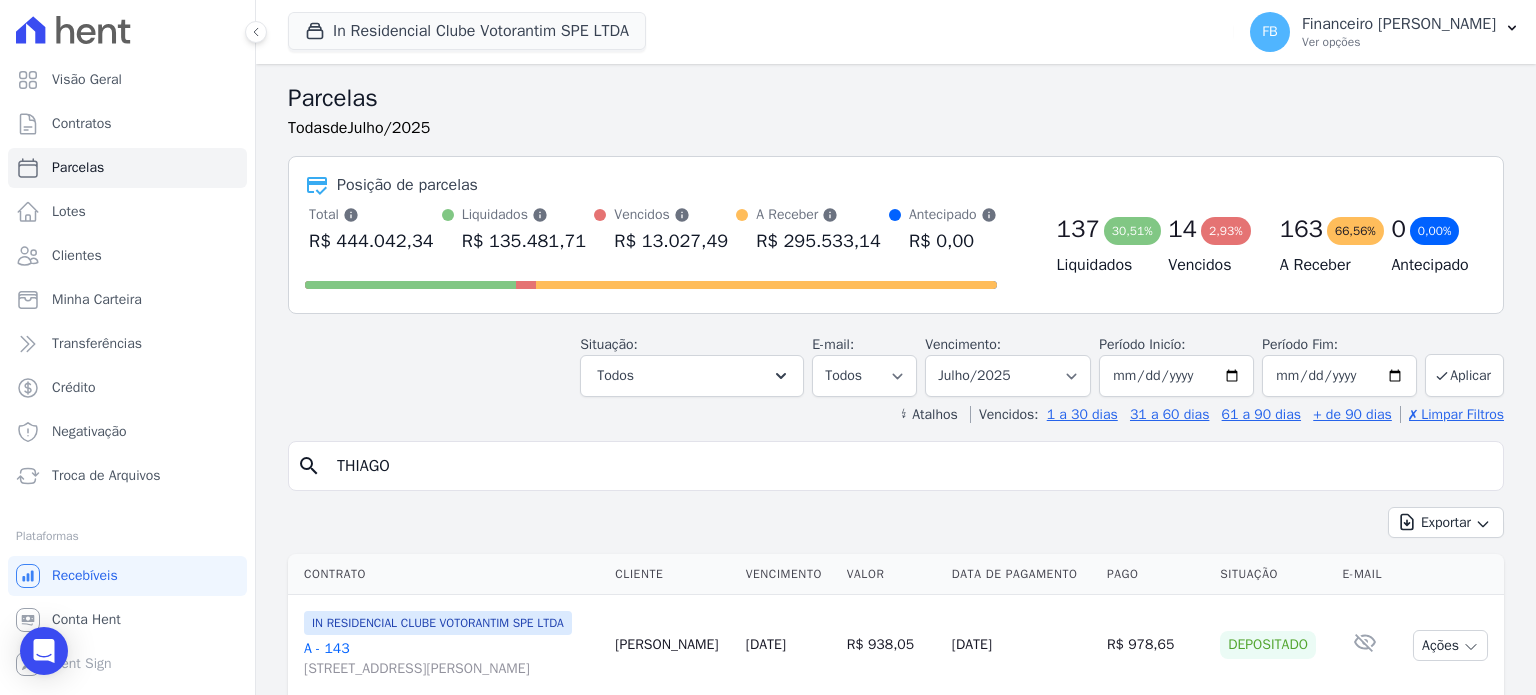 select 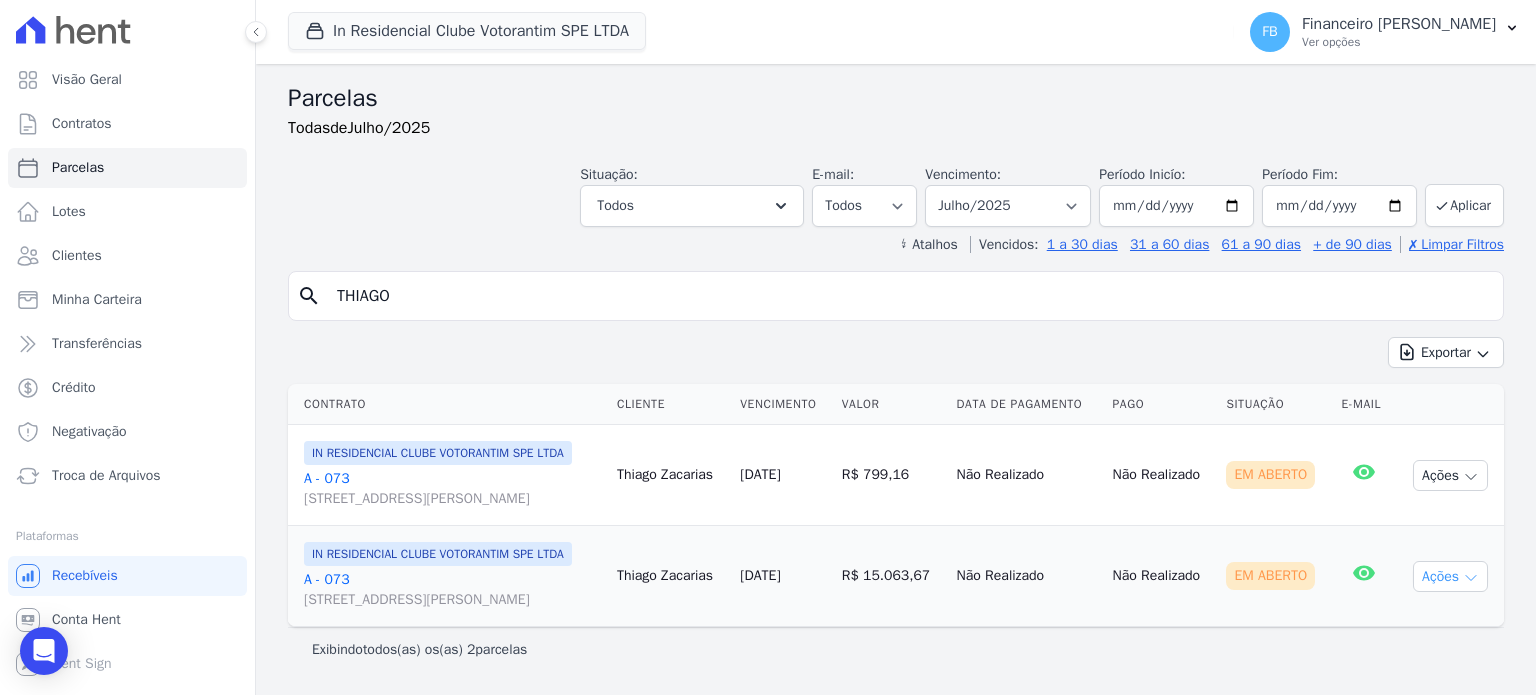 click on "Ações" at bounding box center (1450, 576) 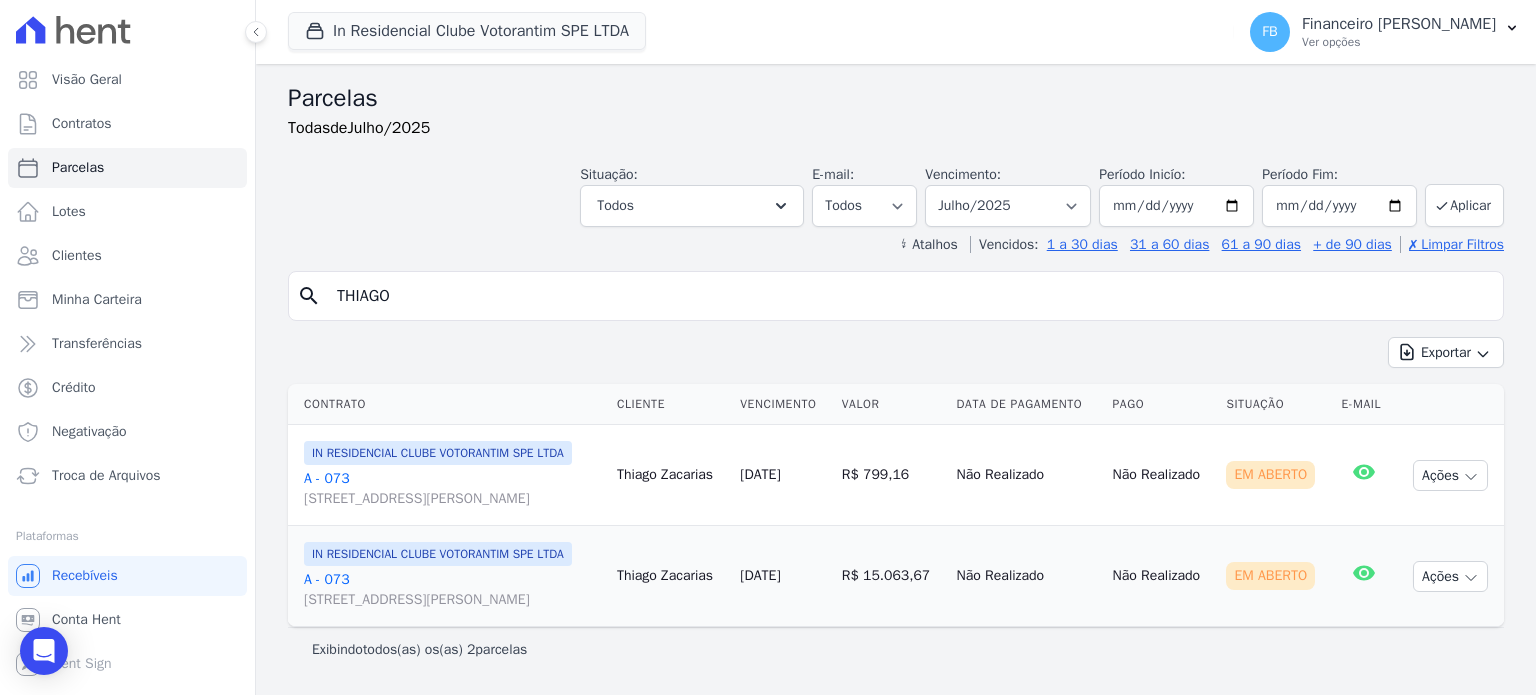 click on "A - 073
Avenida Antônio Carlos Comitre, 1328, sala B, Parque Campolim" at bounding box center [452, 590] 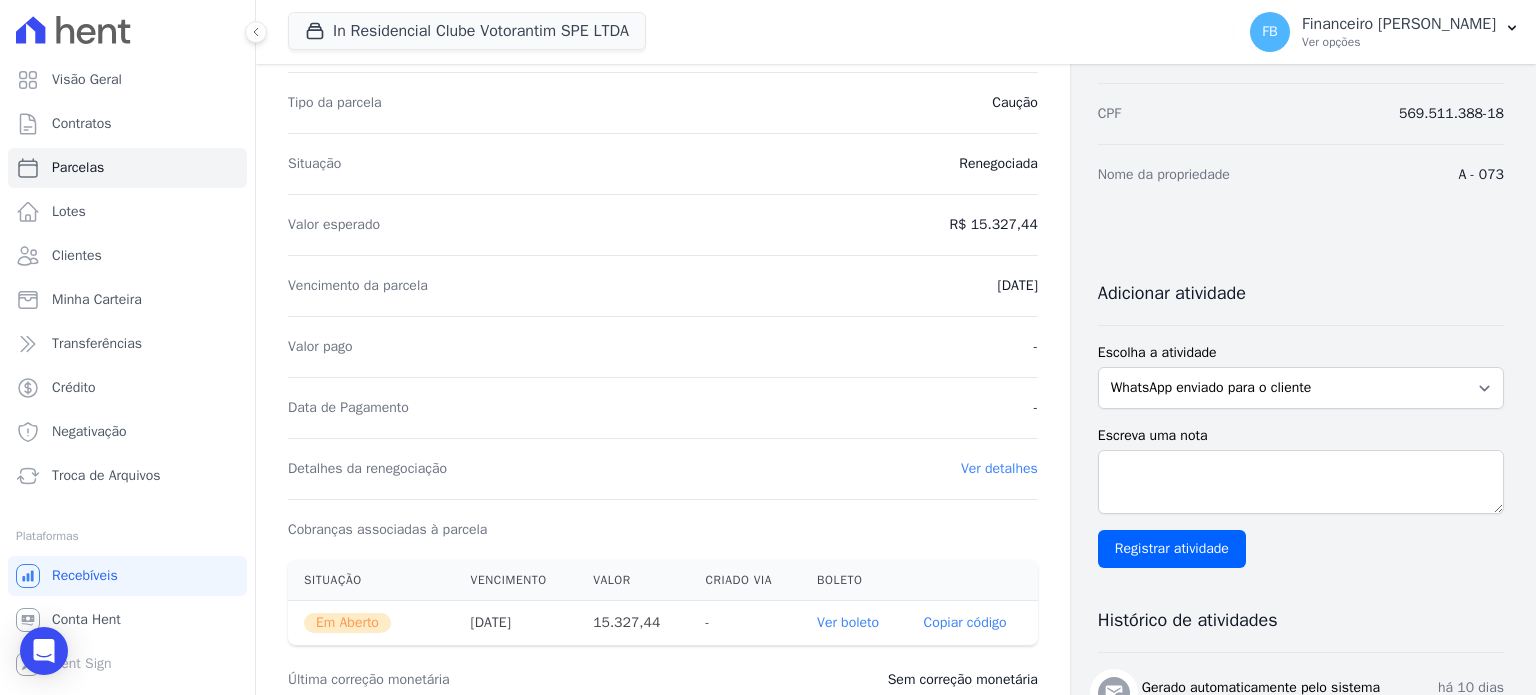 scroll, scrollTop: 0, scrollLeft: 0, axis: both 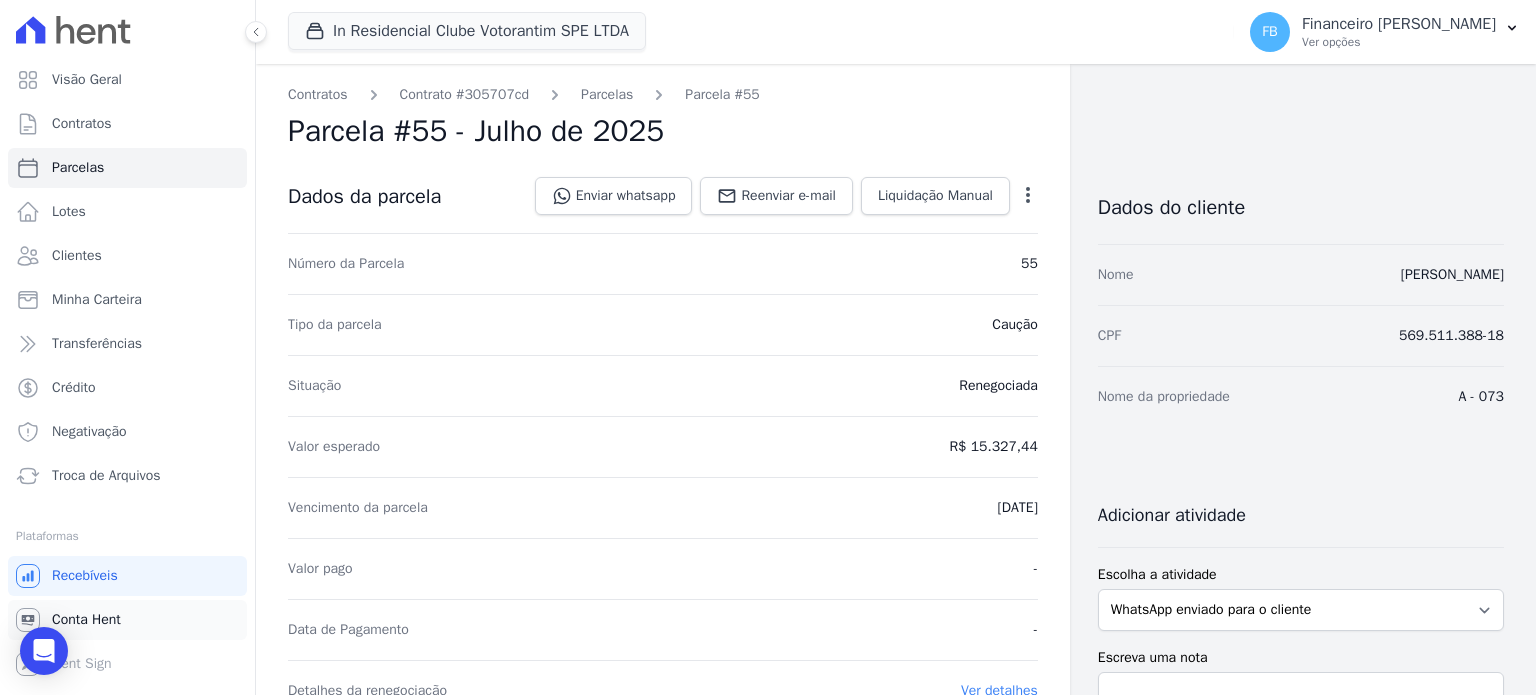 click on "Conta Hent" at bounding box center [86, 620] 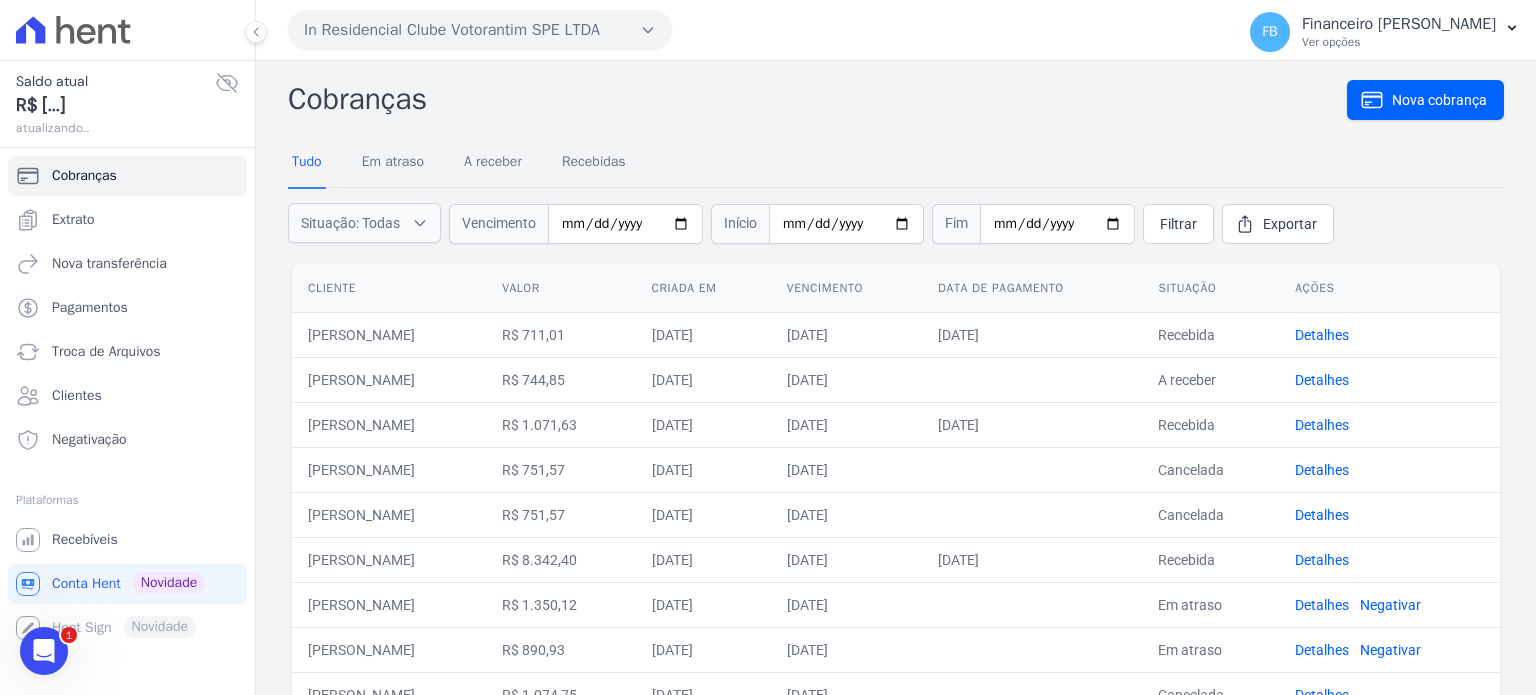 scroll, scrollTop: 0, scrollLeft: 0, axis: both 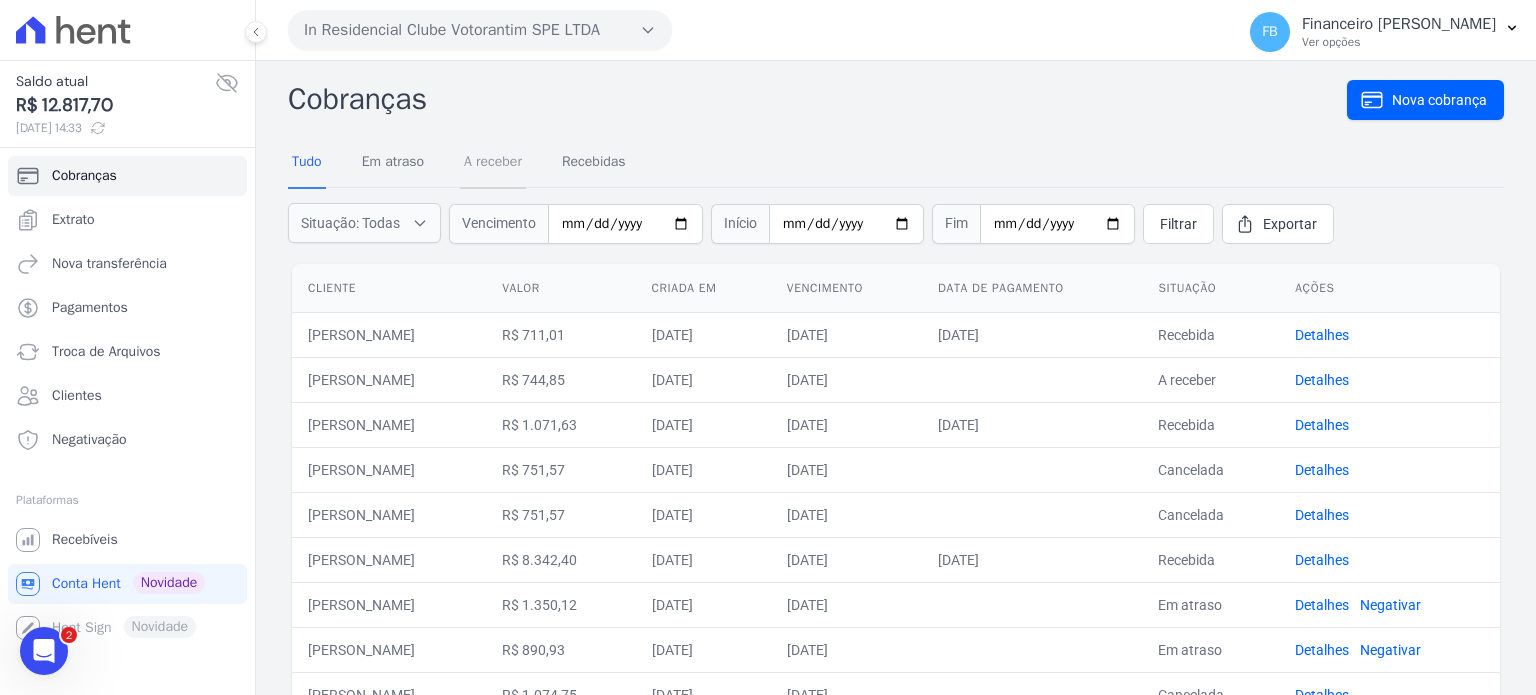 click on "A receber" at bounding box center (493, 163) 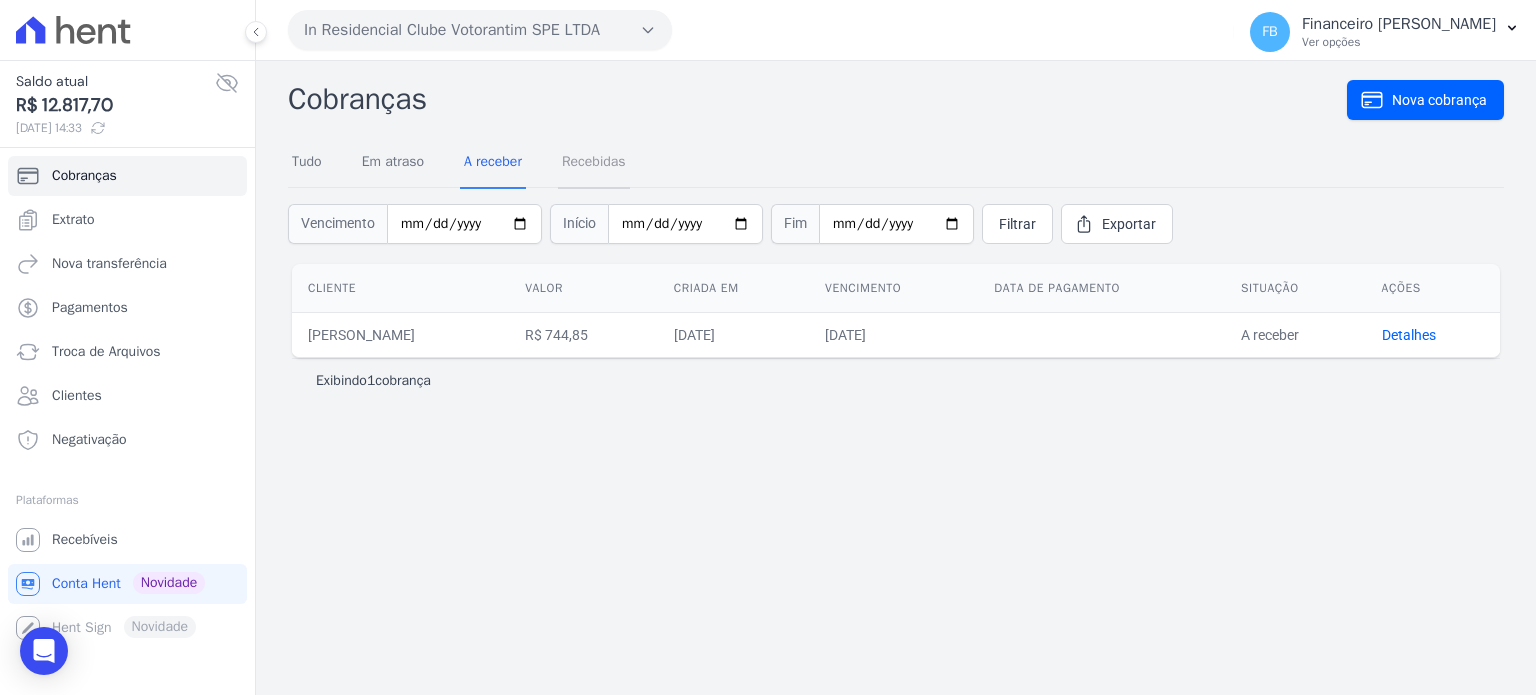 click on "Recebidas" at bounding box center (594, 163) 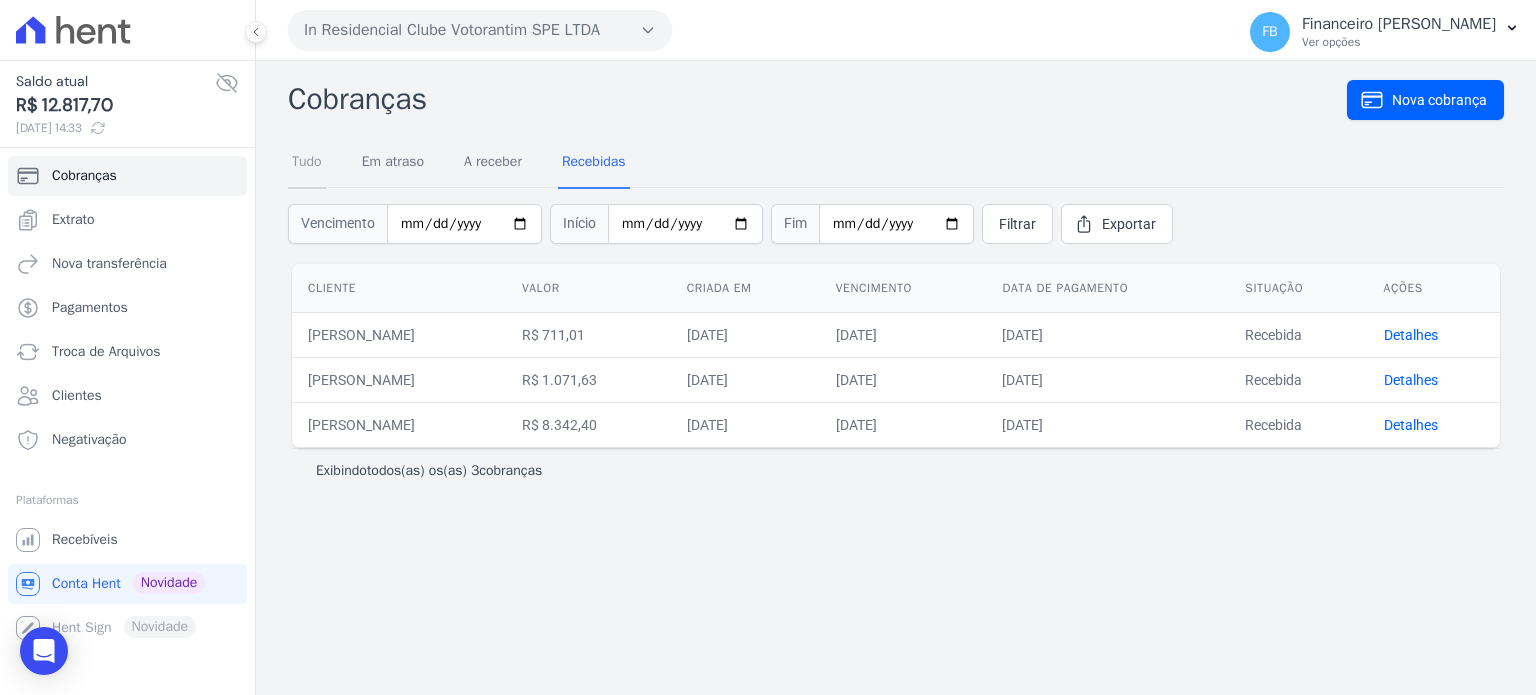 click on "Tudo" at bounding box center [307, 163] 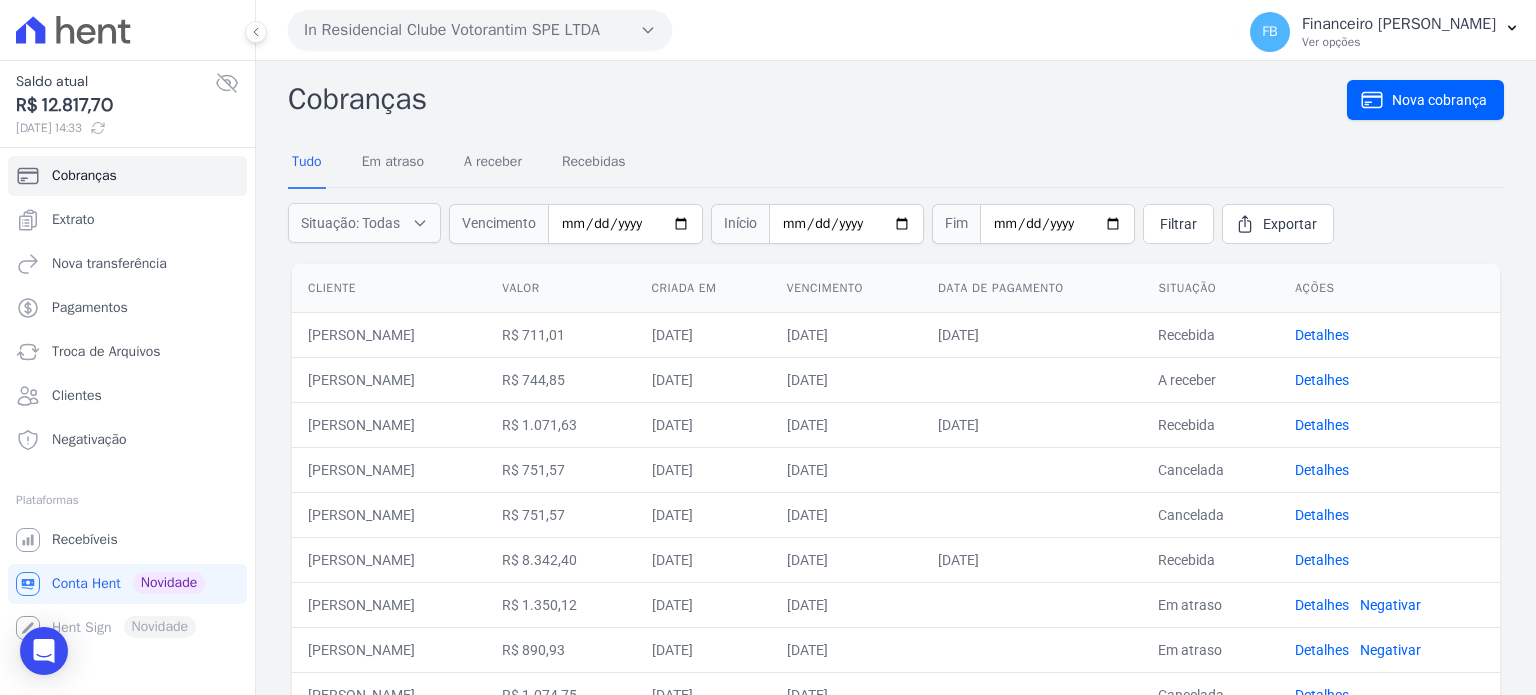 scroll, scrollTop: 84, scrollLeft: 0, axis: vertical 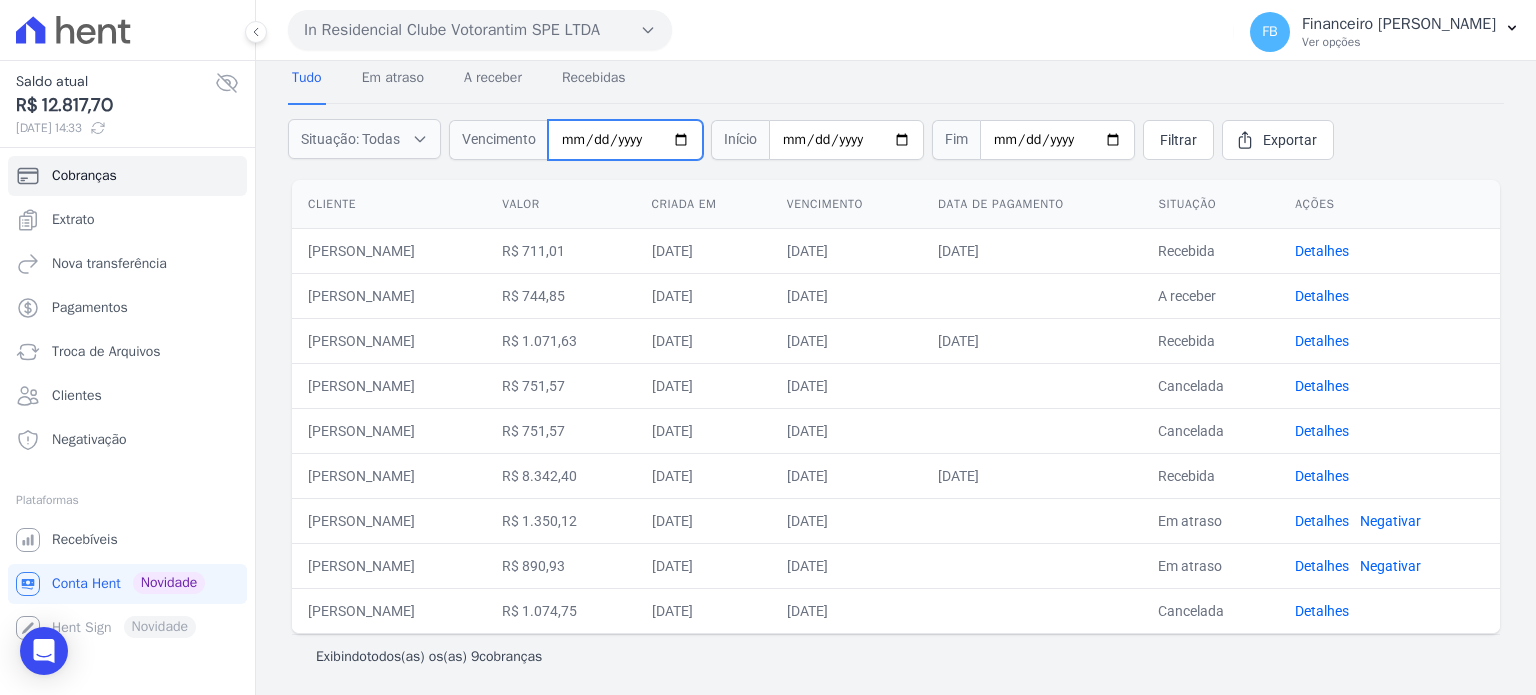 click at bounding box center [625, 140] 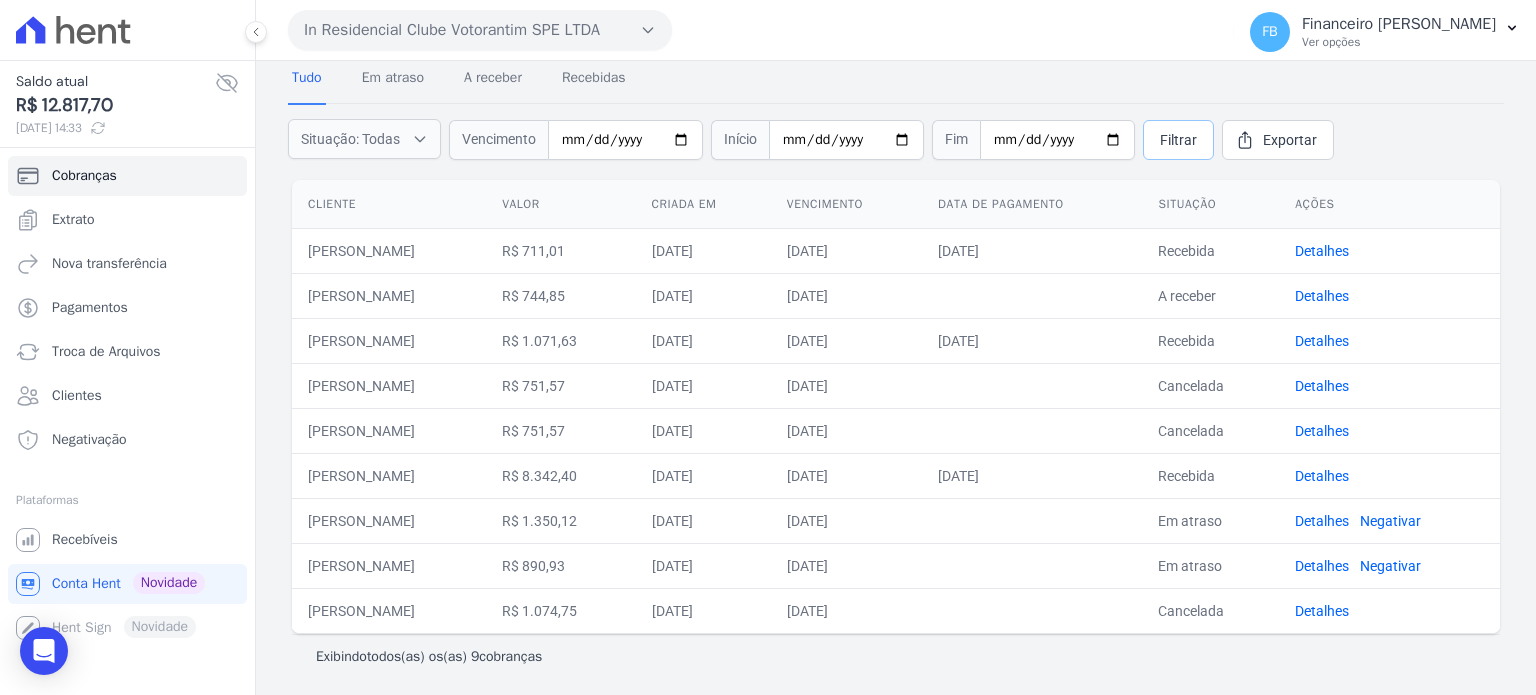 click on "Filtrar" at bounding box center [1178, 140] 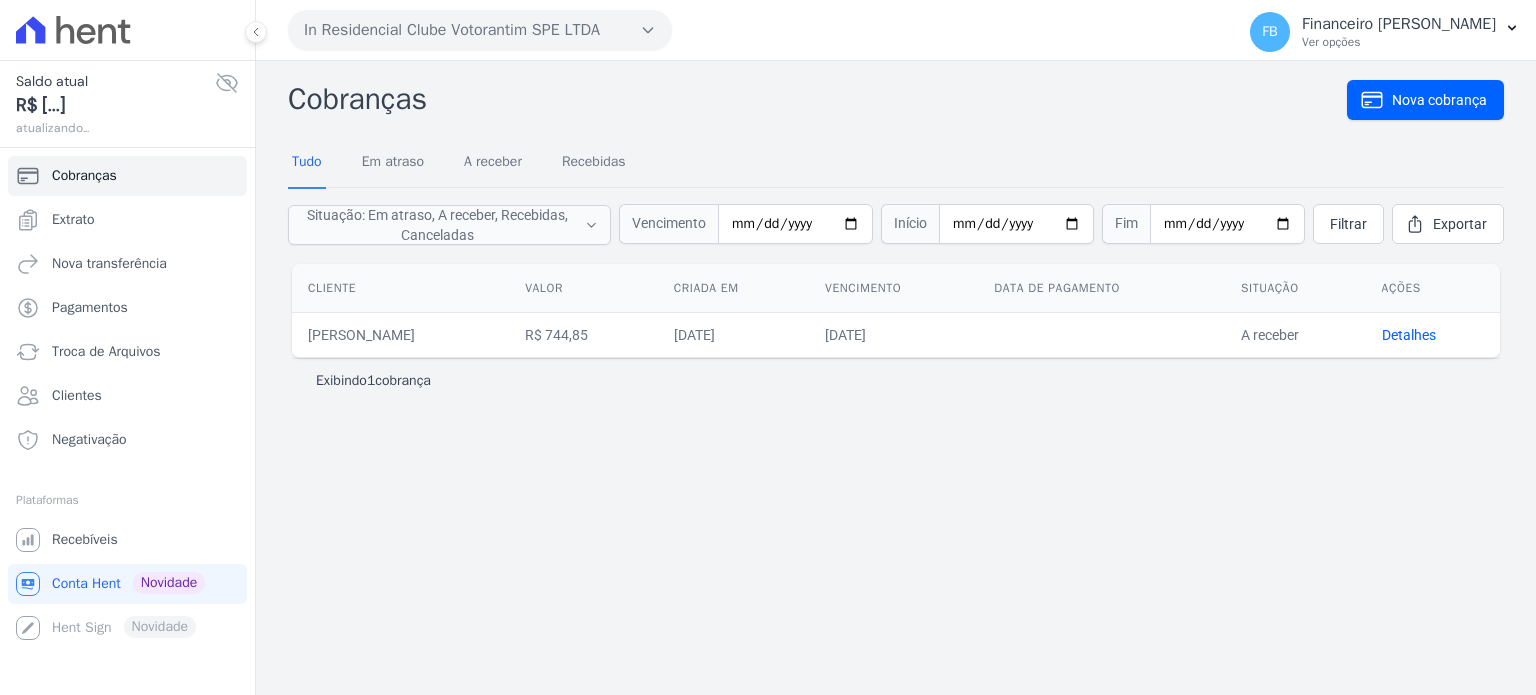 scroll, scrollTop: 0, scrollLeft: 0, axis: both 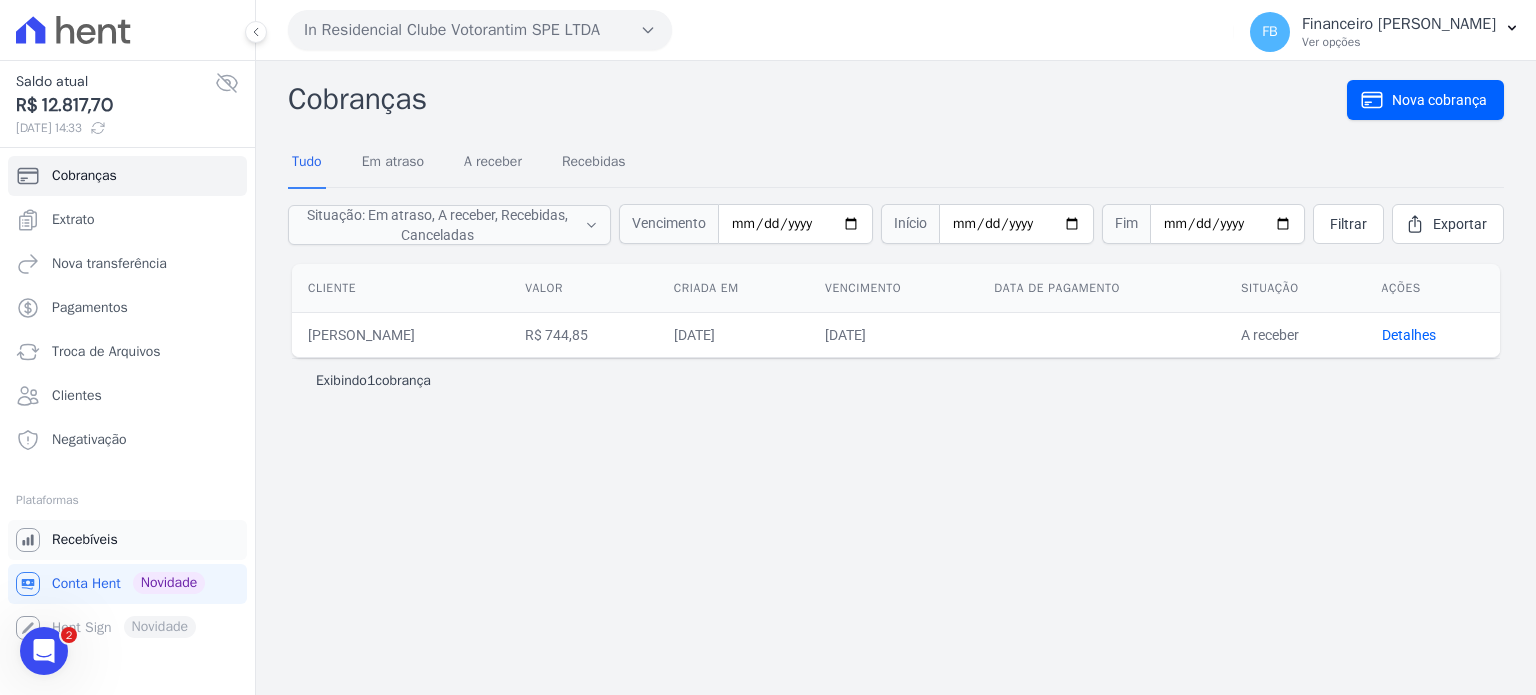 click on "Recebíveis" at bounding box center (85, 540) 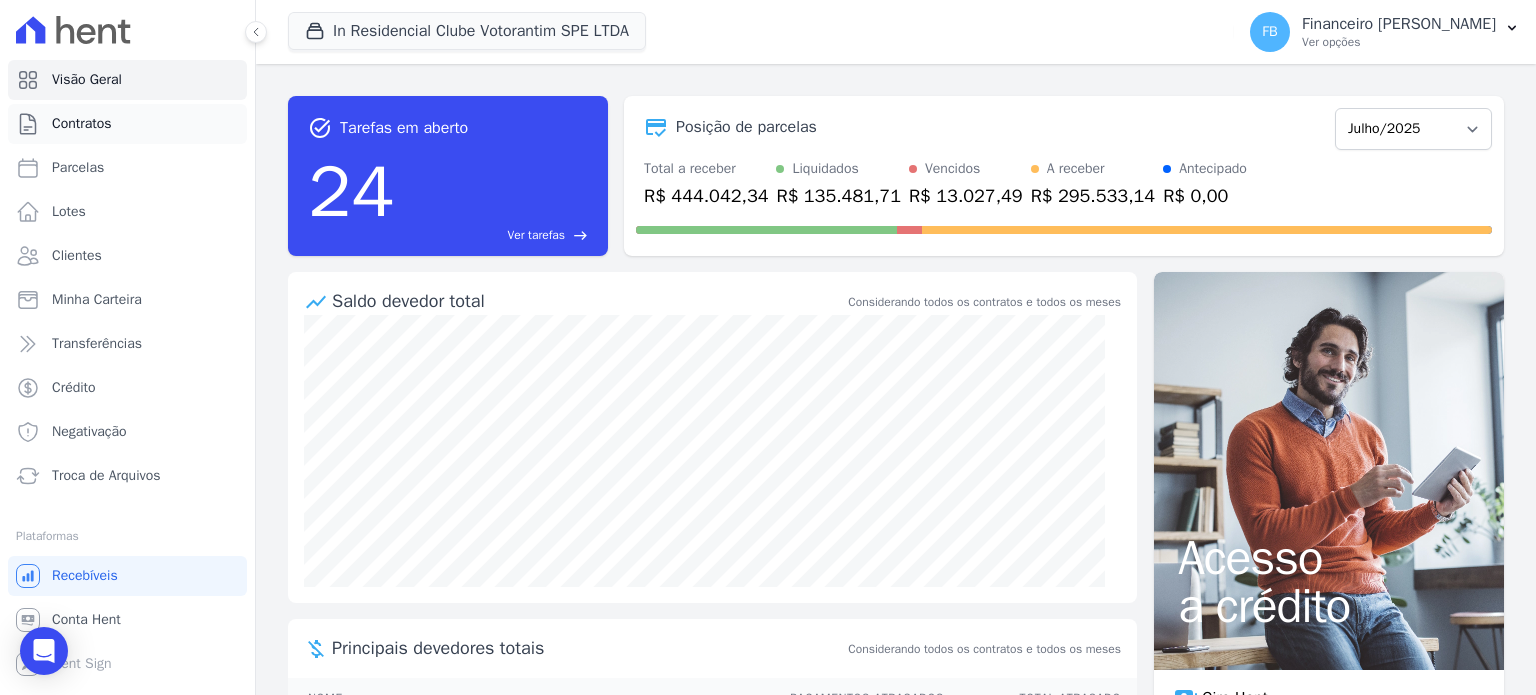 click on "Contratos" at bounding box center [127, 124] 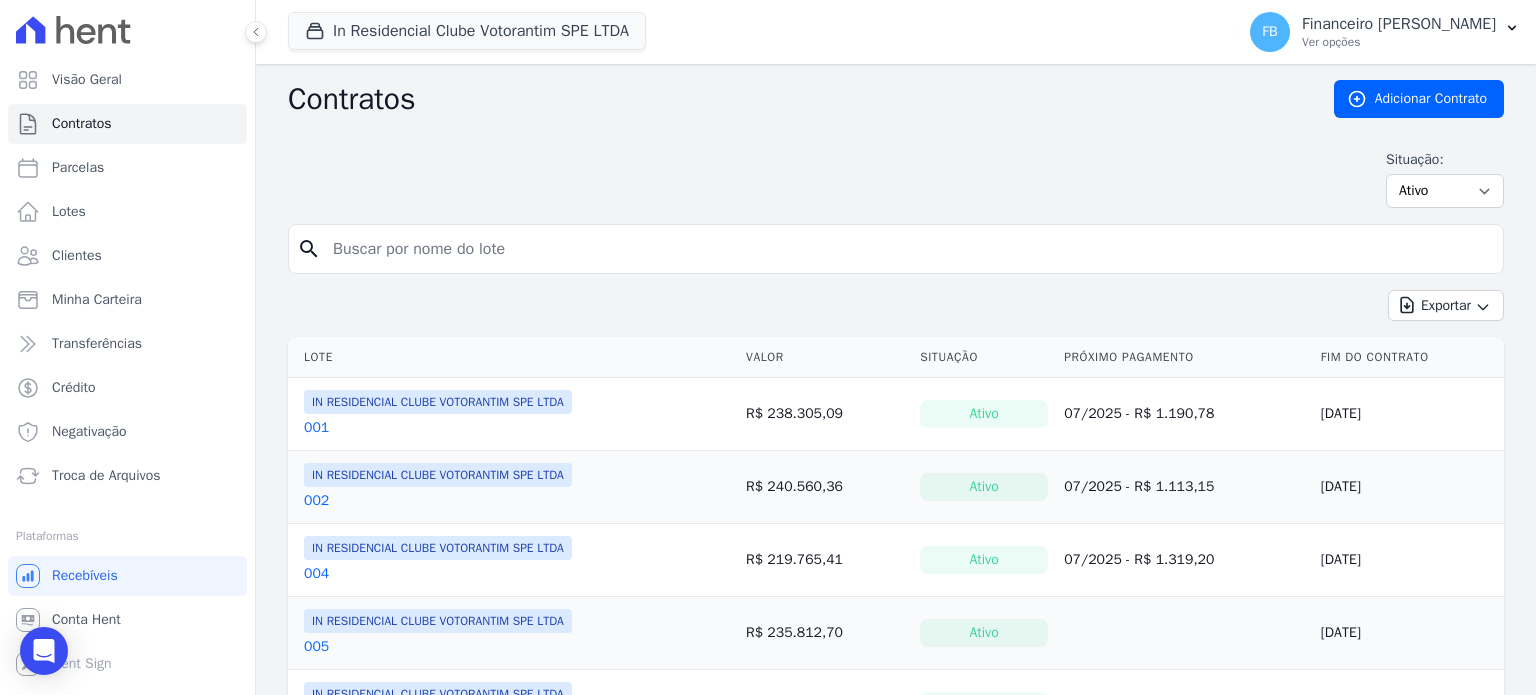 click at bounding box center (908, 249) 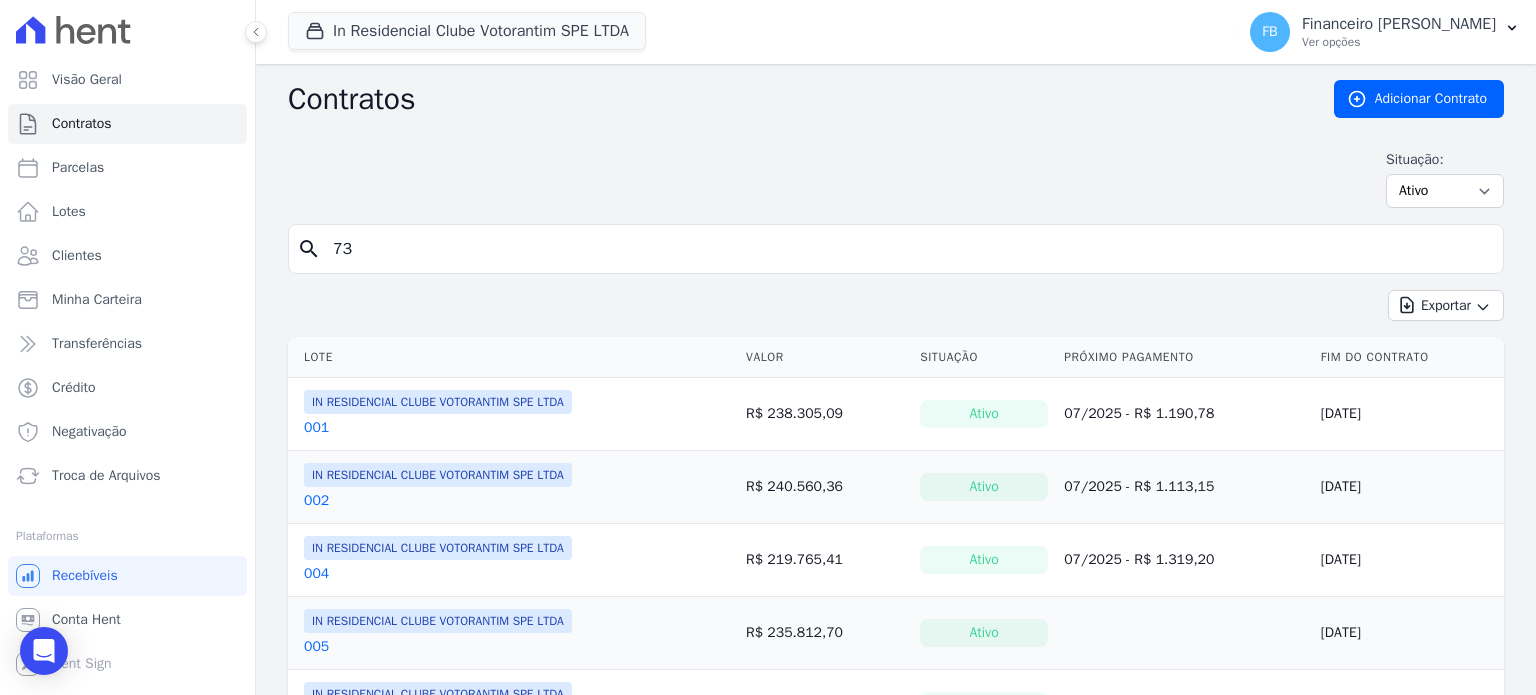 type on "73" 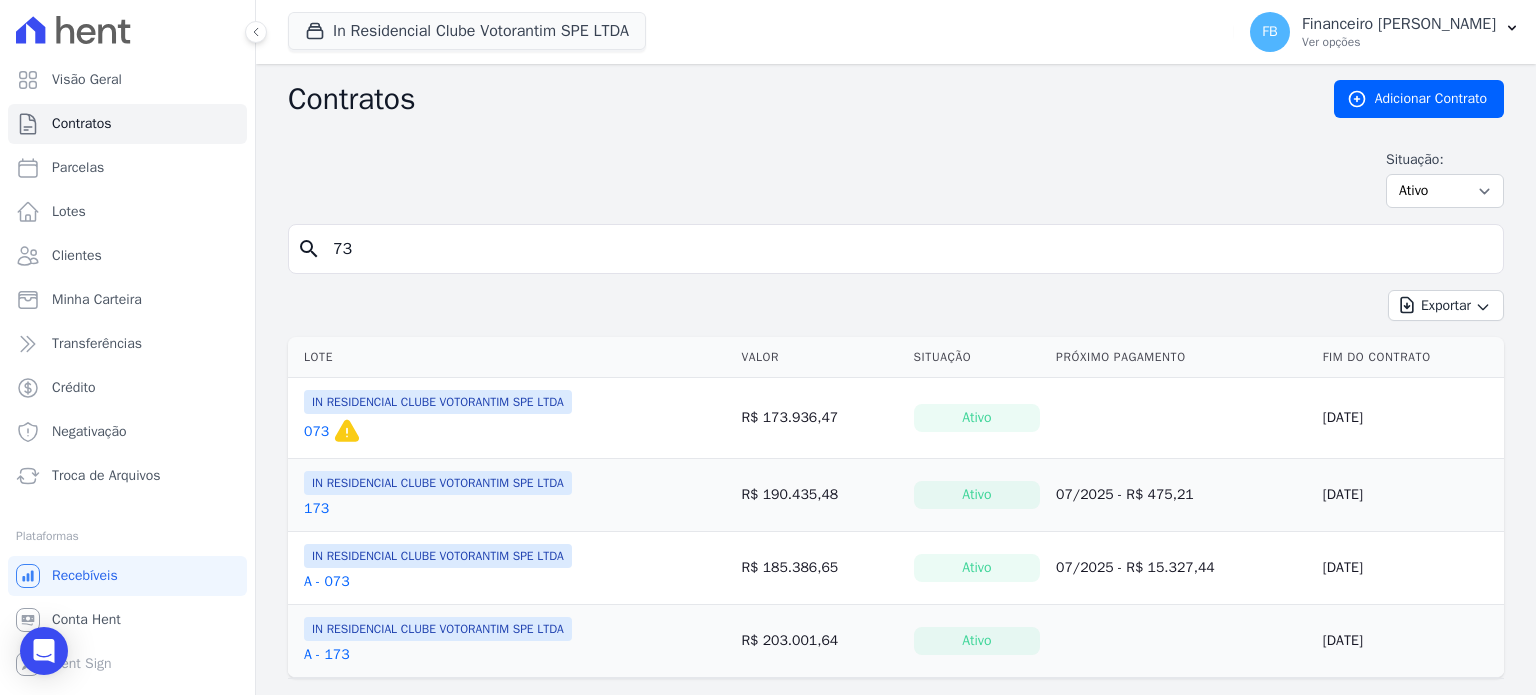 click on "A - 073" at bounding box center (327, 582) 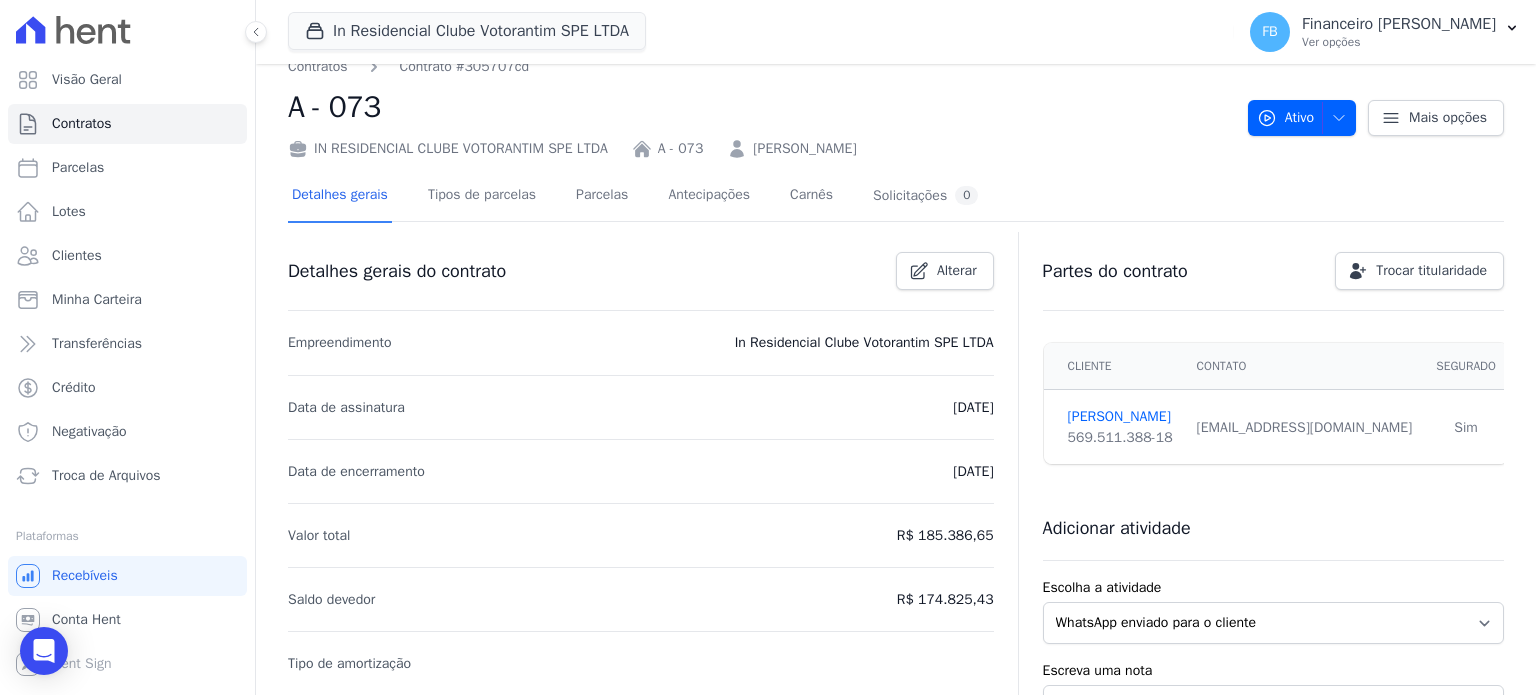 scroll, scrollTop: 16, scrollLeft: 0, axis: vertical 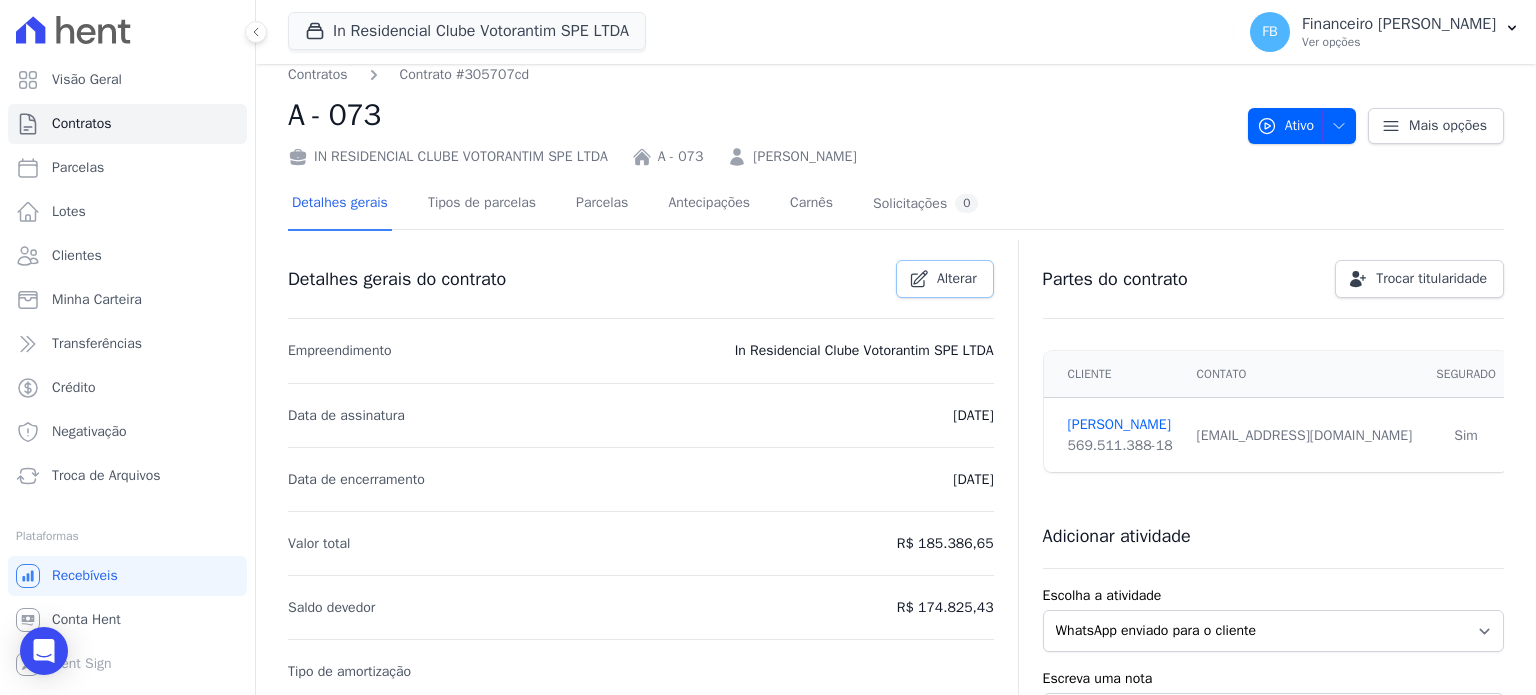 click on "Alterar" at bounding box center (945, 279) 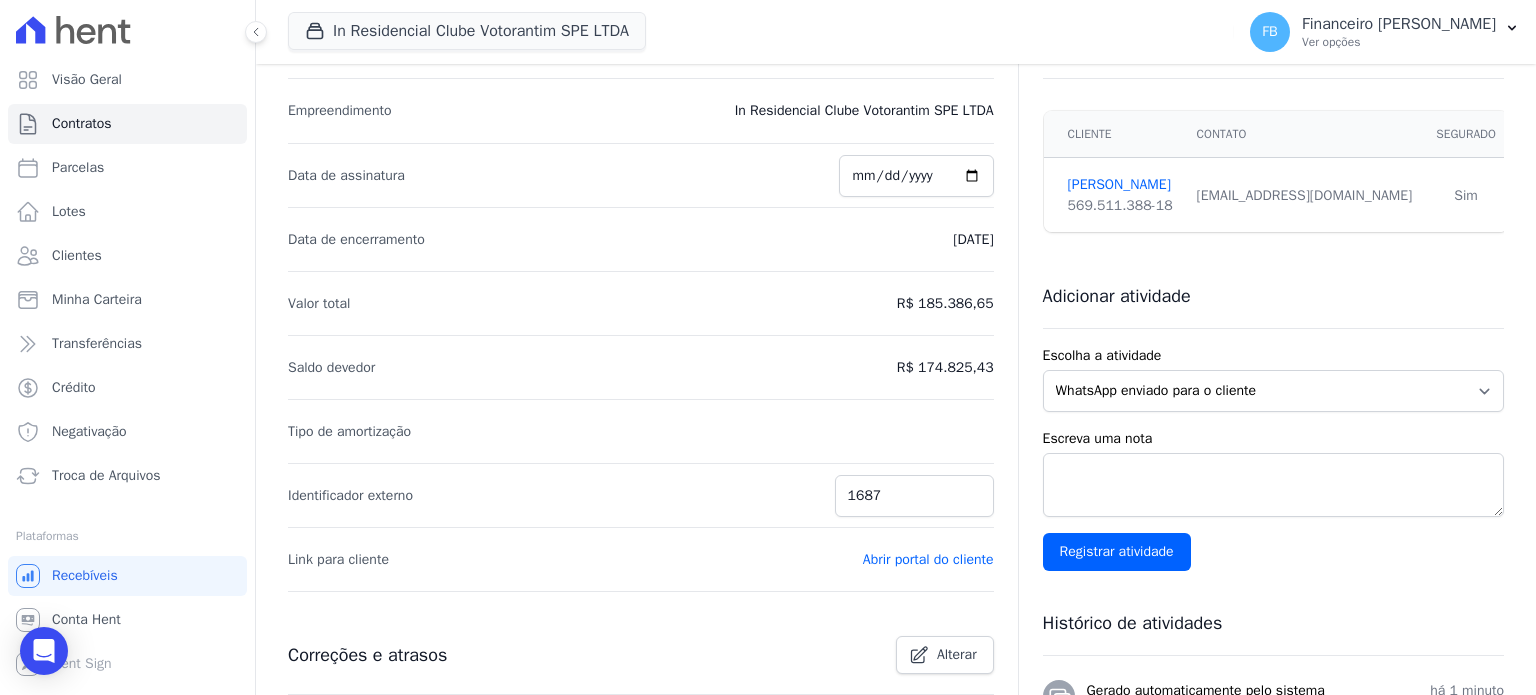 scroll, scrollTop: 0, scrollLeft: 0, axis: both 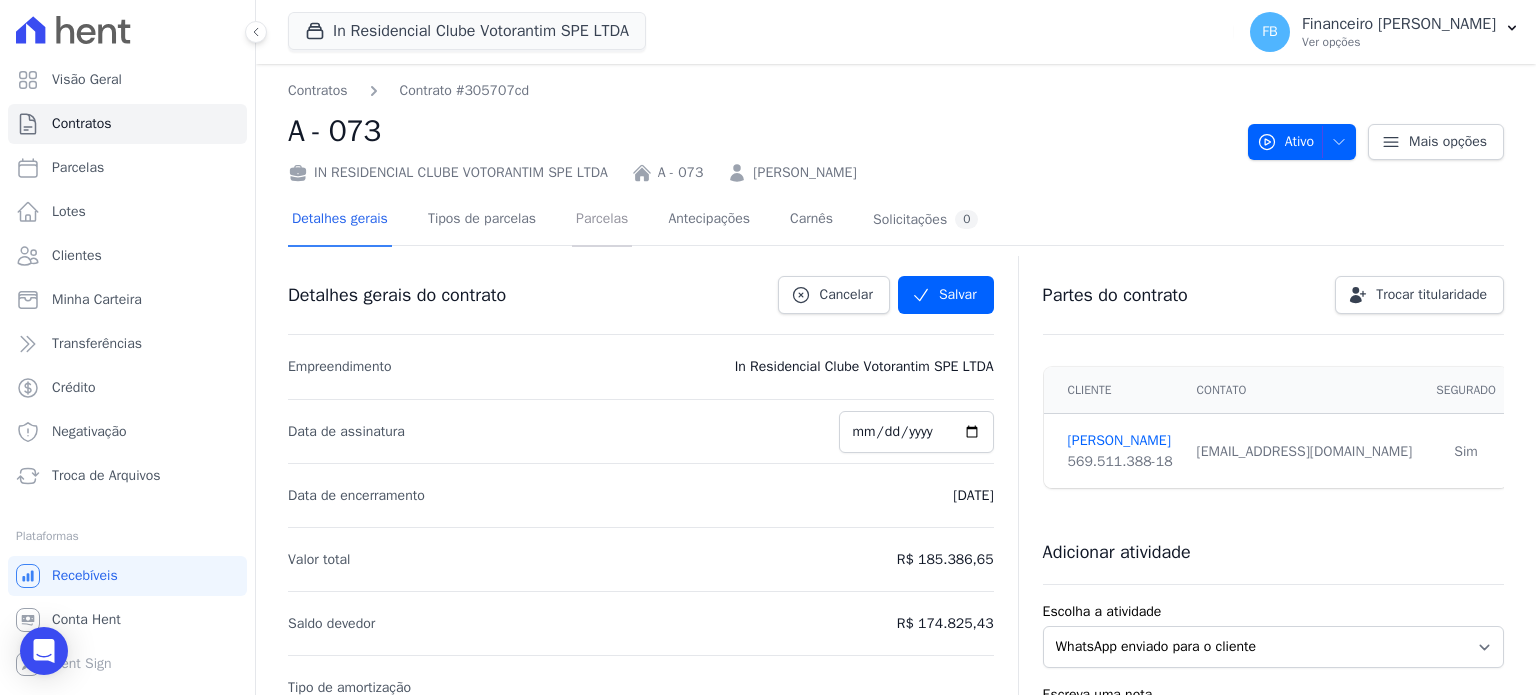 click on "Parcelas" at bounding box center [602, 220] 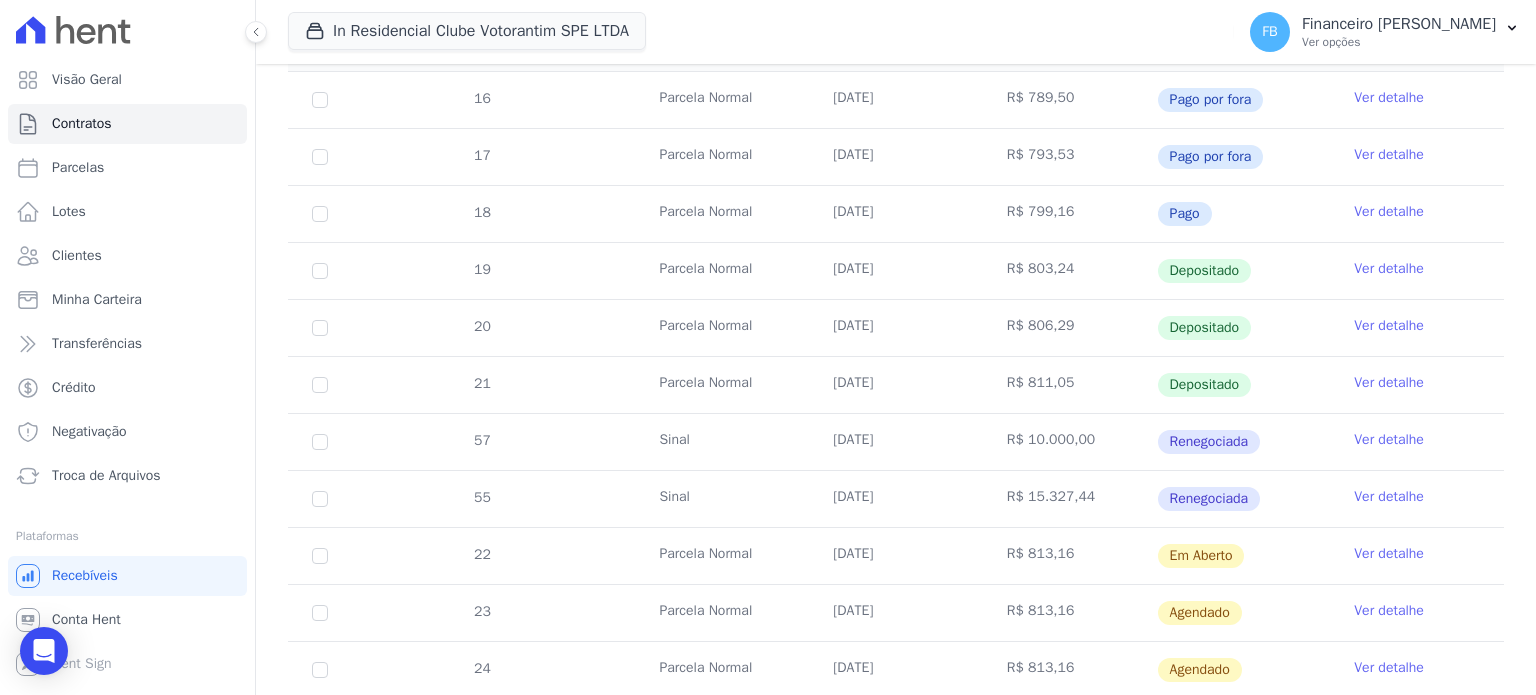 scroll, scrollTop: 500, scrollLeft: 0, axis: vertical 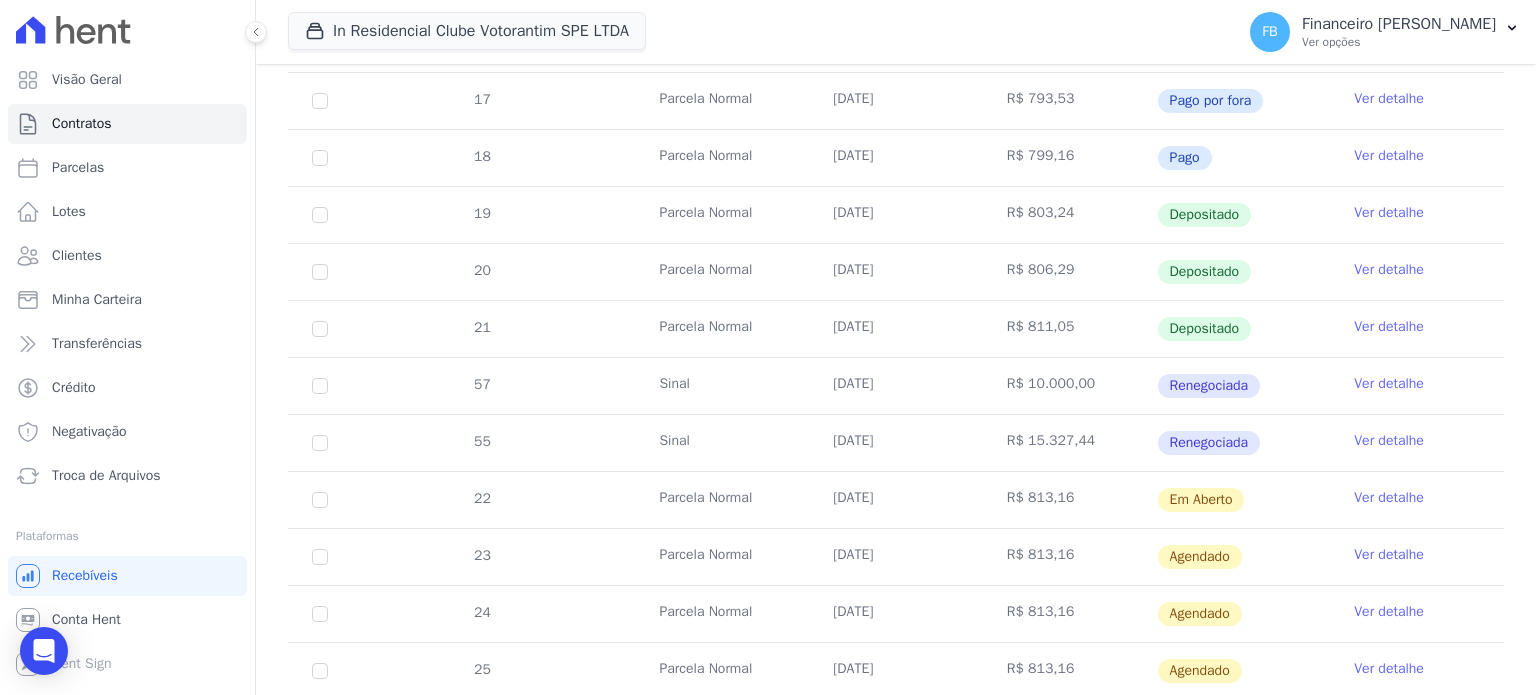 click on "Ver detalhe" at bounding box center (1389, 441) 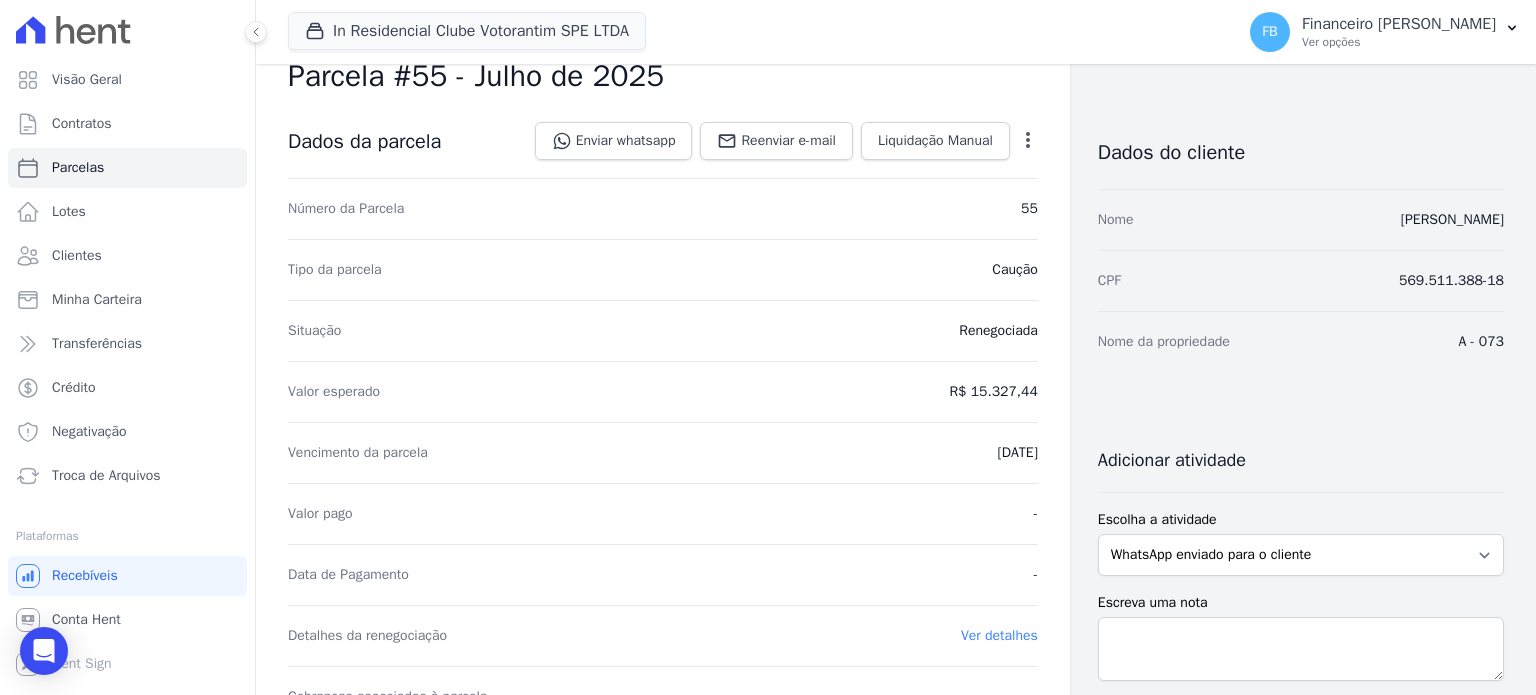 scroll, scrollTop: 100, scrollLeft: 0, axis: vertical 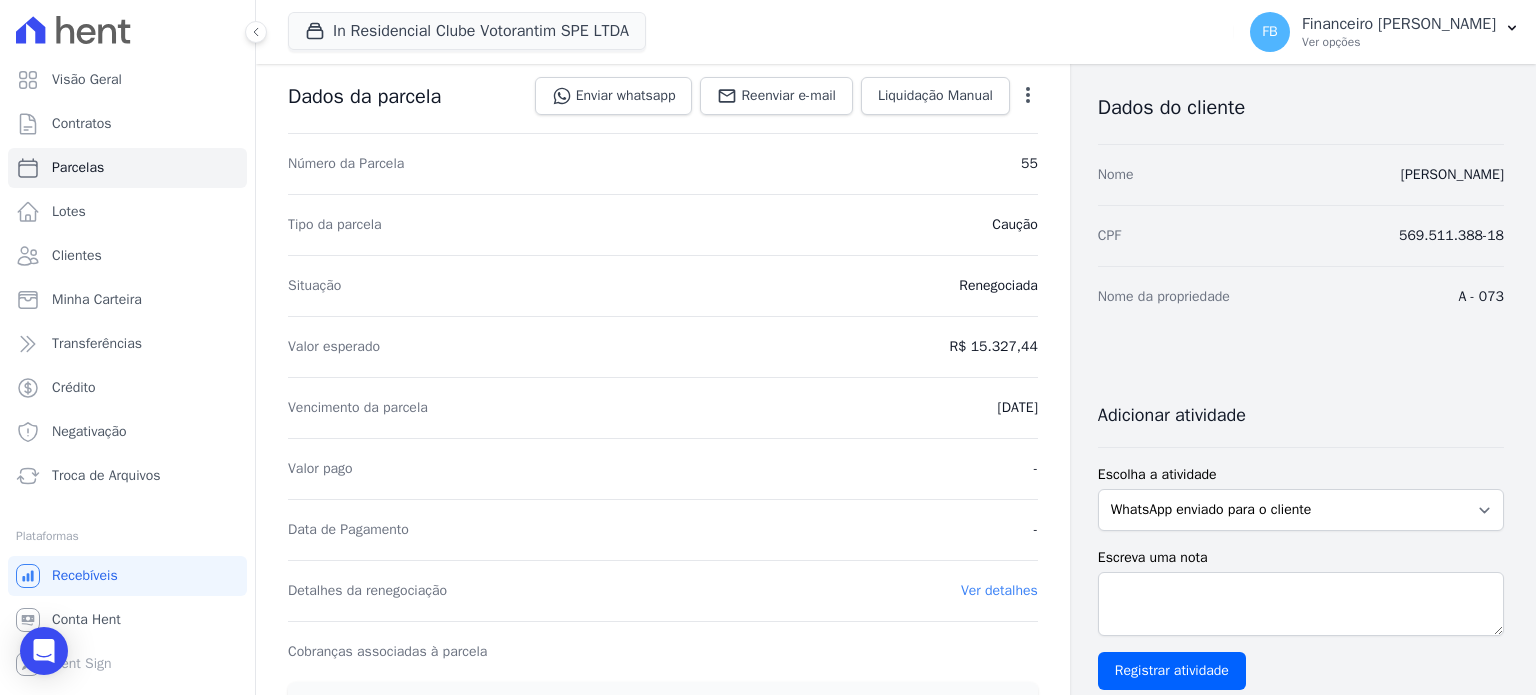 click 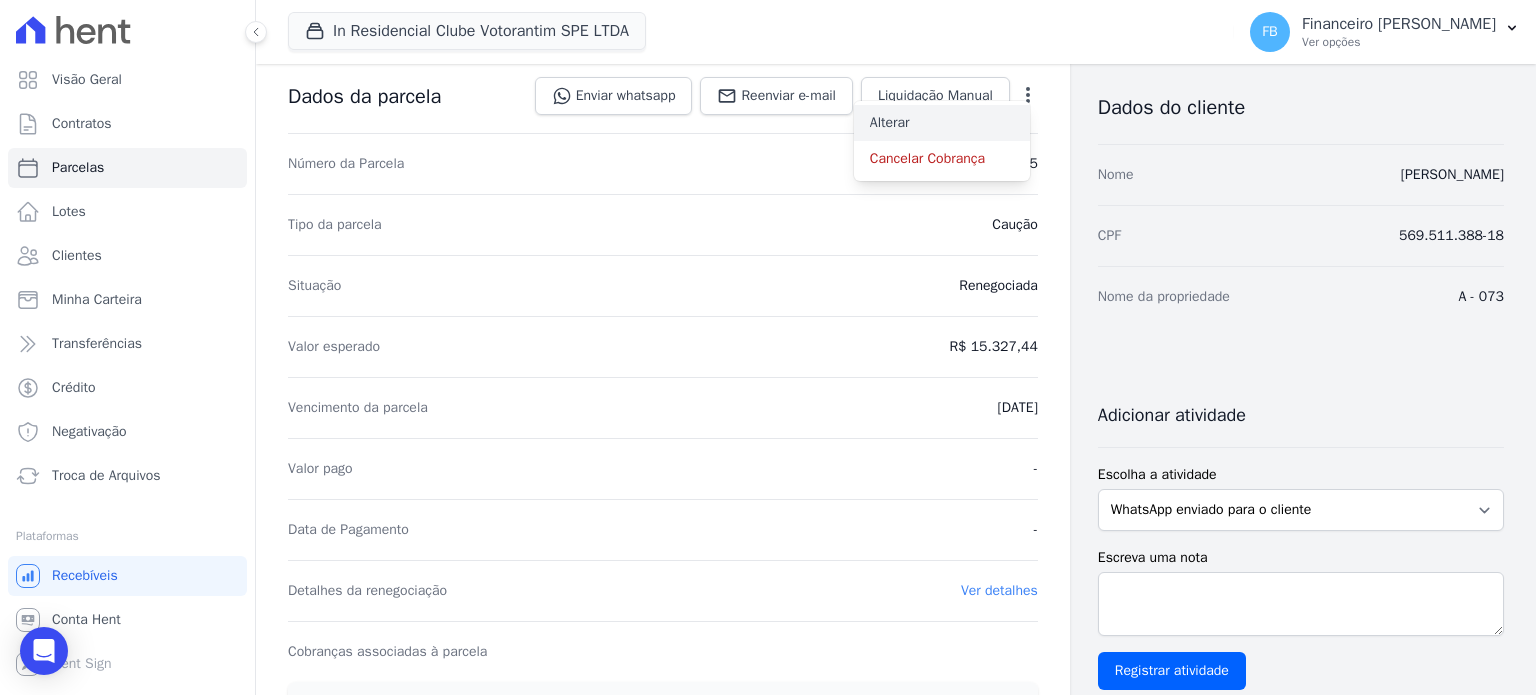 click on "Alterar" at bounding box center [942, 123] 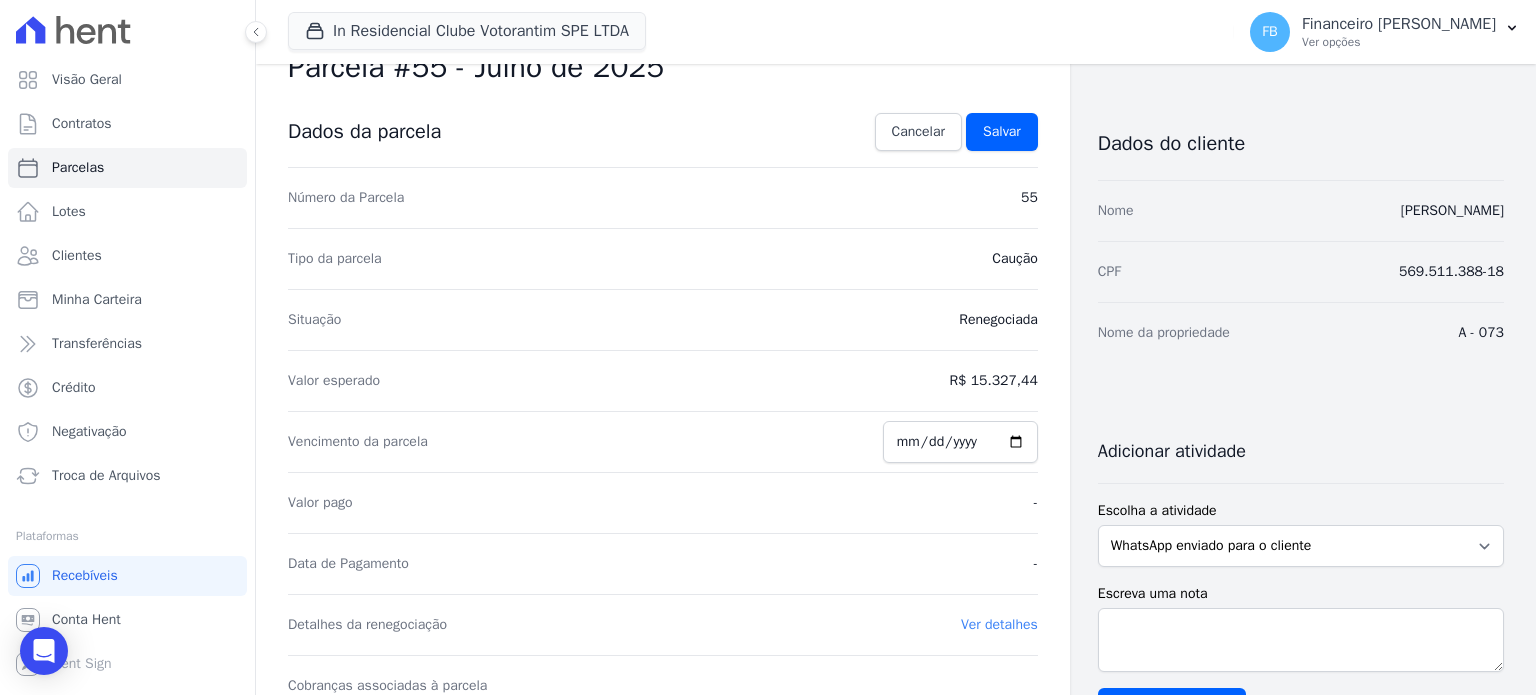 scroll, scrollTop: 0, scrollLeft: 0, axis: both 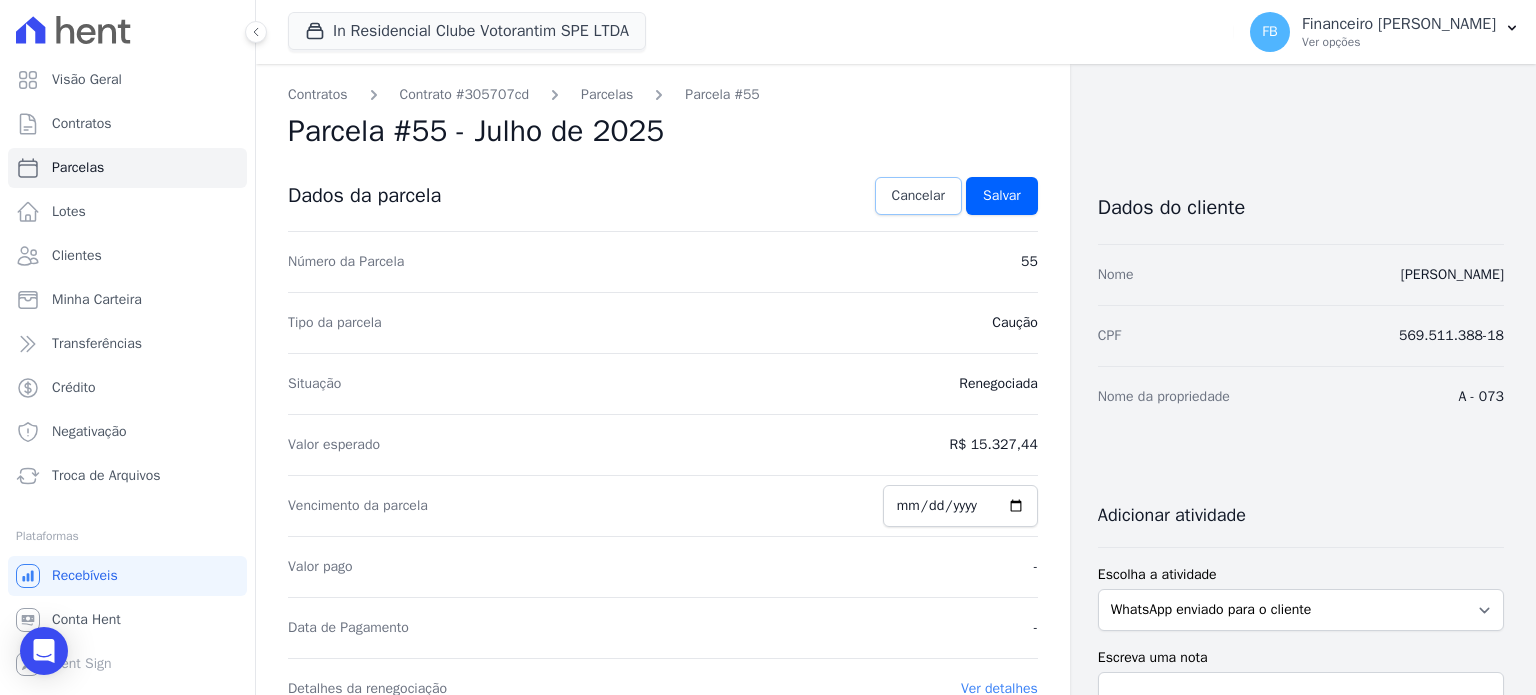 click on "Cancelar" at bounding box center [918, 196] 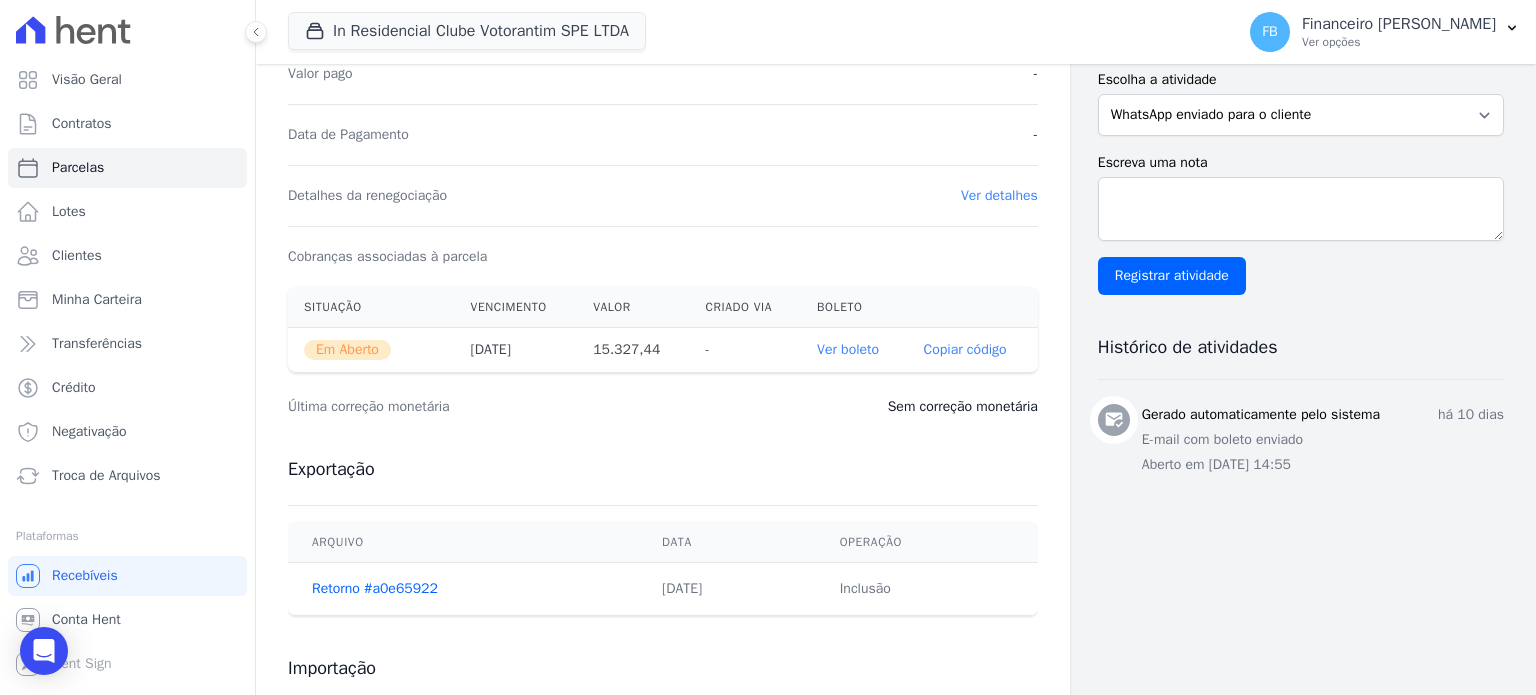 scroll, scrollTop: 500, scrollLeft: 0, axis: vertical 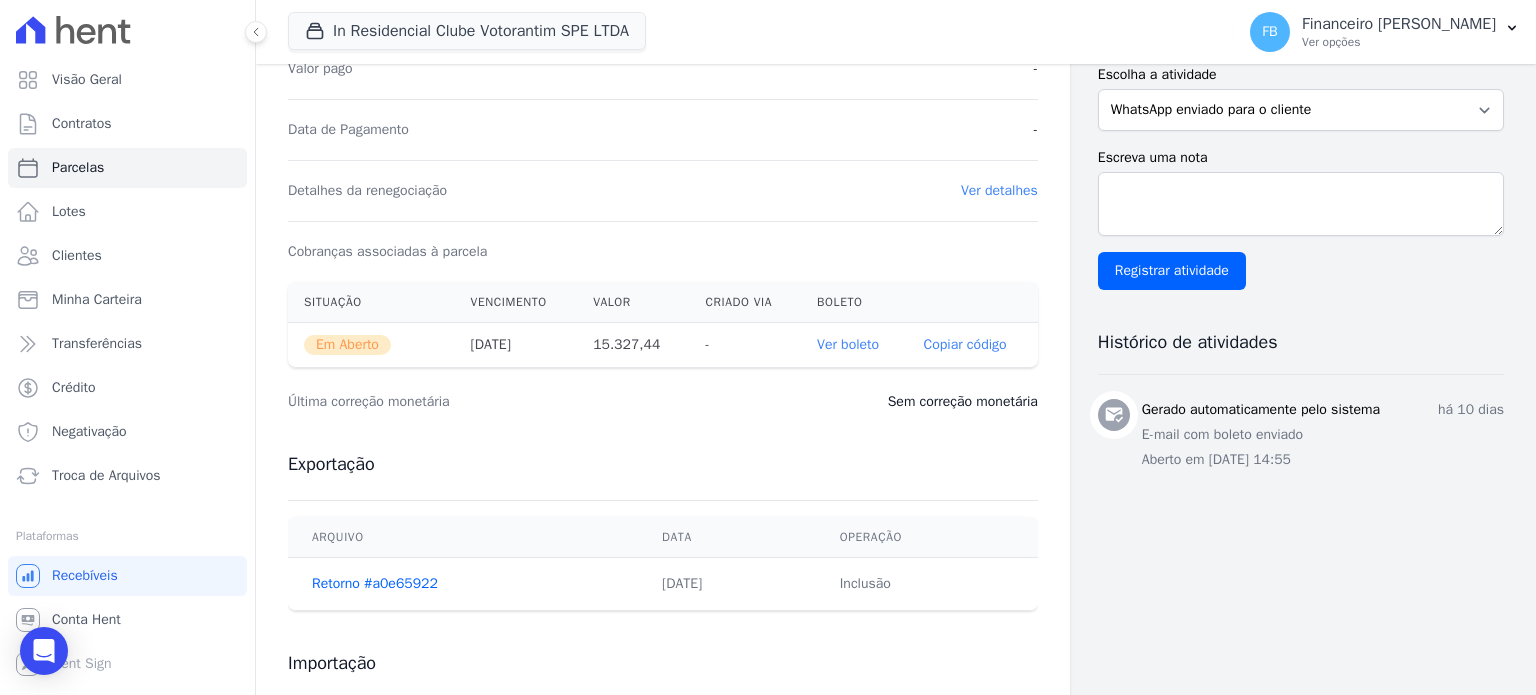 click on "Ver detalhes" at bounding box center (999, 190) 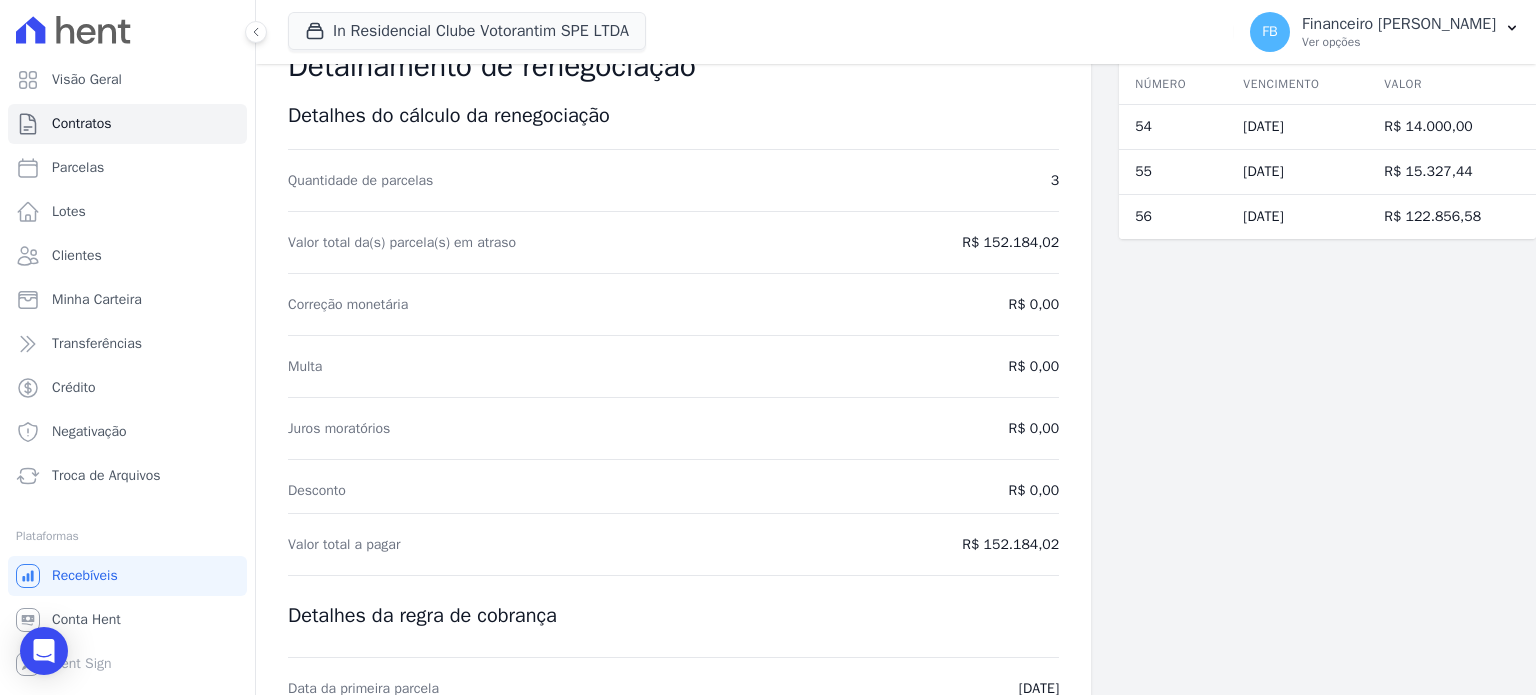 scroll, scrollTop: 0, scrollLeft: 0, axis: both 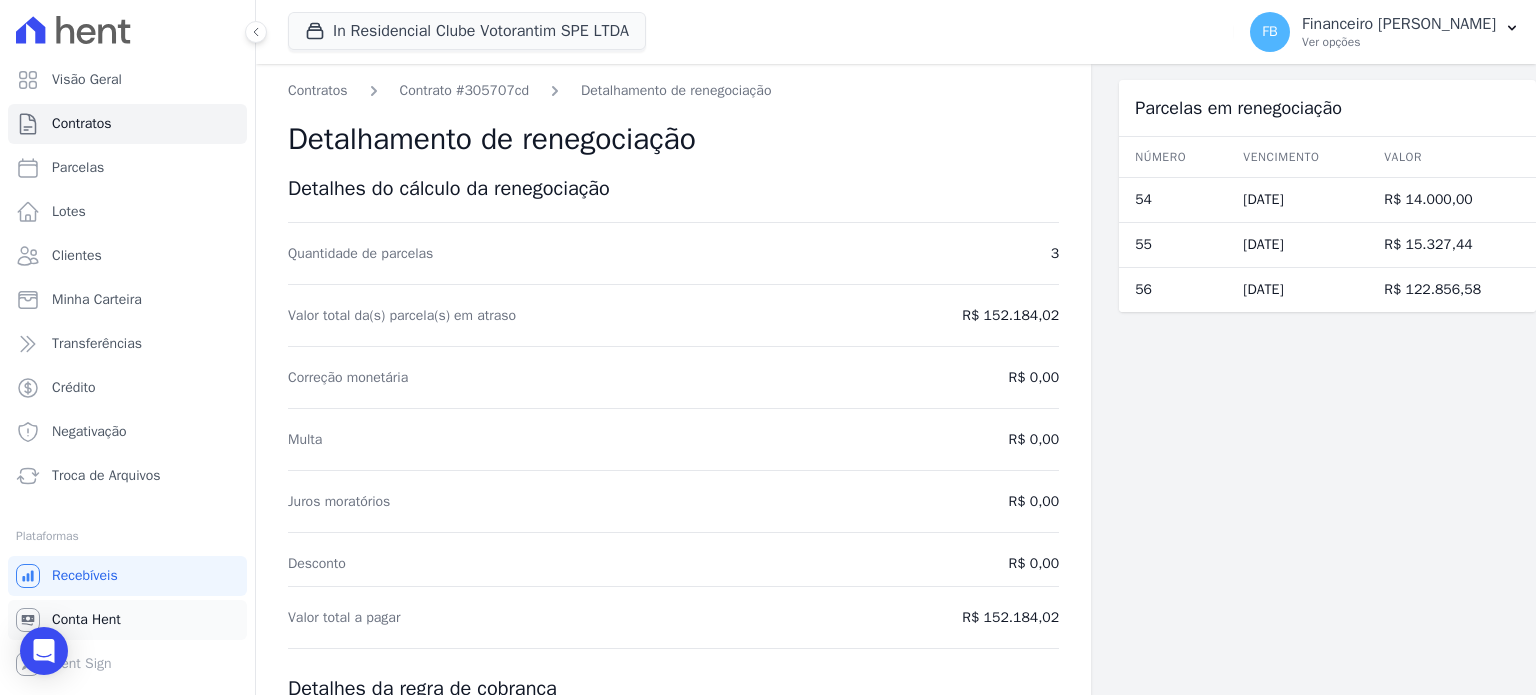 click on "Conta Hent" at bounding box center (86, 620) 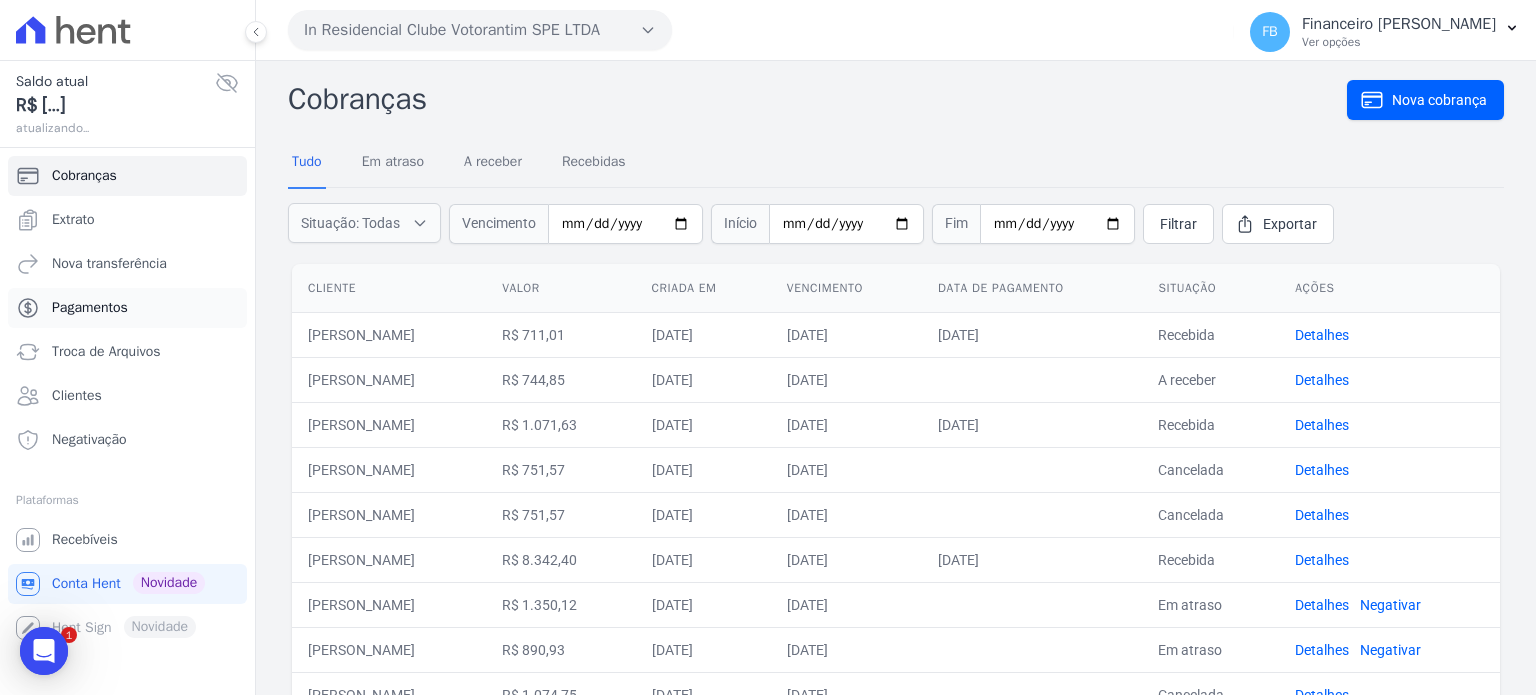 scroll, scrollTop: 0, scrollLeft: 0, axis: both 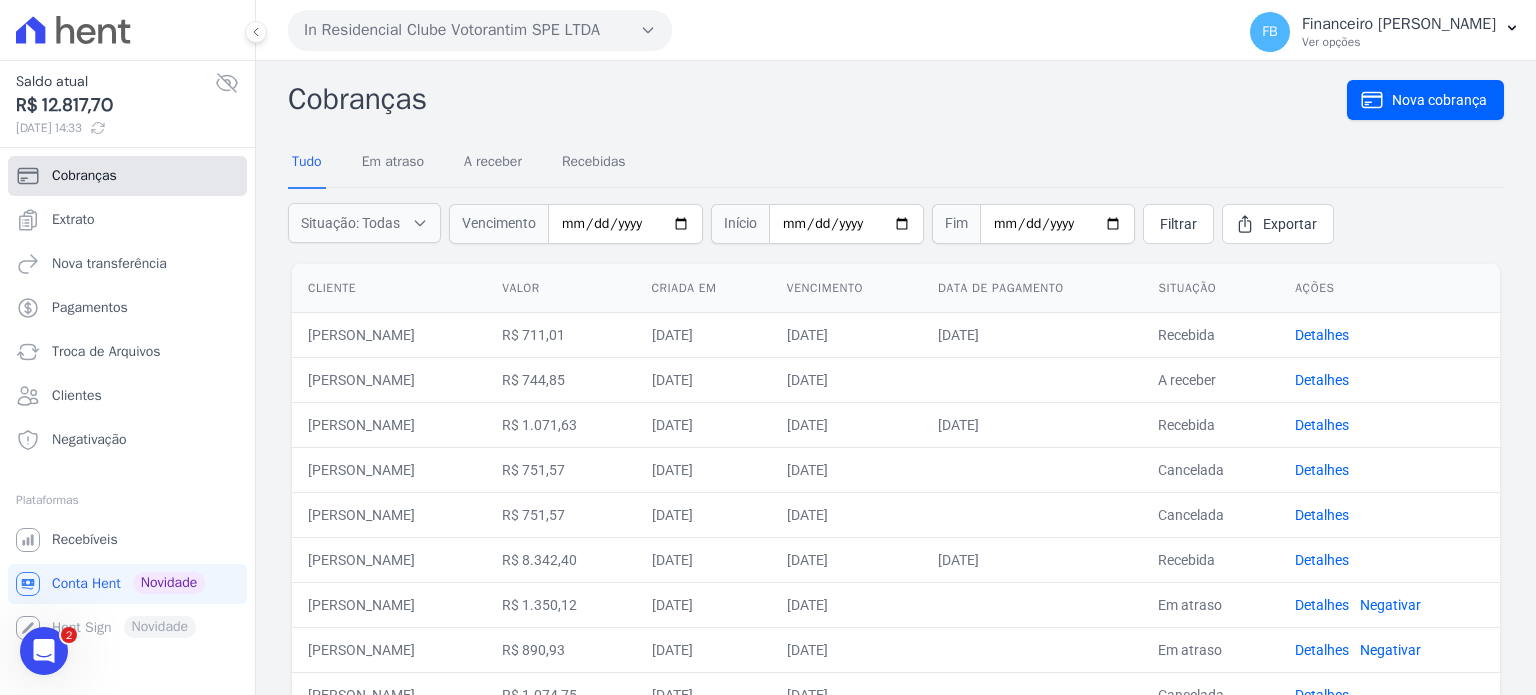 click on "Cobranças" at bounding box center [84, 176] 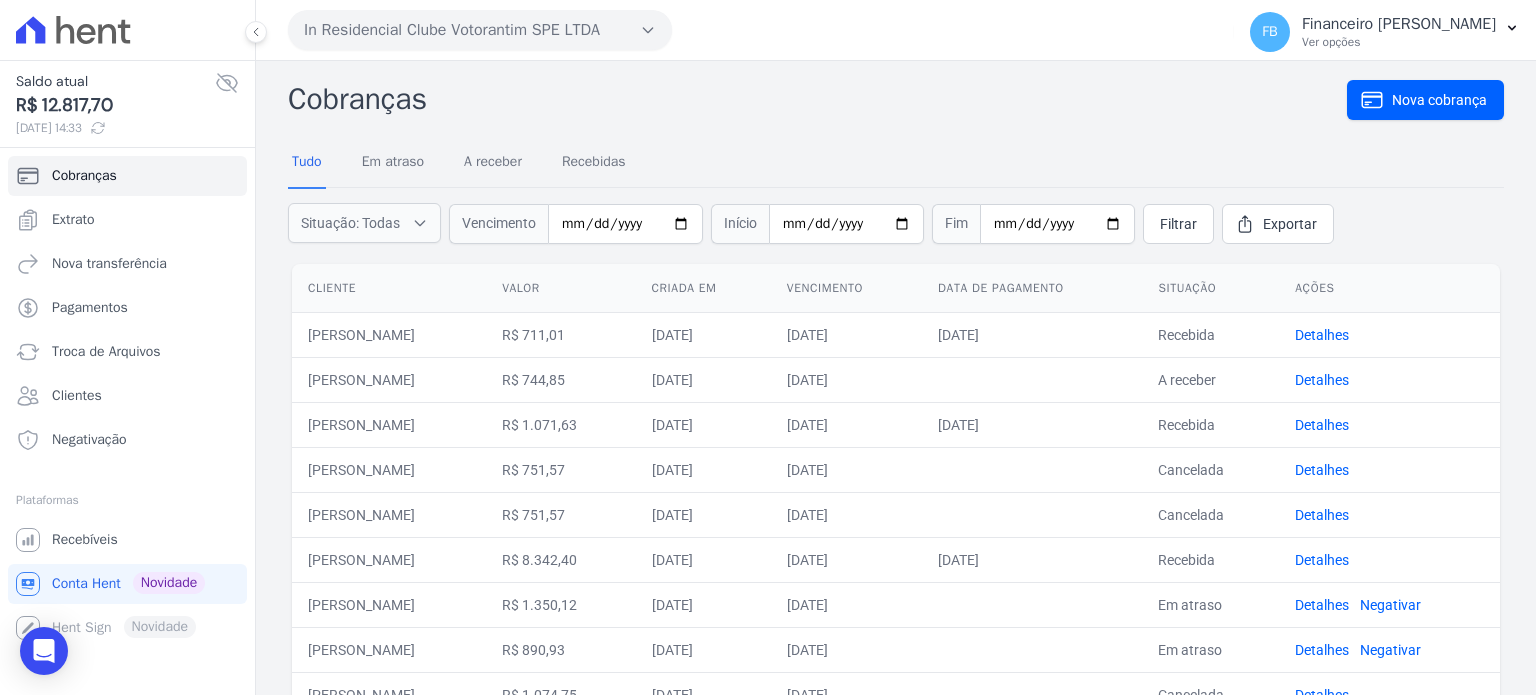 scroll, scrollTop: 0, scrollLeft: 0, axis: both 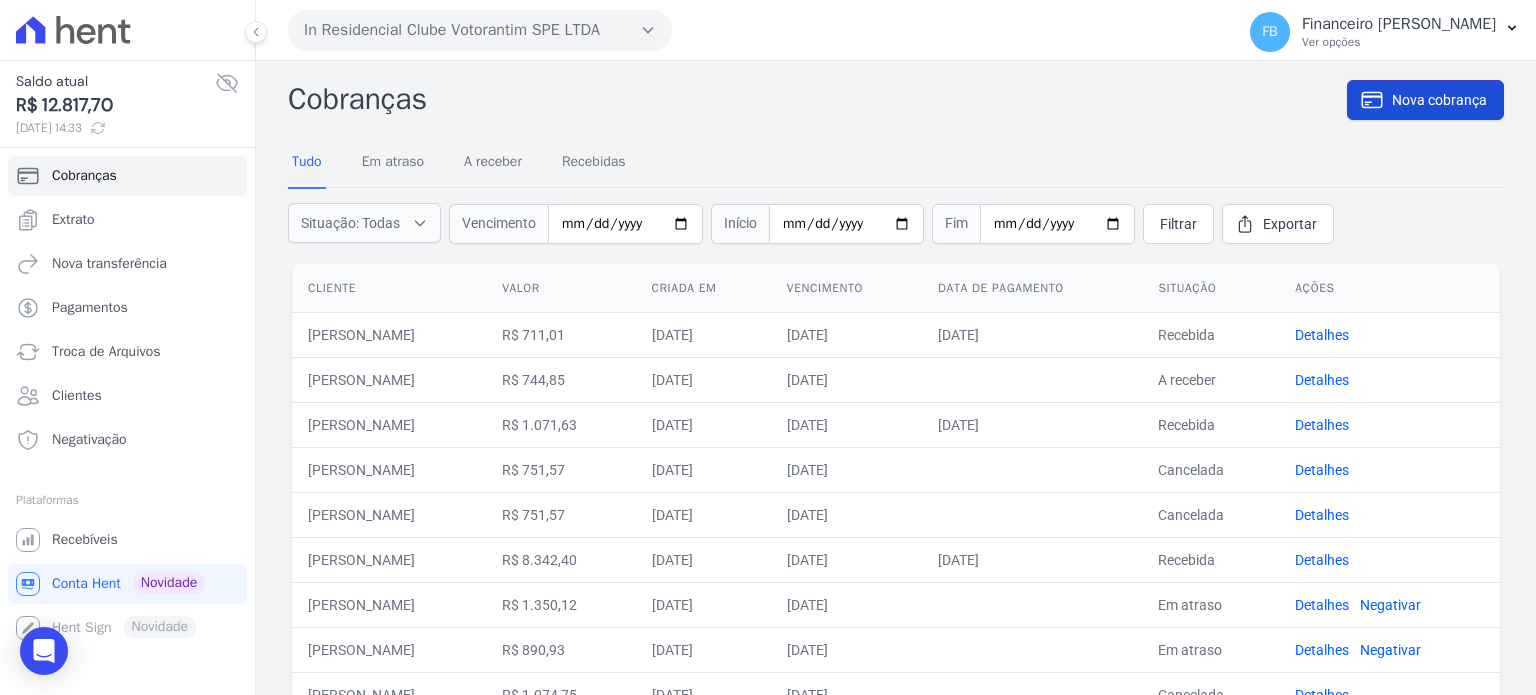 click on "Nova cobrança" at bounding box center [1439, 100] 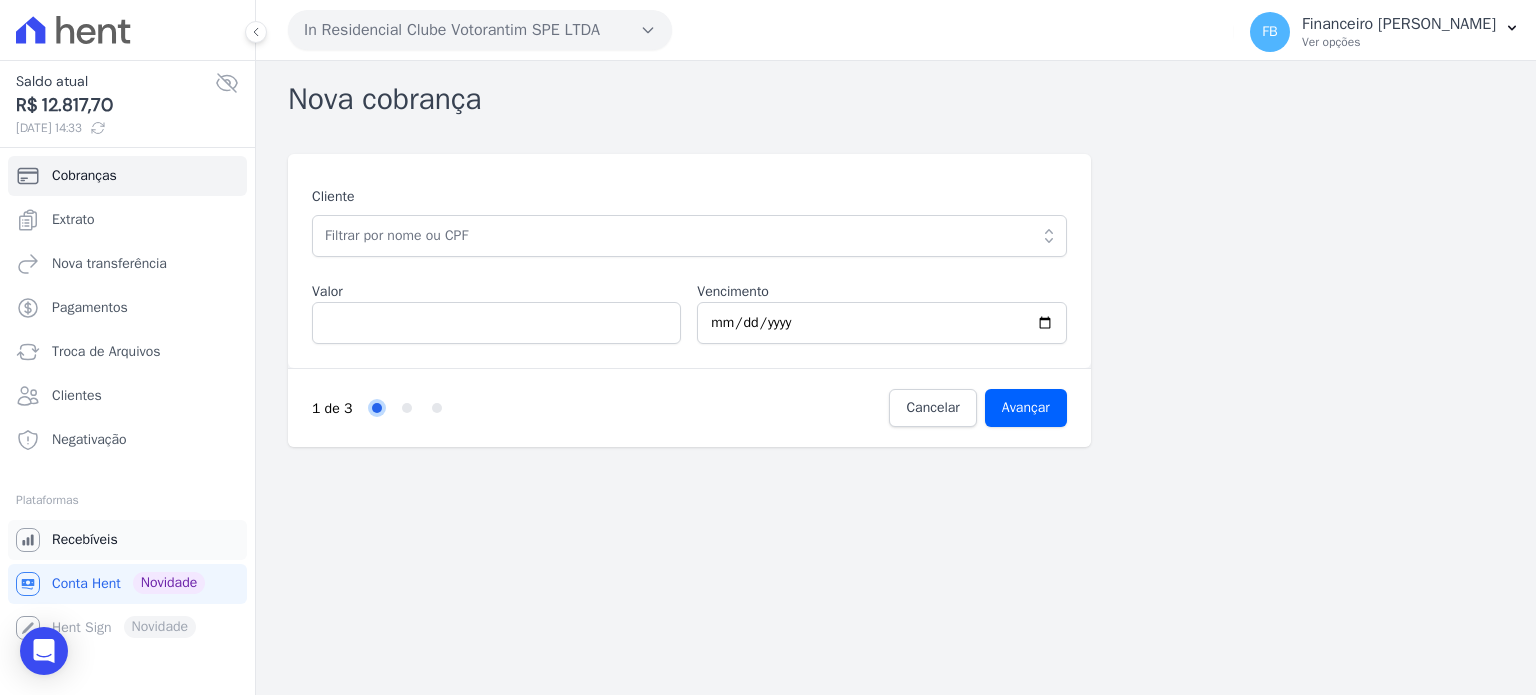 click on "Recebíveis" at bounding box center [85, 540] 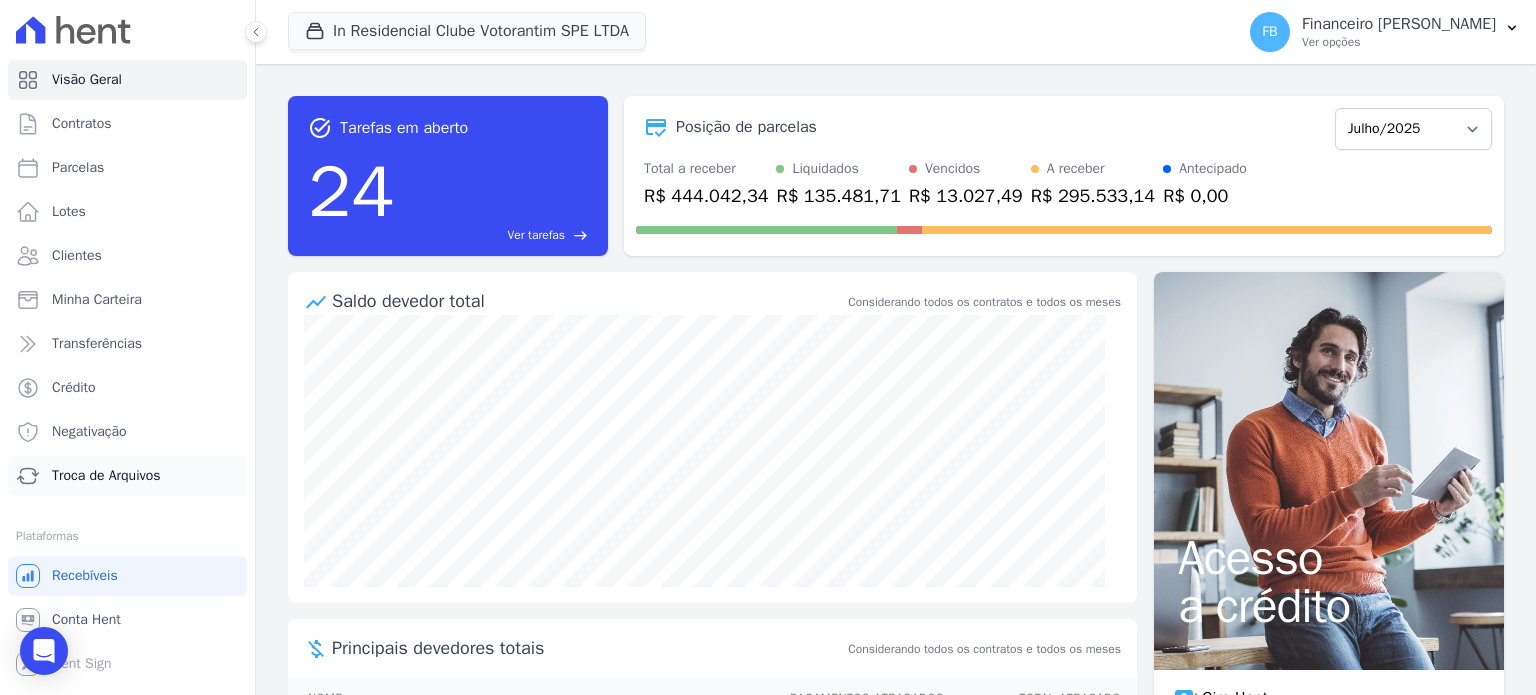 click on "Troca de Arquivos" at bounding box center (106, 476) 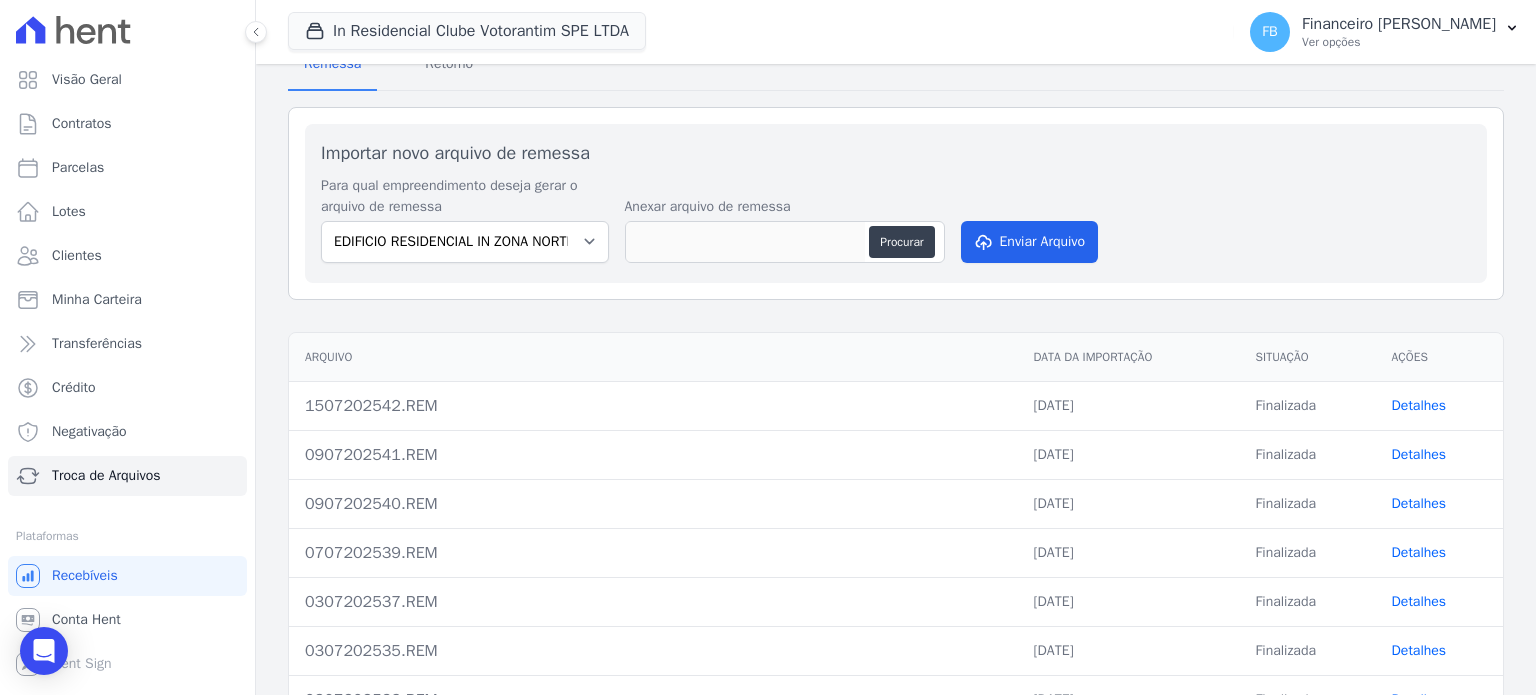 scroll, scrollTop: 388, scrollLeft: 0, axis: vertical 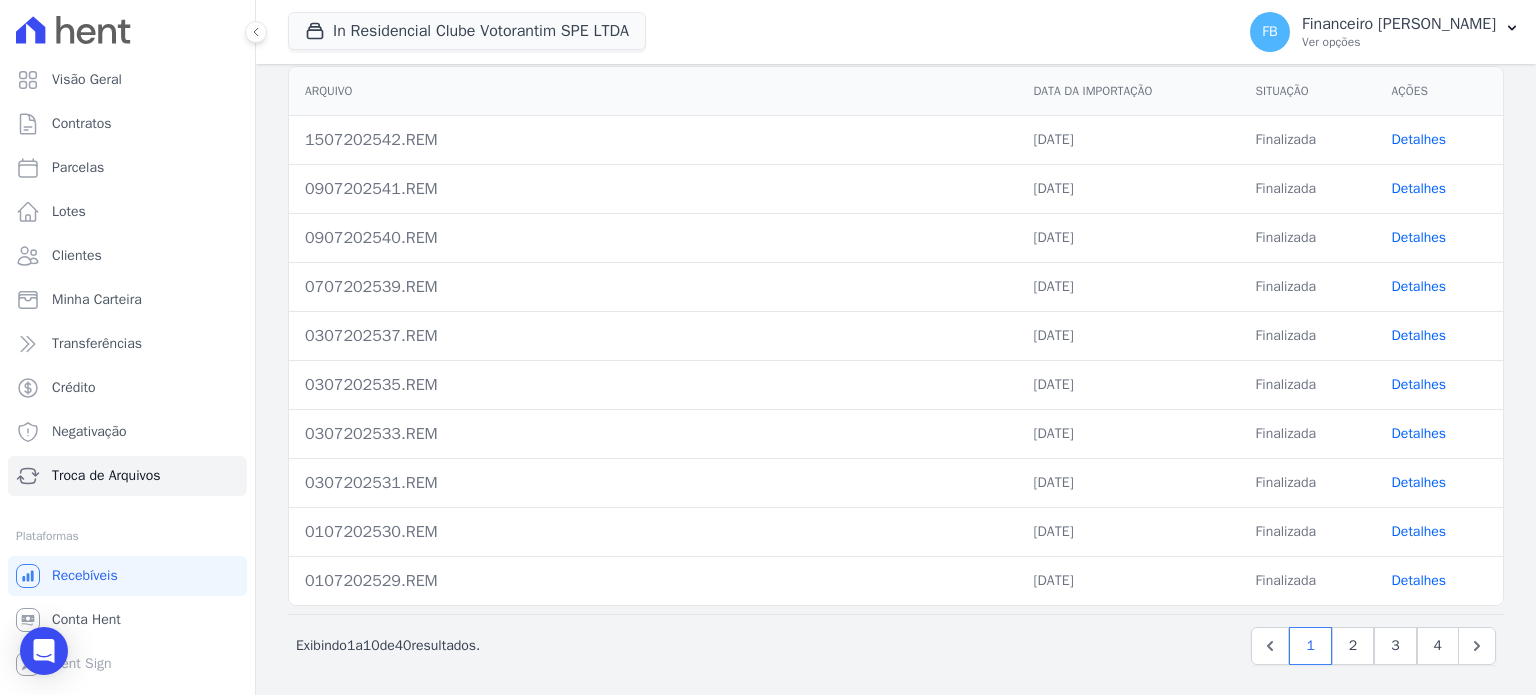click on "Detalhes" at bounding box center [1419, 580] 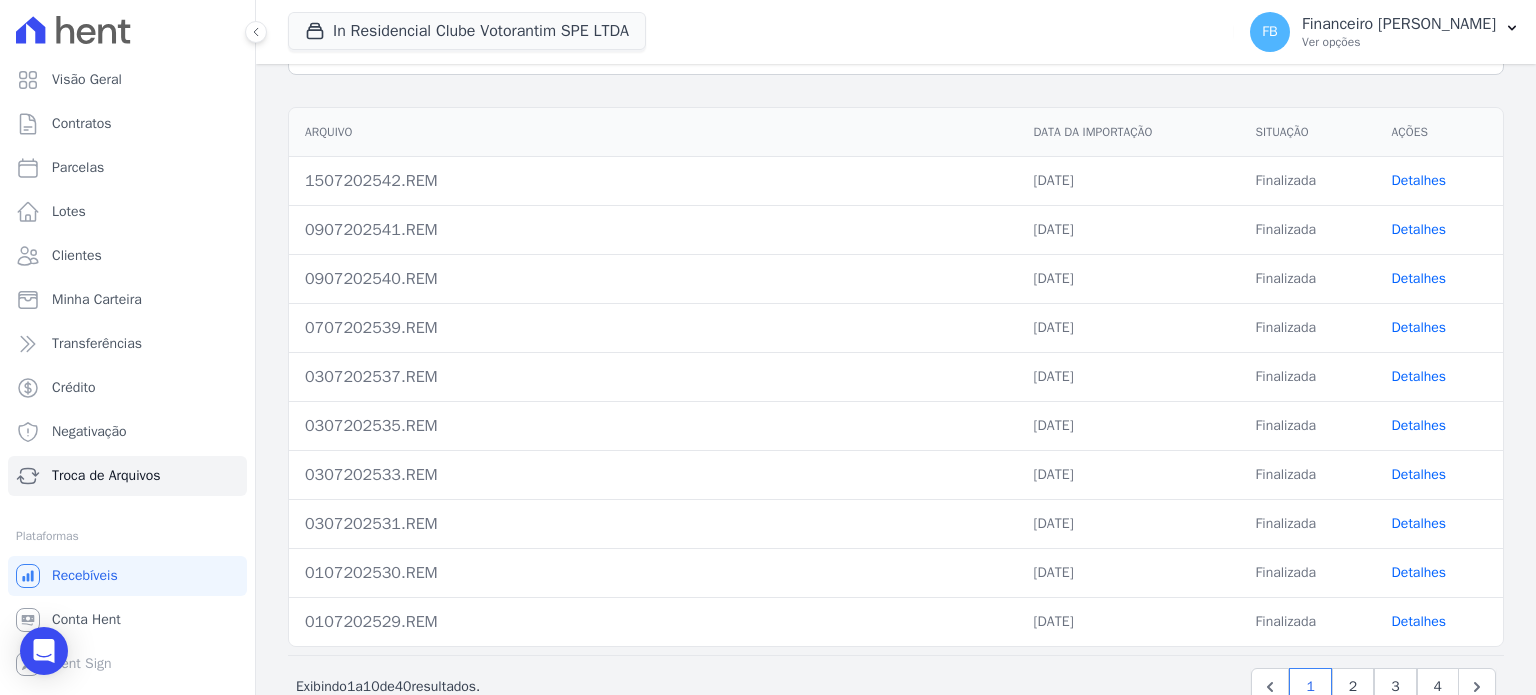 scroll, scrollTop: 388, scrollLeft: 0, axis: vertical 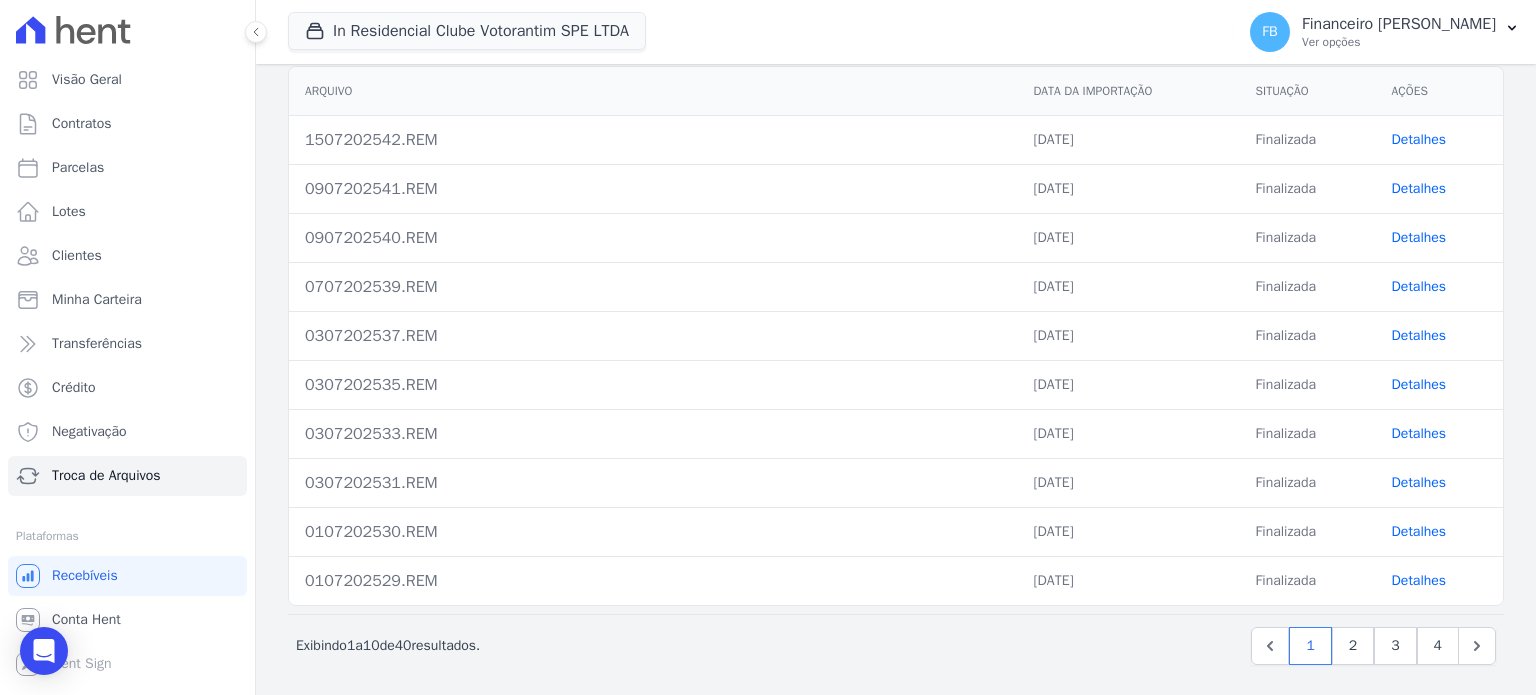 click on "Detalhes" at bounding box center (1419, 531) 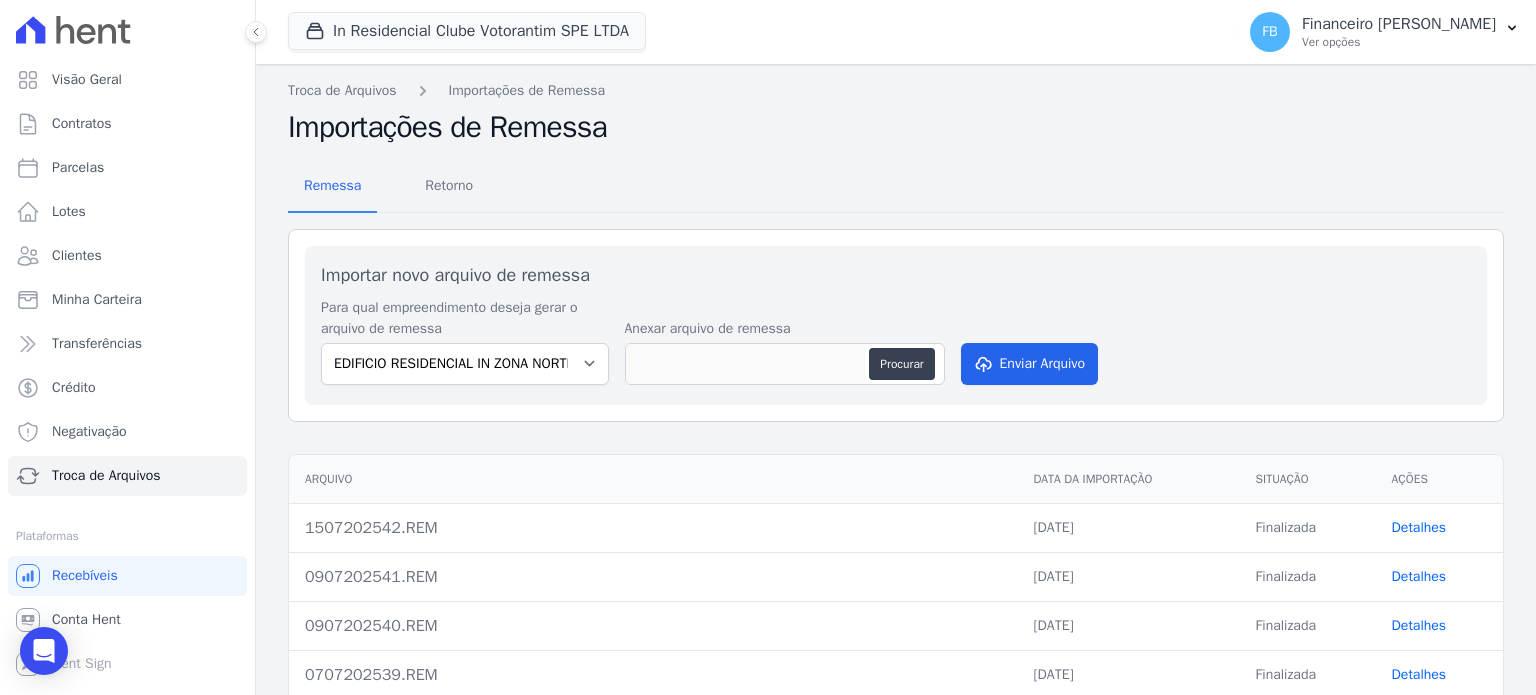 scroll, scrollTop: 388, scrollLeft: 0, axis: vertical 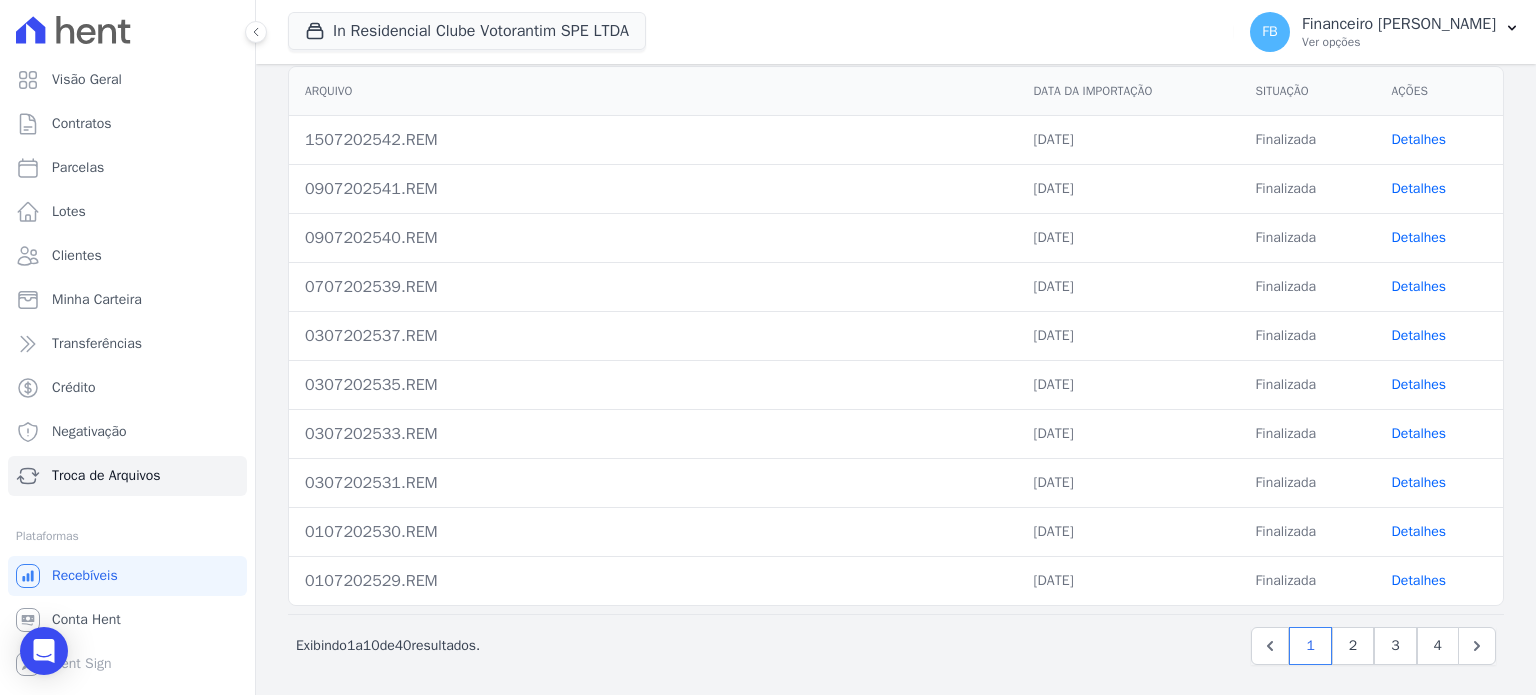 click on "Detalhes" at bounding box center (1419, 482) 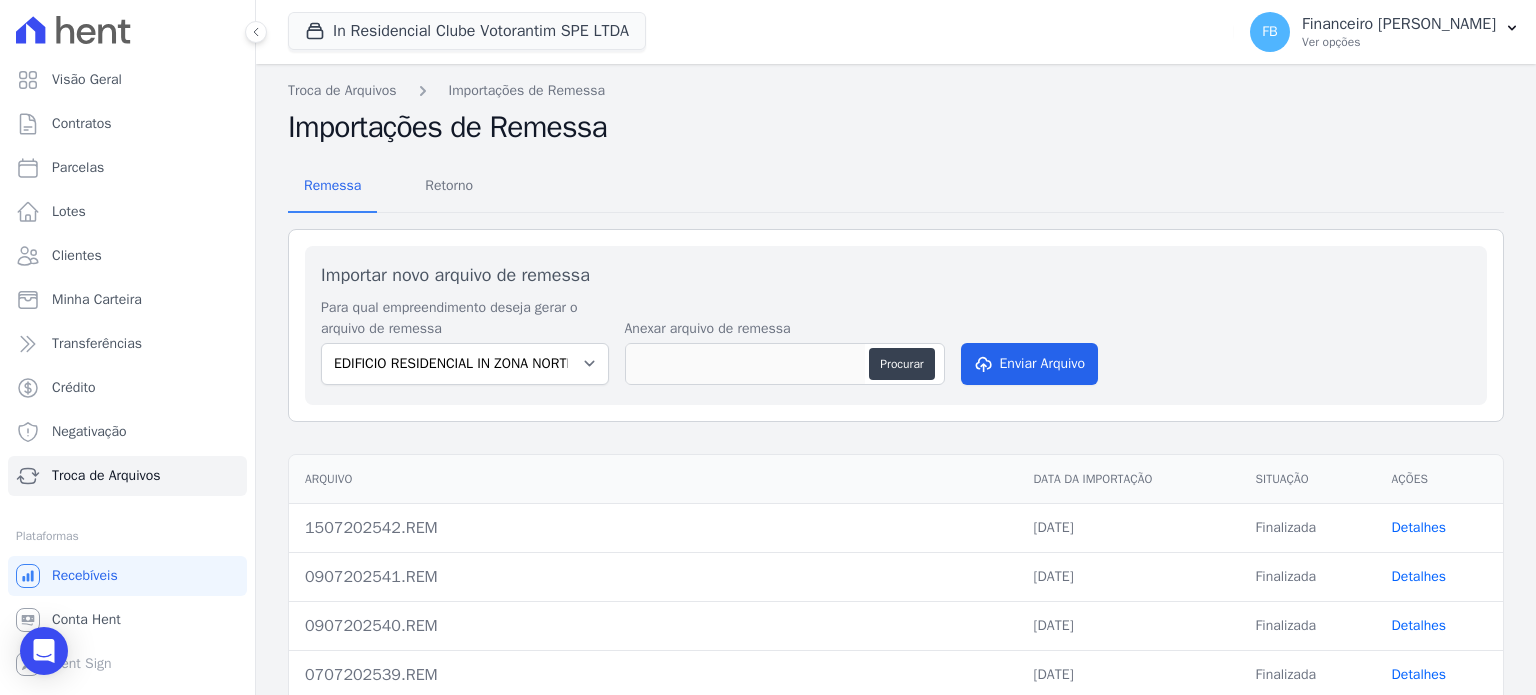 scroll, scrollTop: 388, scrollLeft: 0, axis: vertical 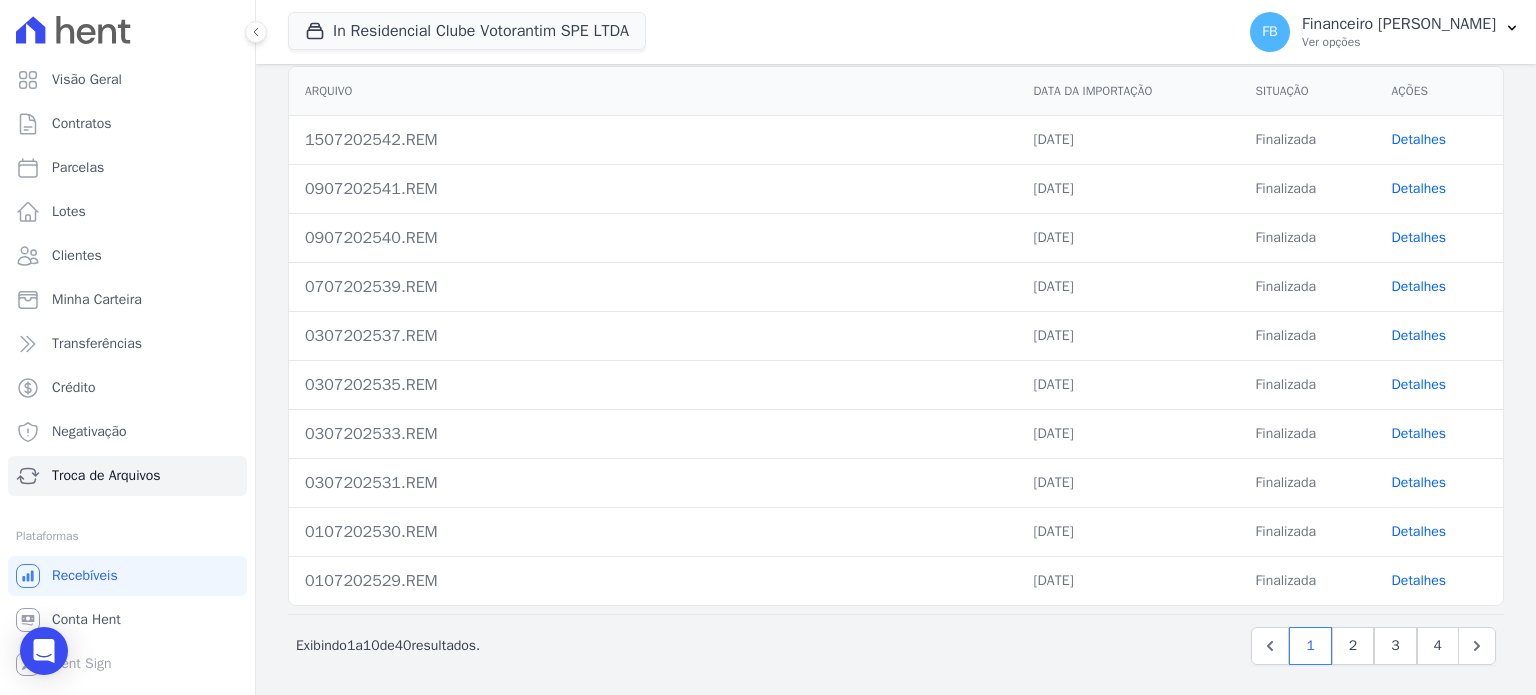 click on "Detalhes" at bounding box center [1419, 433] 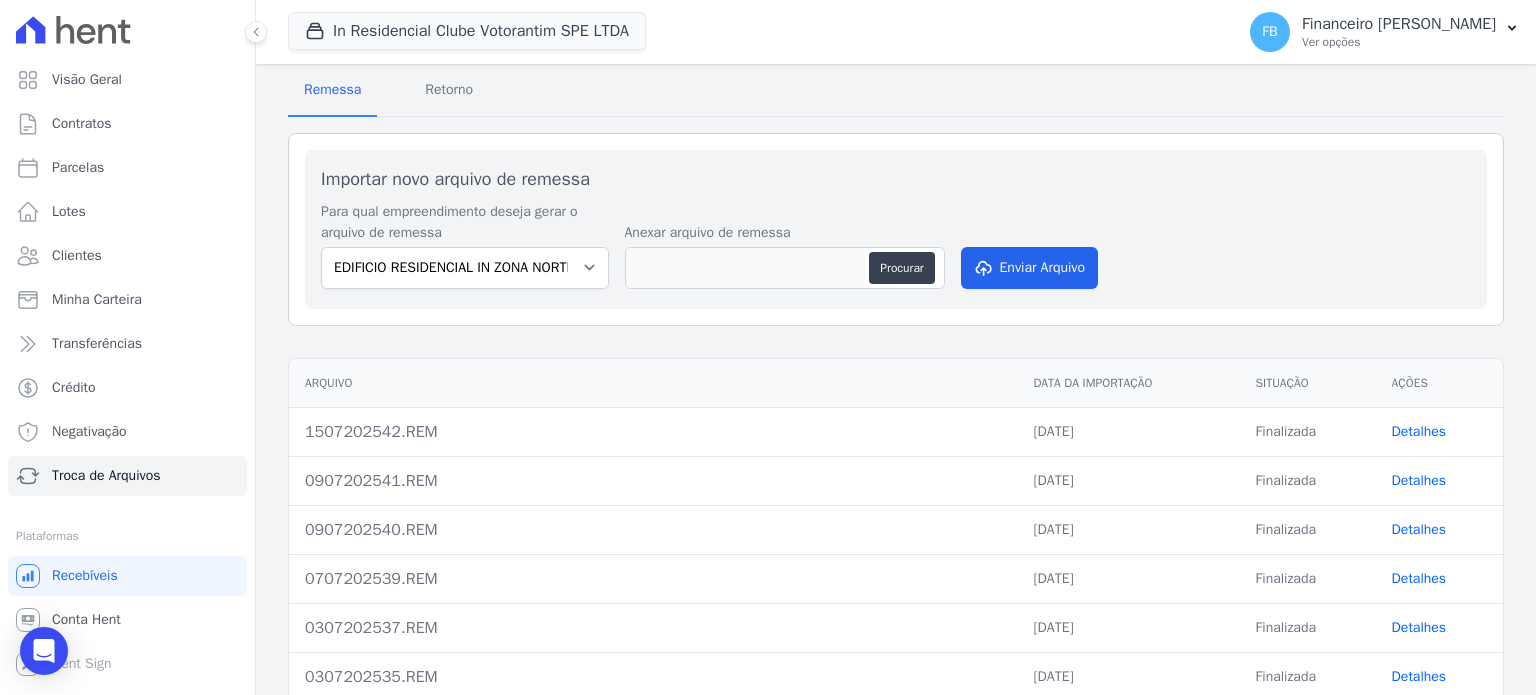 scroll, scrollTop: 388, scrollLeft: 0, axis: vertical 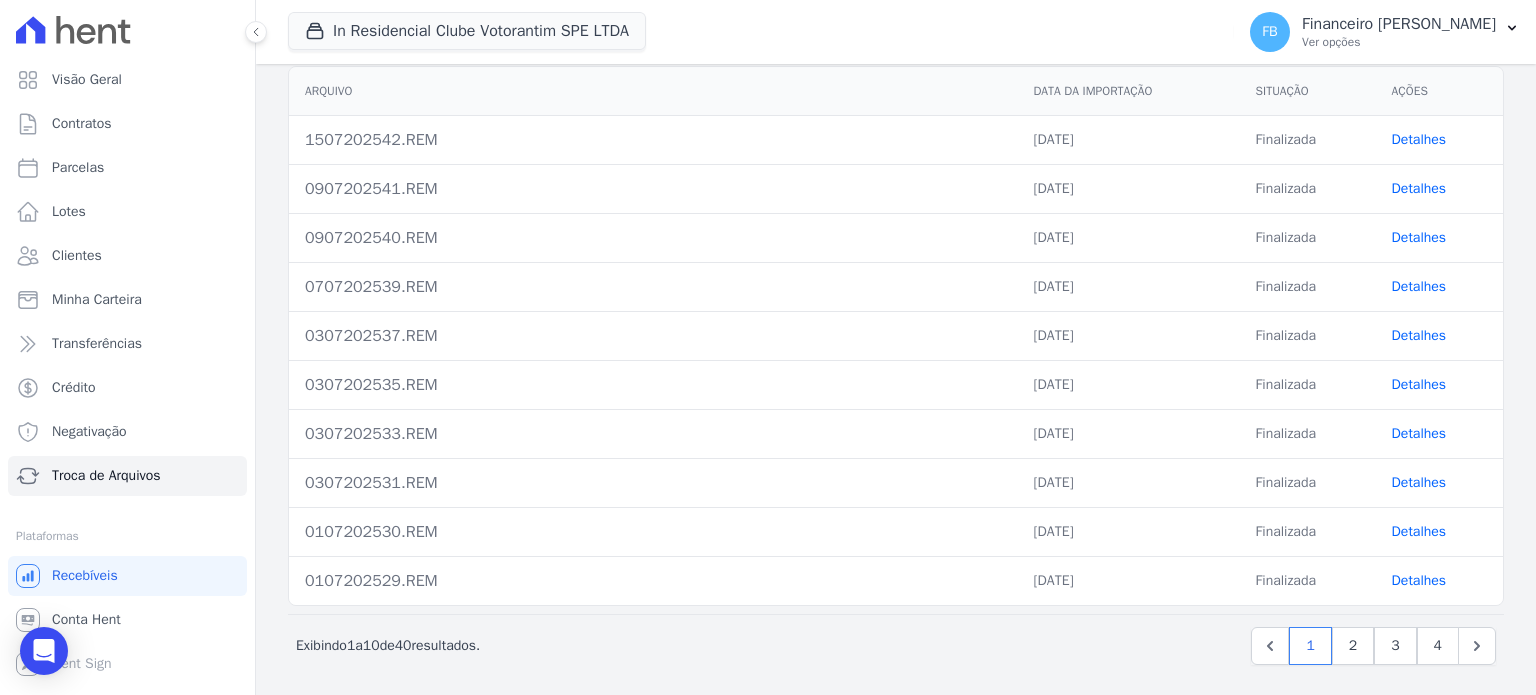 click on "Detalhes" at bounding box center [1419, 384] 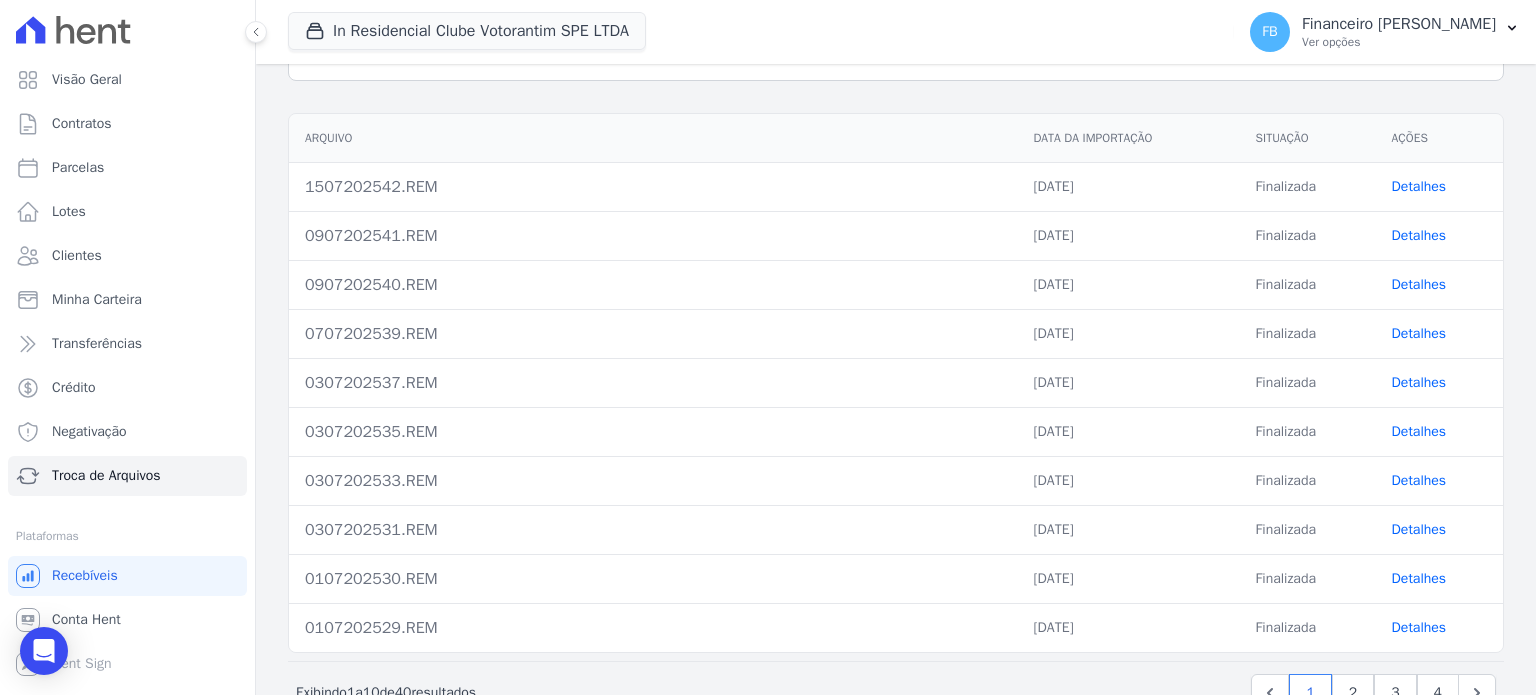 scroll, scrollTop: 388, scrollLeft: 0, axis: vertical 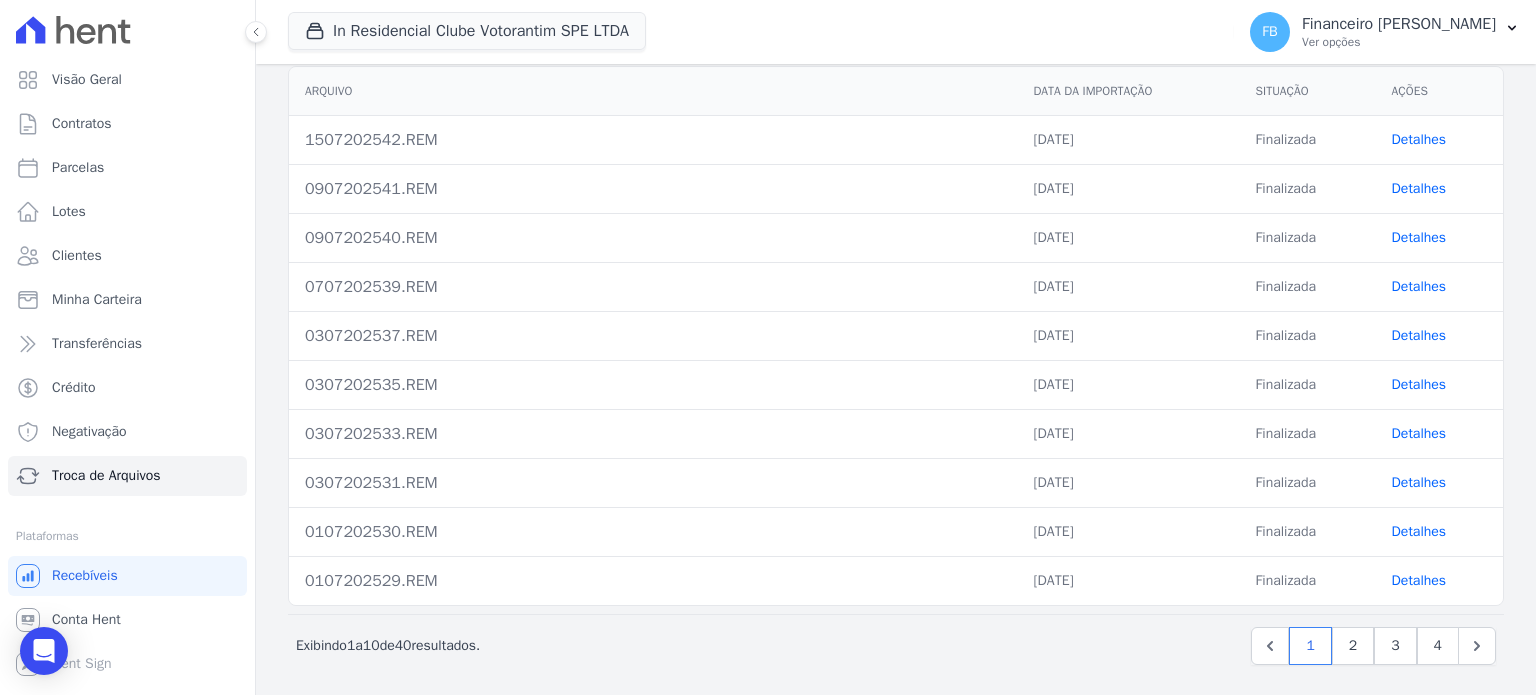 click on "Detalhes" at bounding box center [1419, 384] 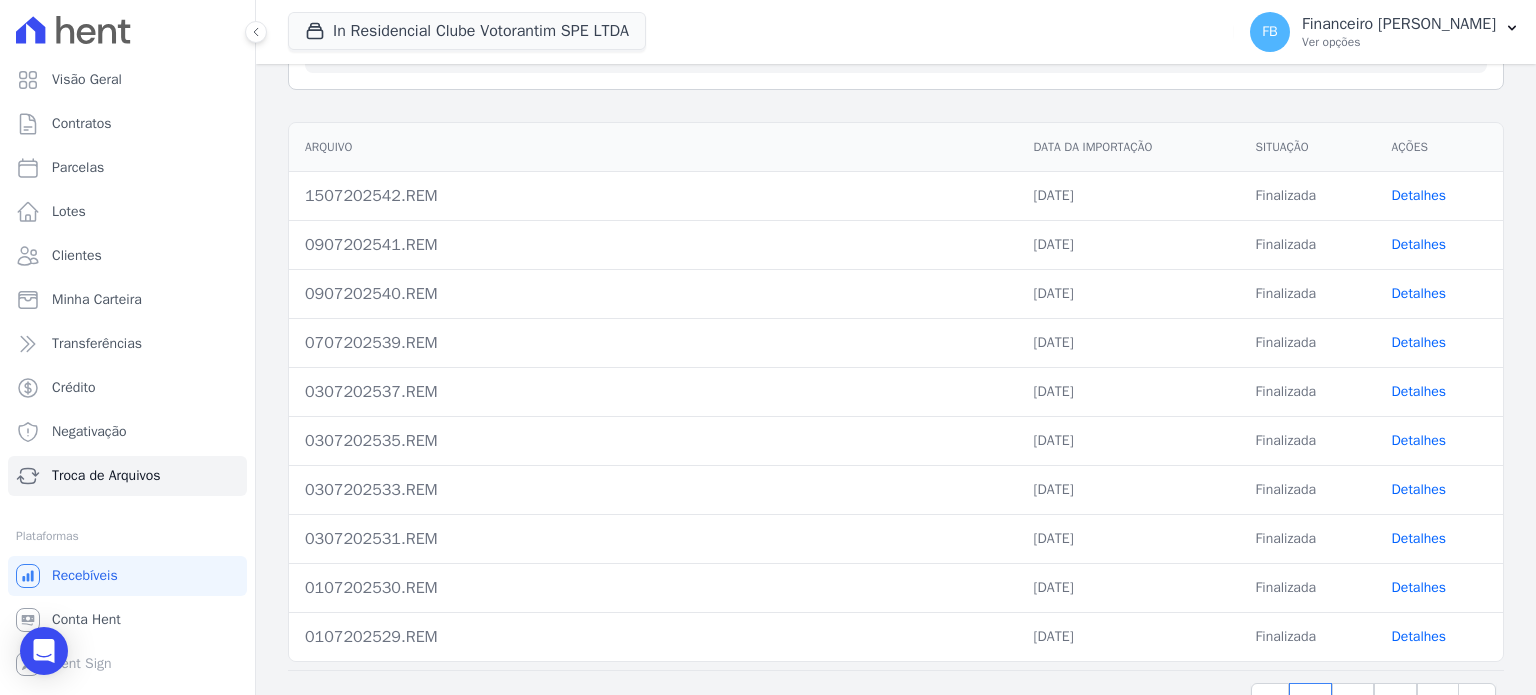 scroll, scrollTop: 388, scrollLeft: 0, axis: vertical 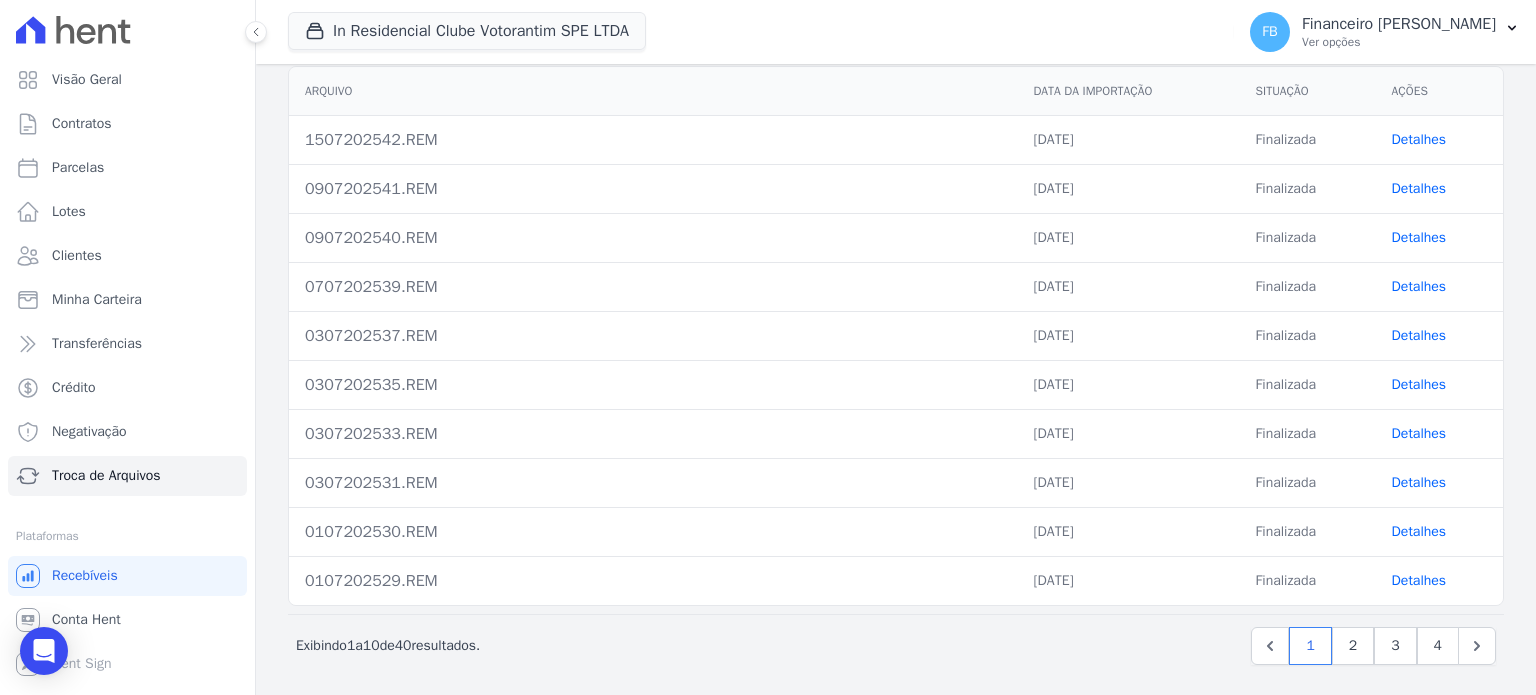 click on "Detalhes" at bounding box center [1419, 335] 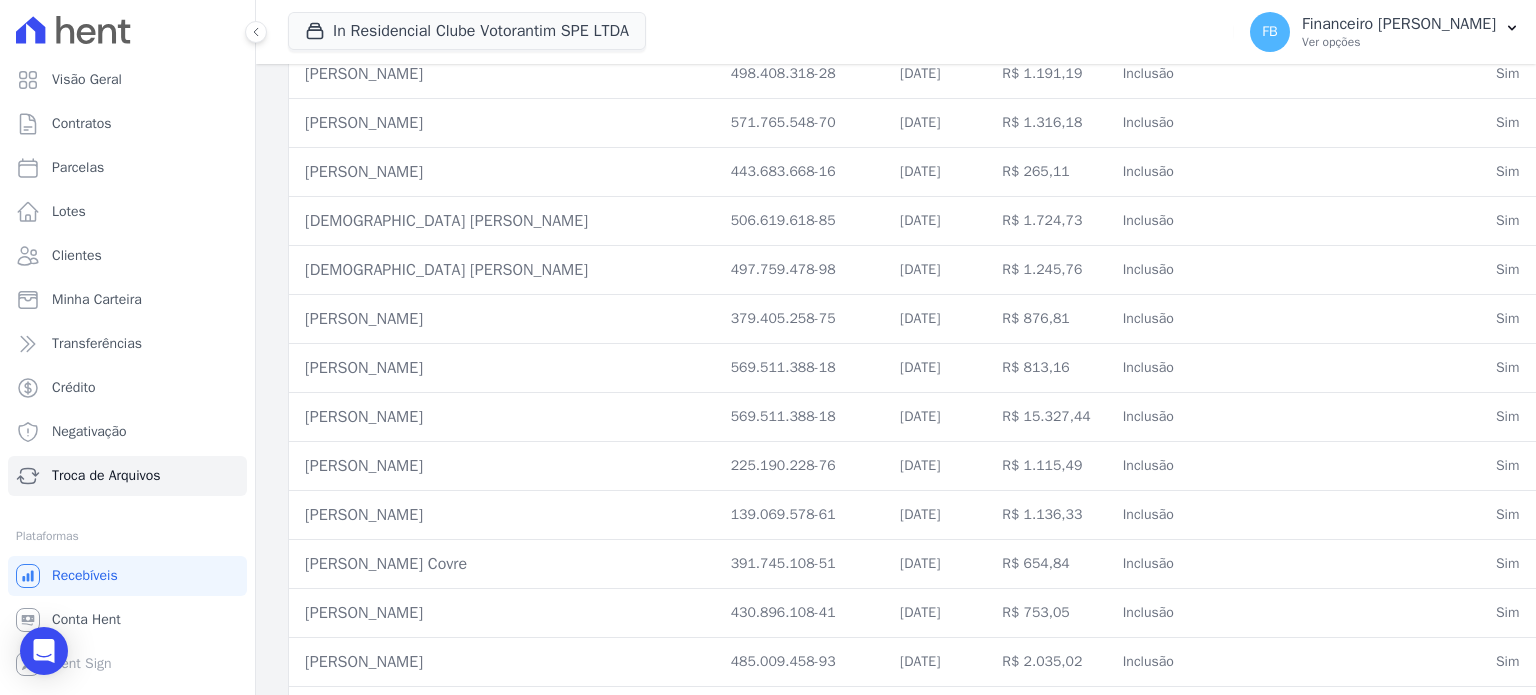 scroll, scrollTop: 7600, scrollLeft: 0, axis: vertical 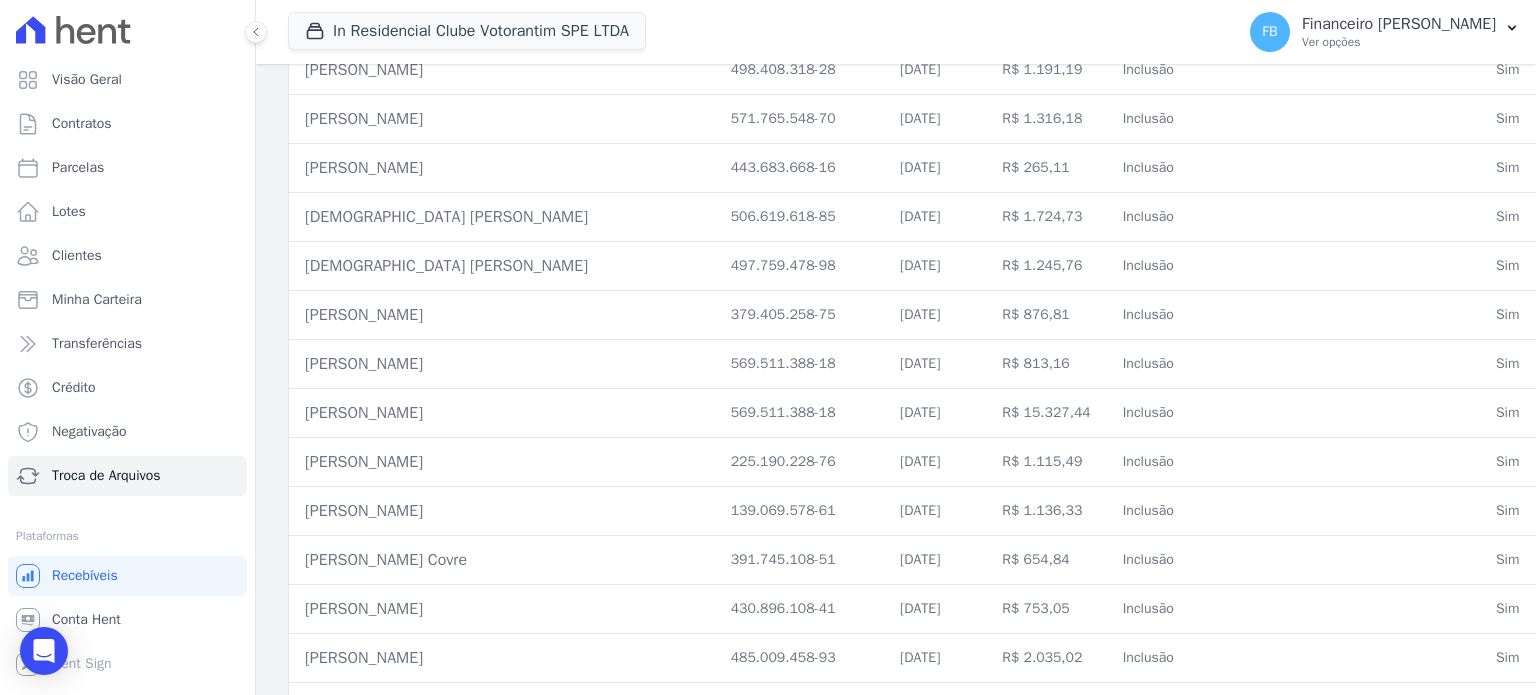 click on "R$ 15.327,44" at bounding box center [1046, 413] 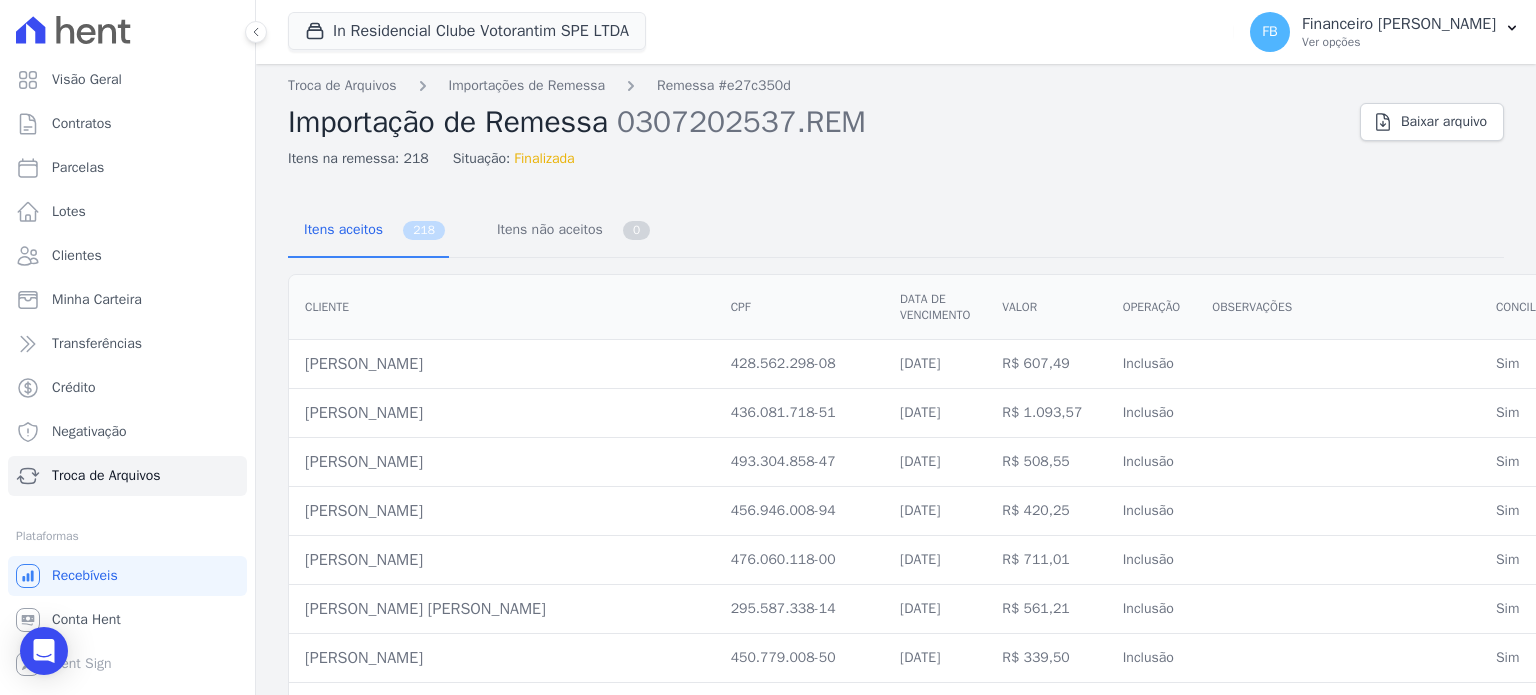 scroll, scrollTop: 0, scrollLeft: 0, axis: both 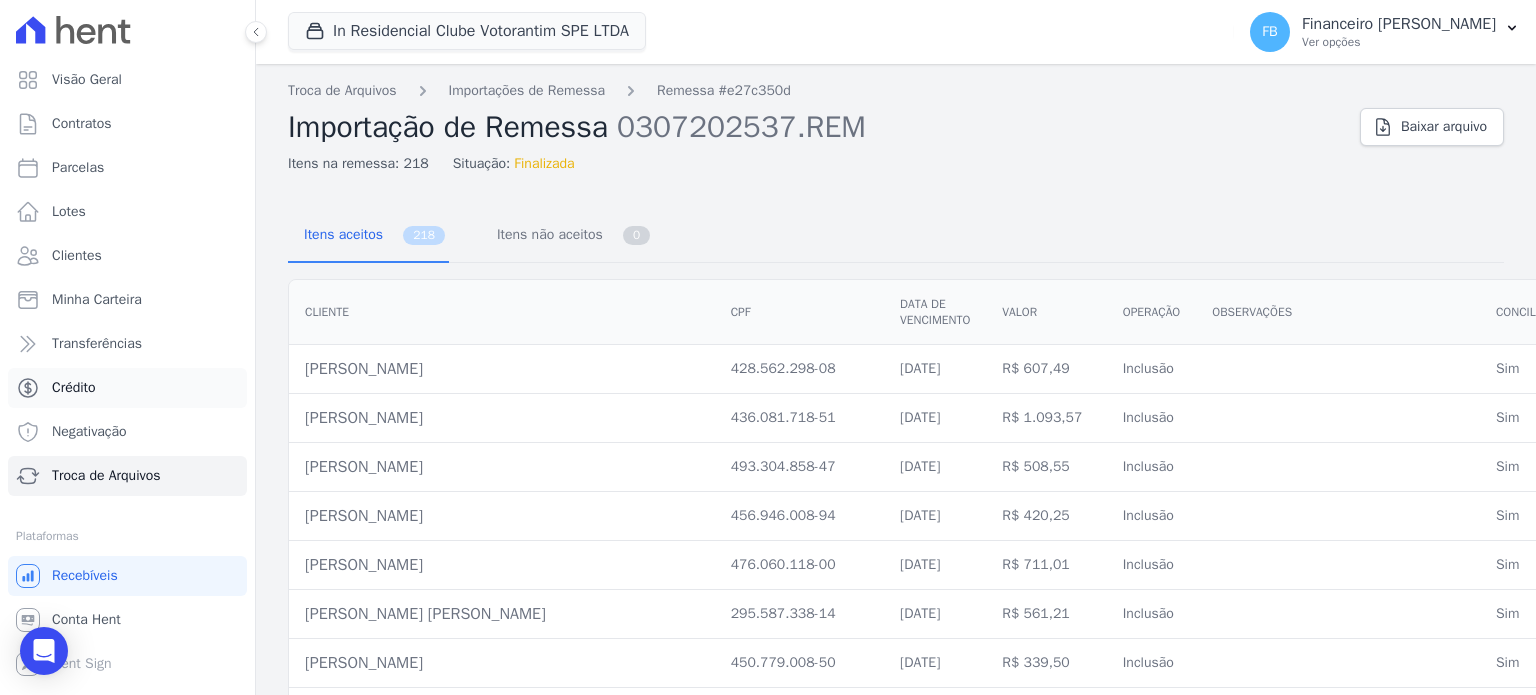 click on "Crédito" at bounding box center [127, 388] 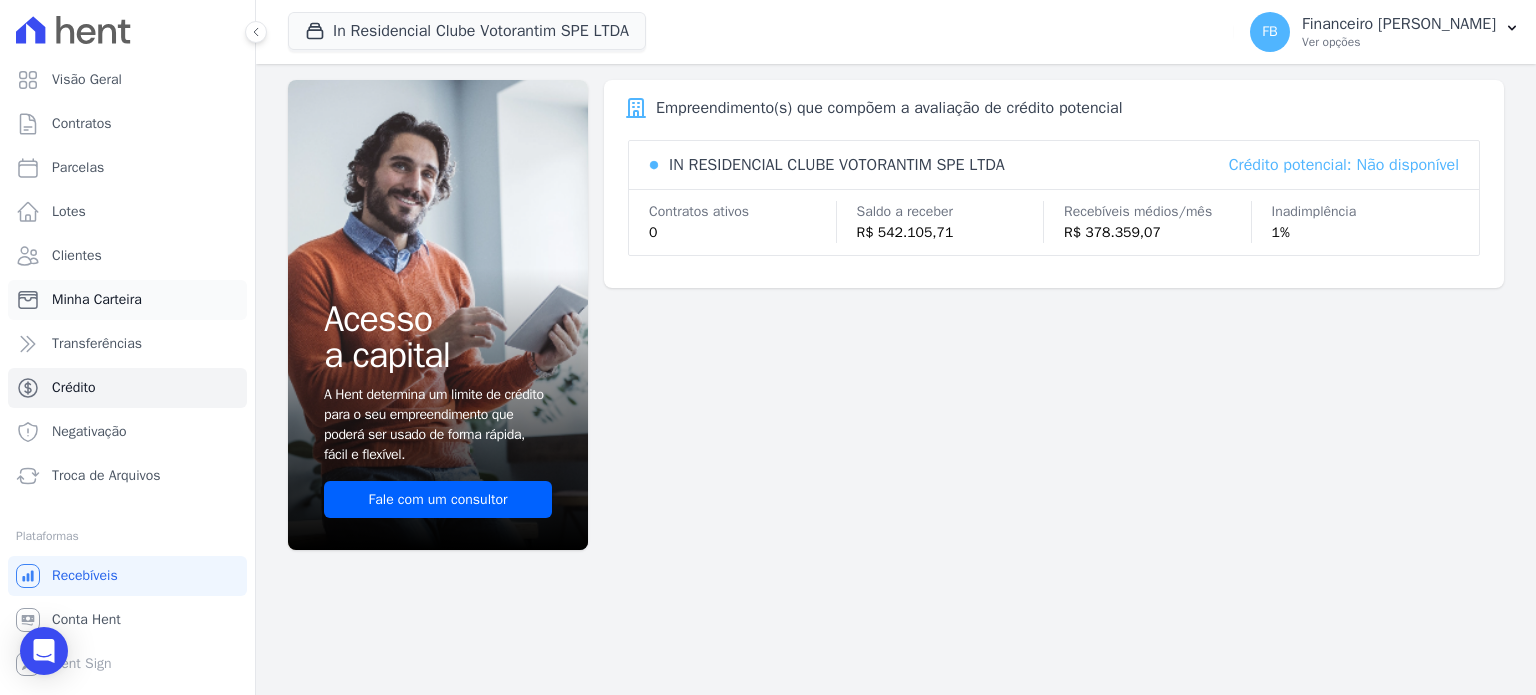 click on "Minha Carteira" at bounding box center (97, 300) 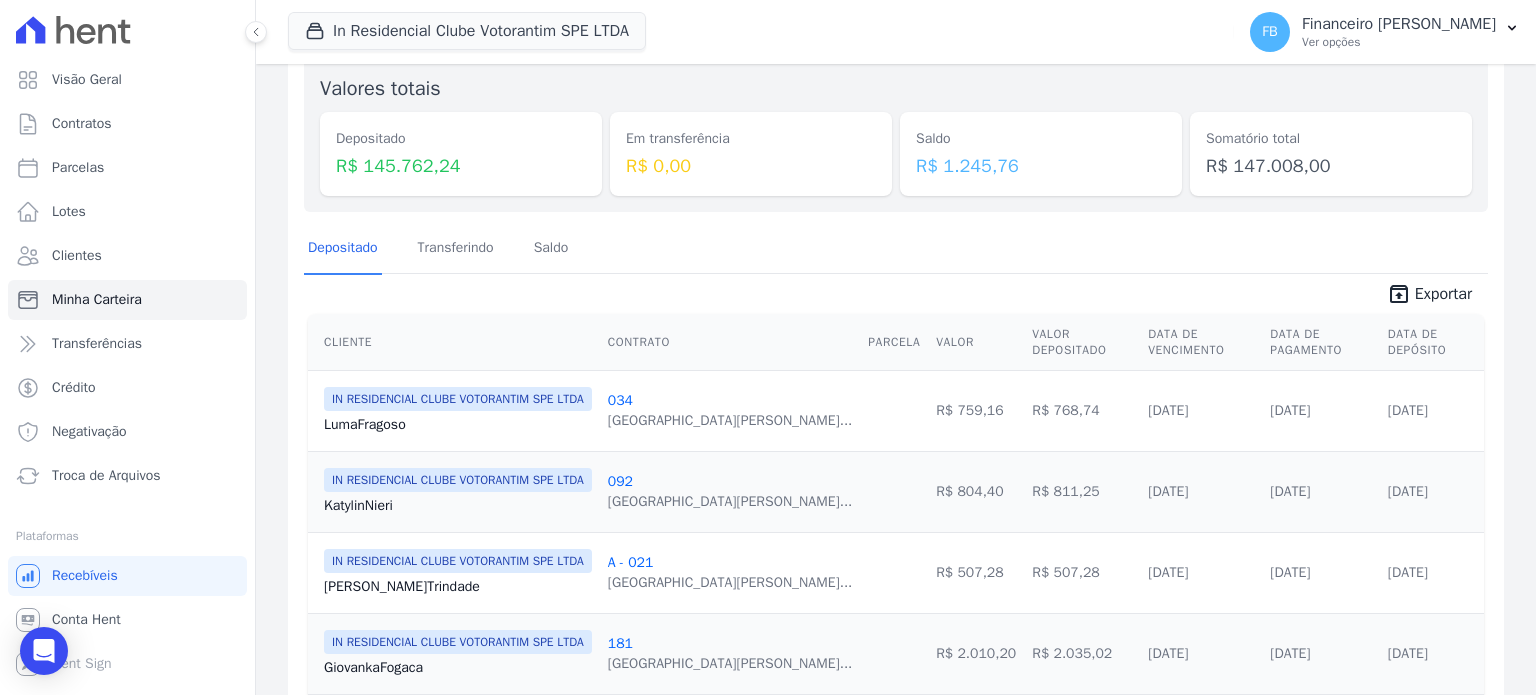 scroll, scrollTop: 0, scrollLeft: 0, axis: both 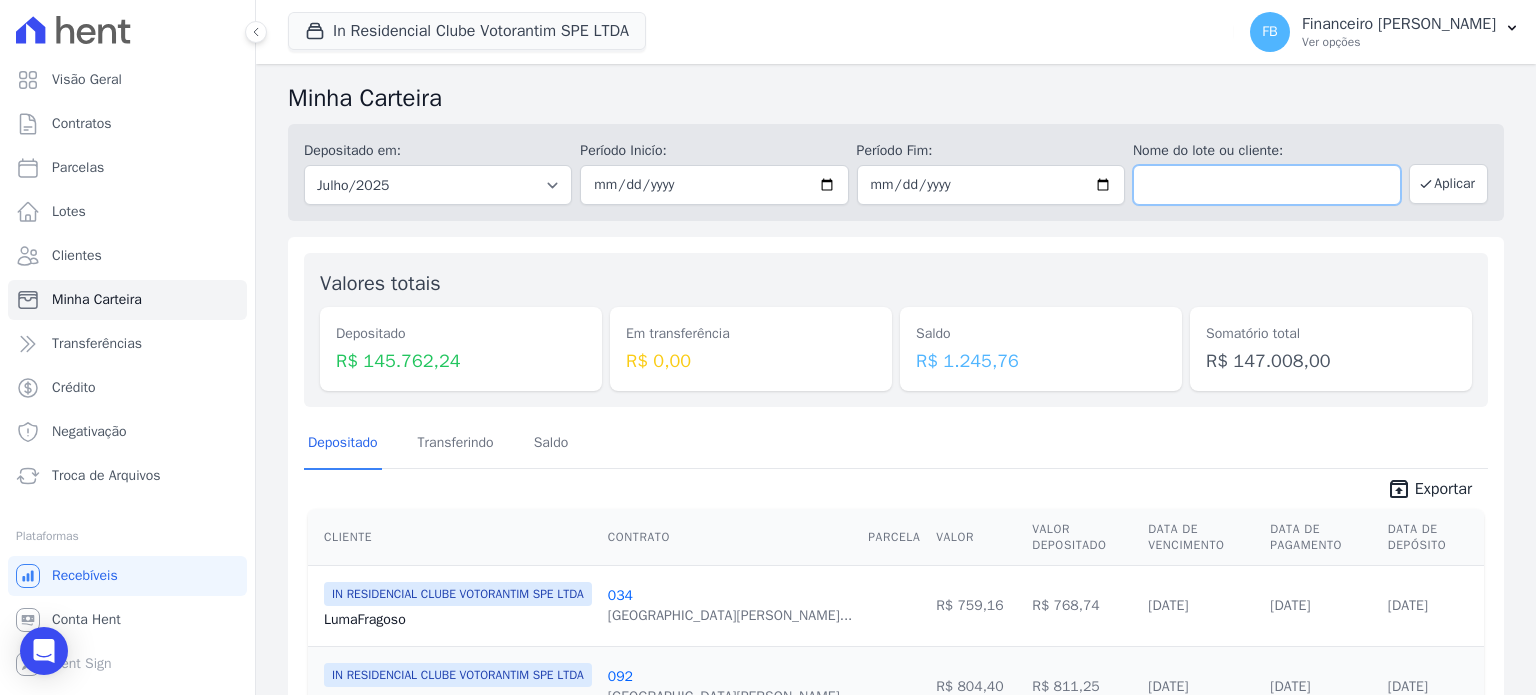 click at bounding box center [1267, 185] 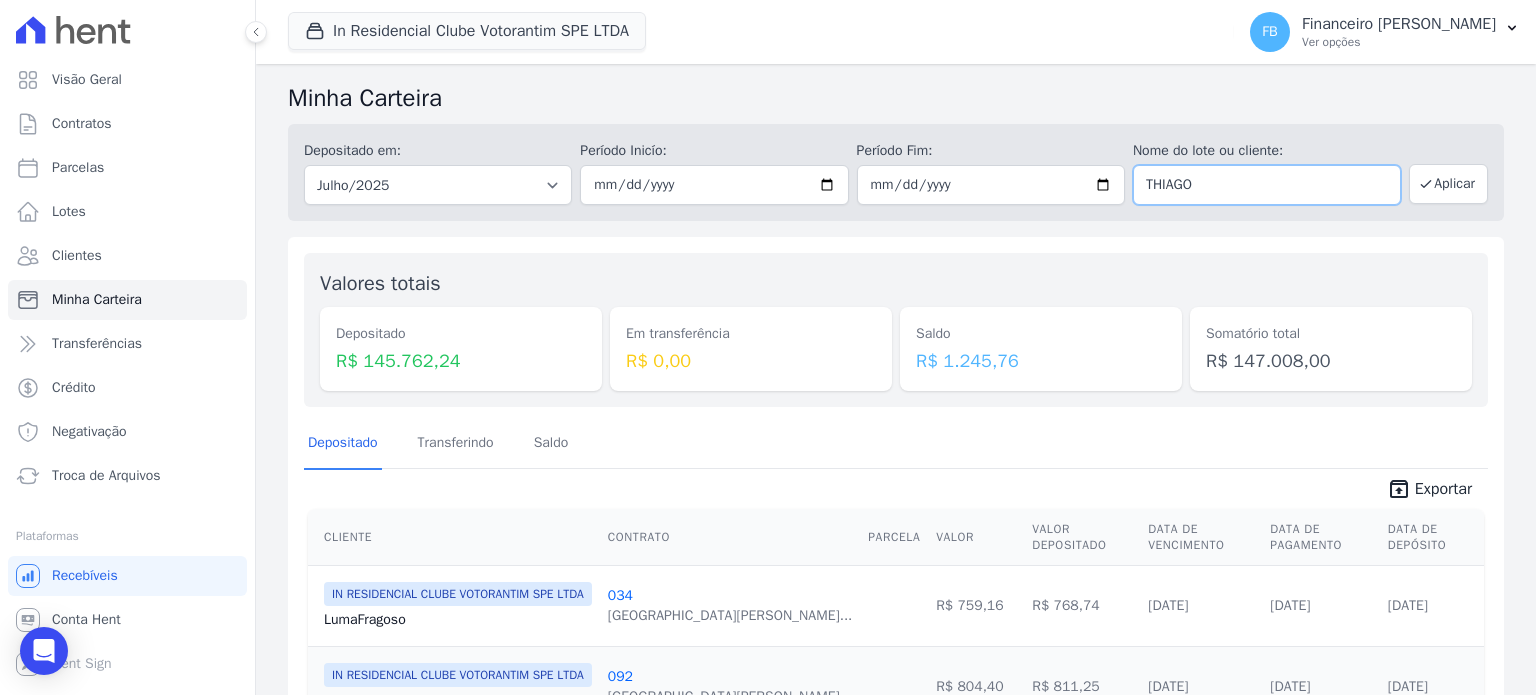 type on "THIAGO" 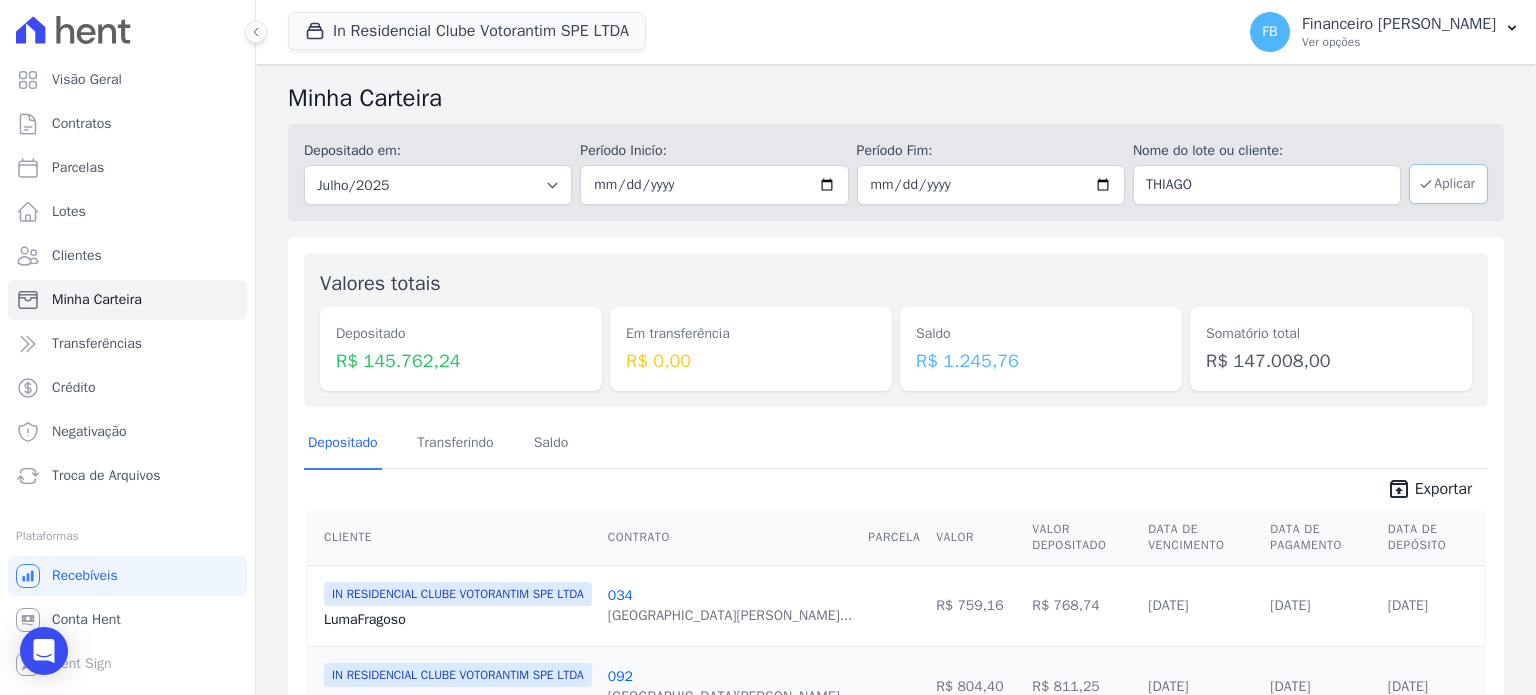 click on "Aplicar" at bounding box center (1448, 184) 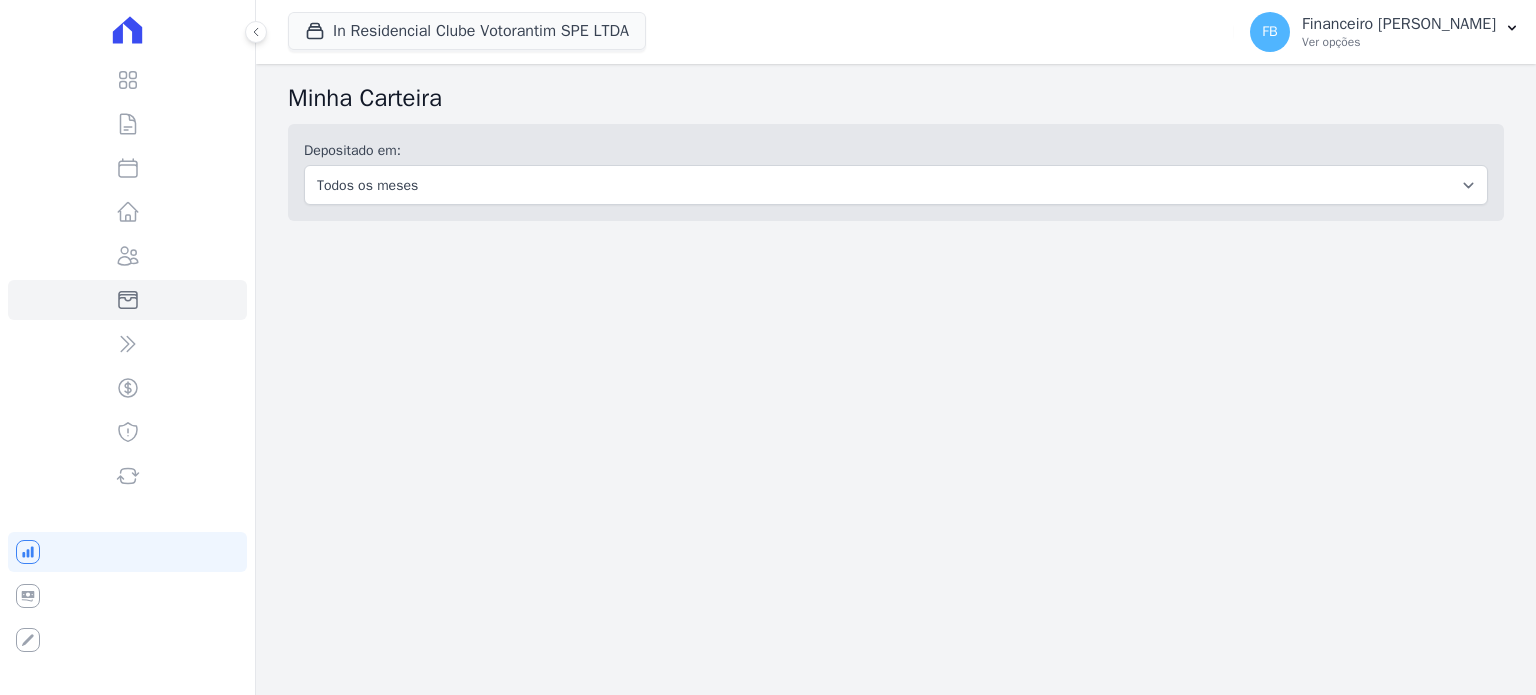 scroll, scrollTop: 0, scrollLeft: 0, axis: both 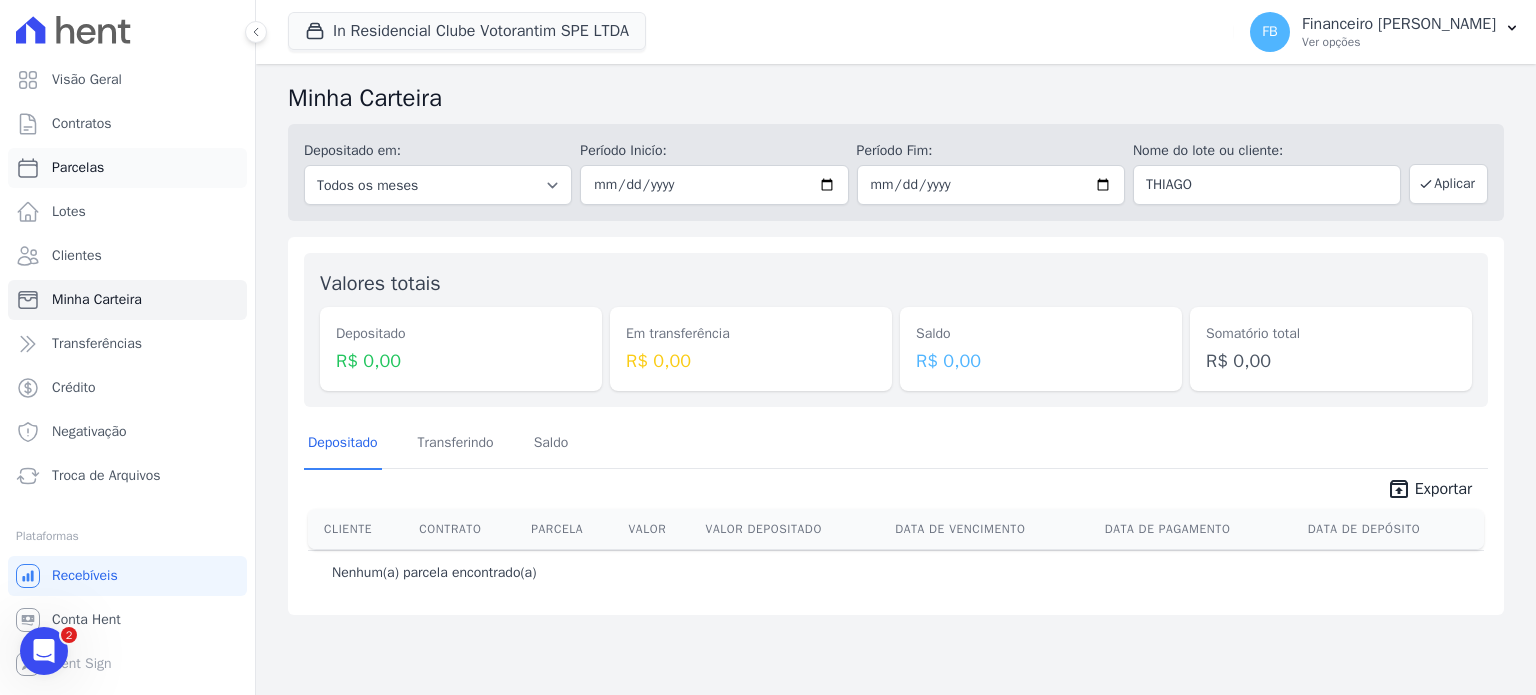 click on "Parcelas" at bounding box center (127, 168) 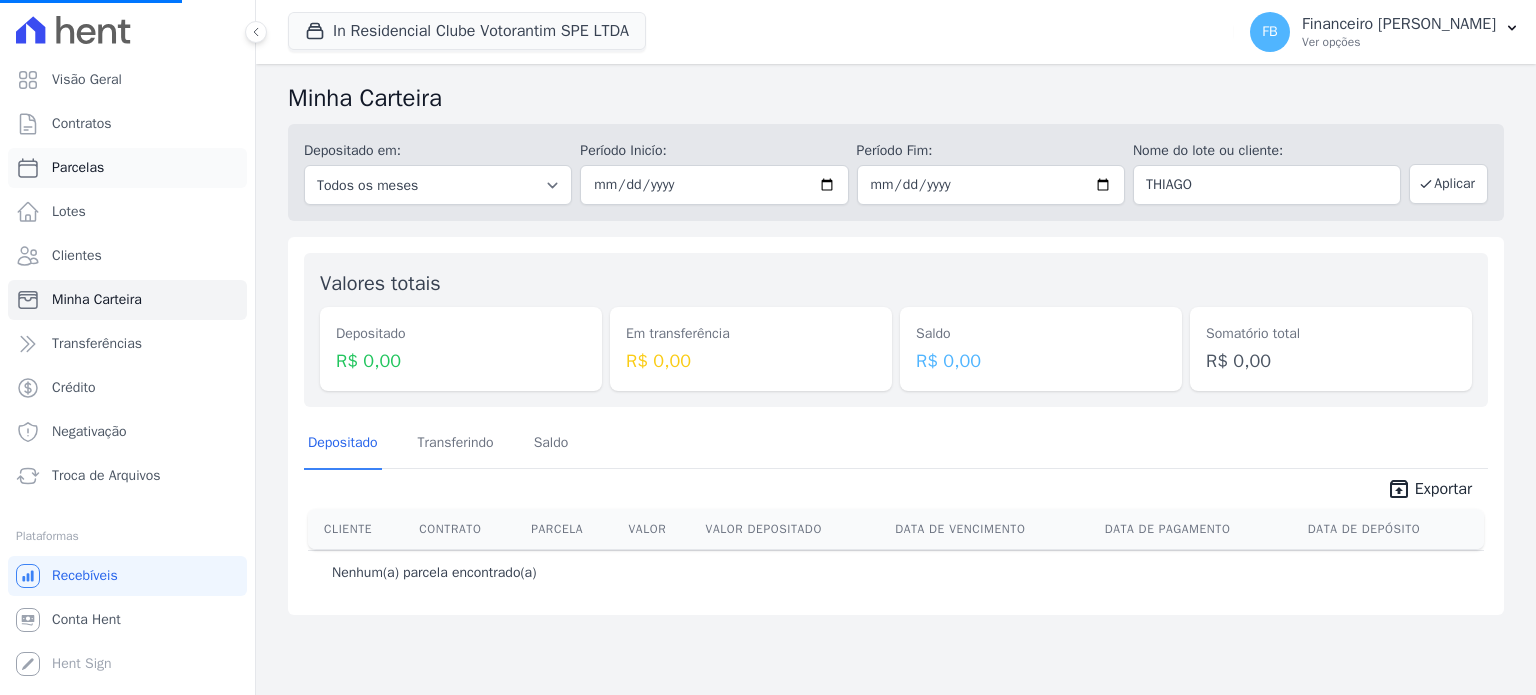 select 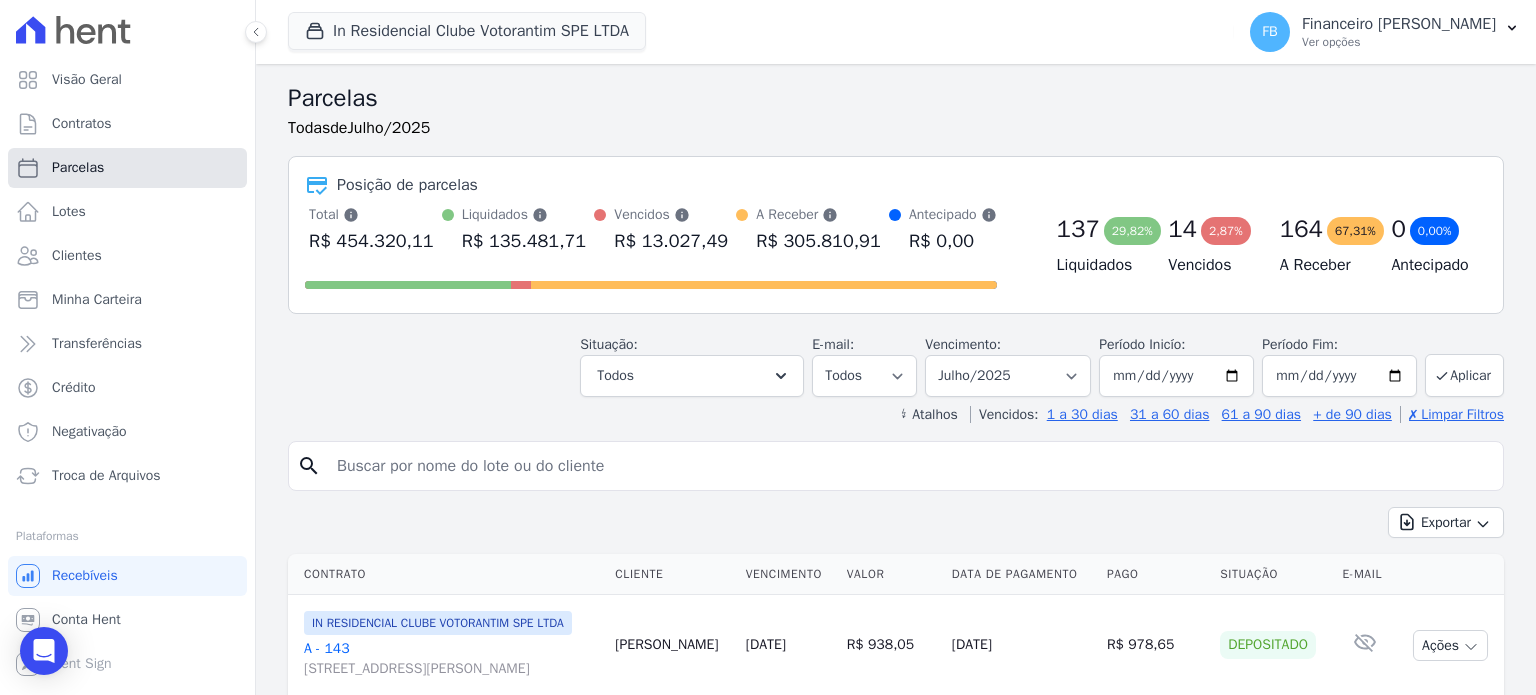 click on "Parcelas" at bounding box center [78, 168] 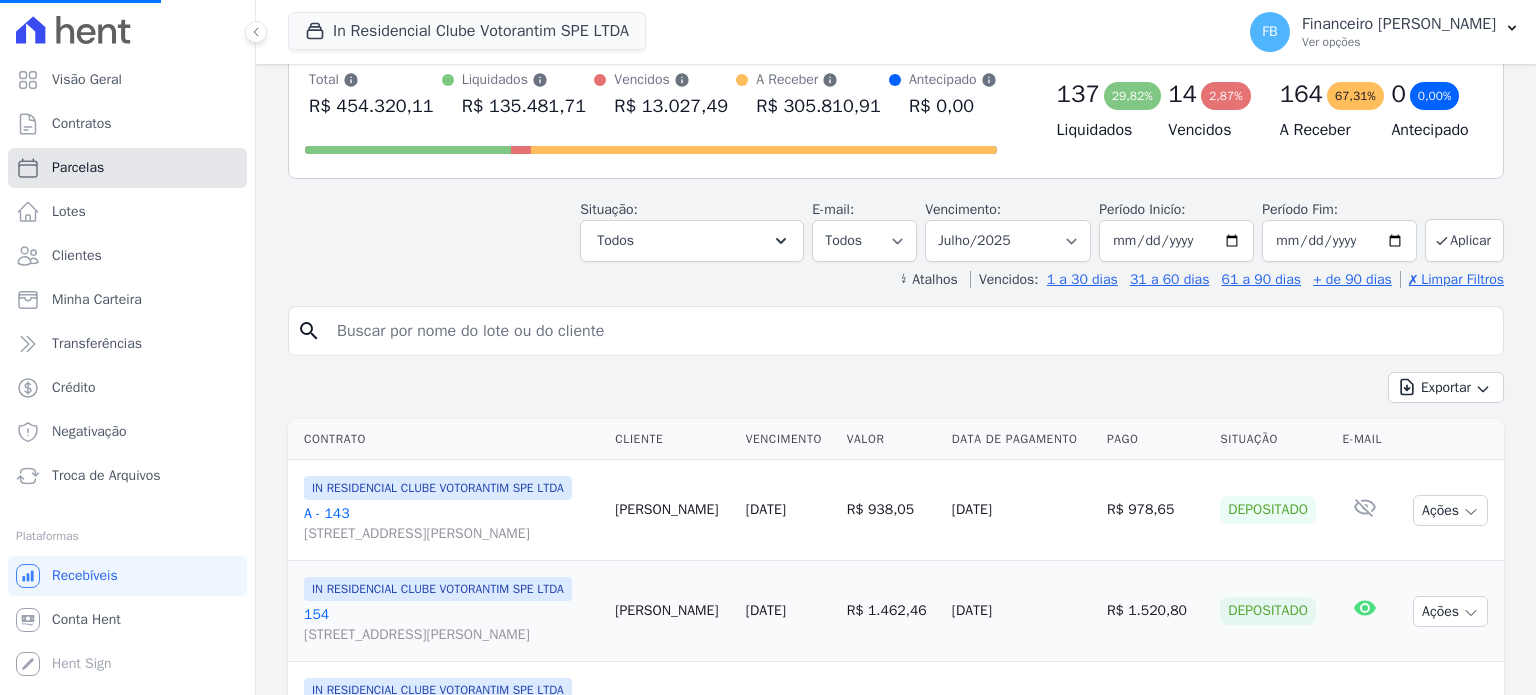 scroll, scrollTop: 0, scrollLeft: 0, axis: both 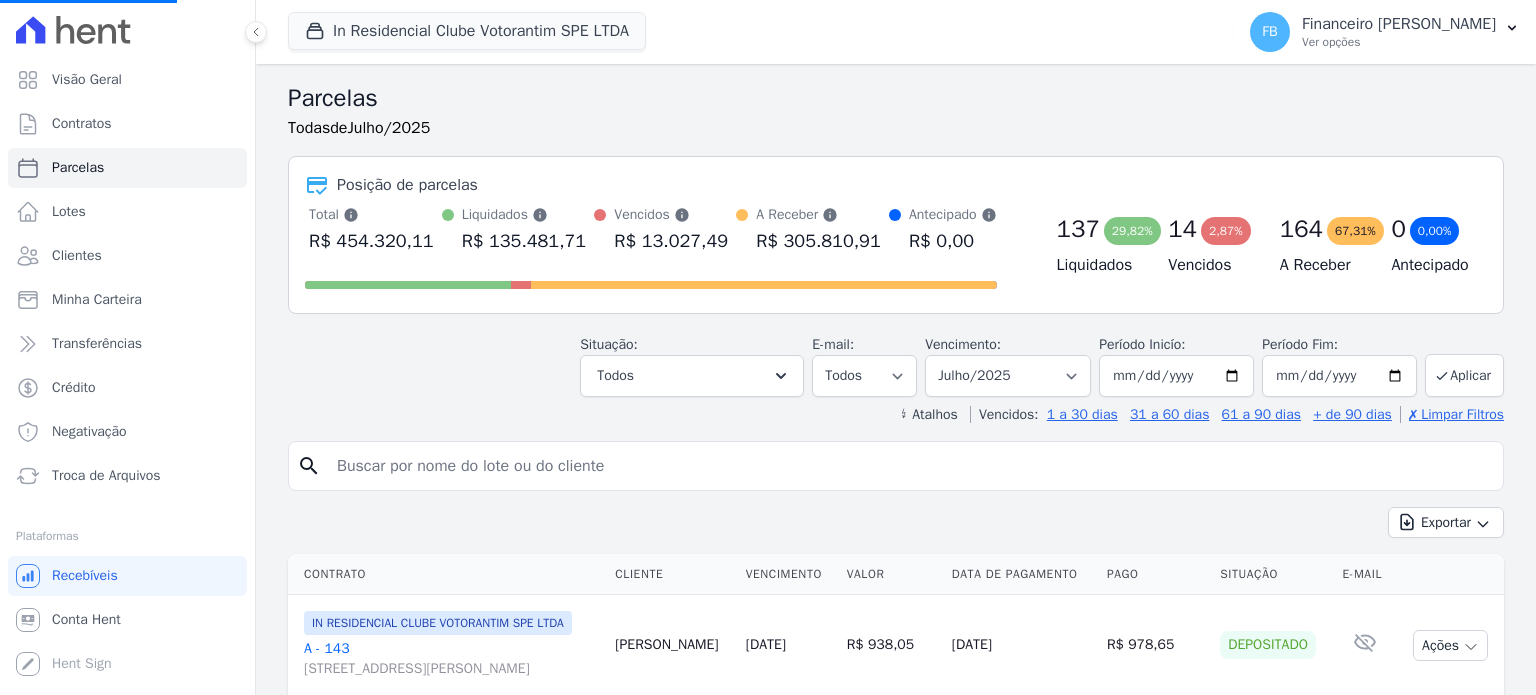 click at bounding box center (910, 466) 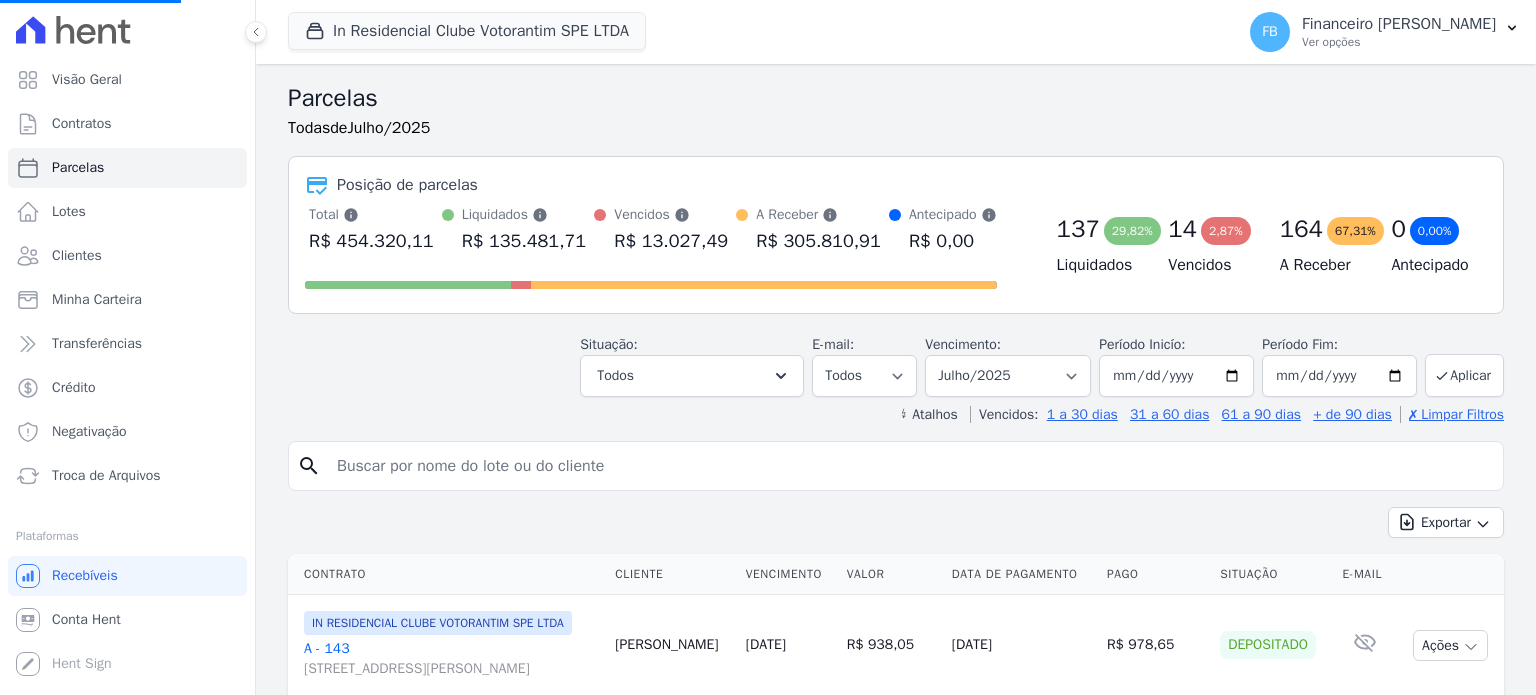 select 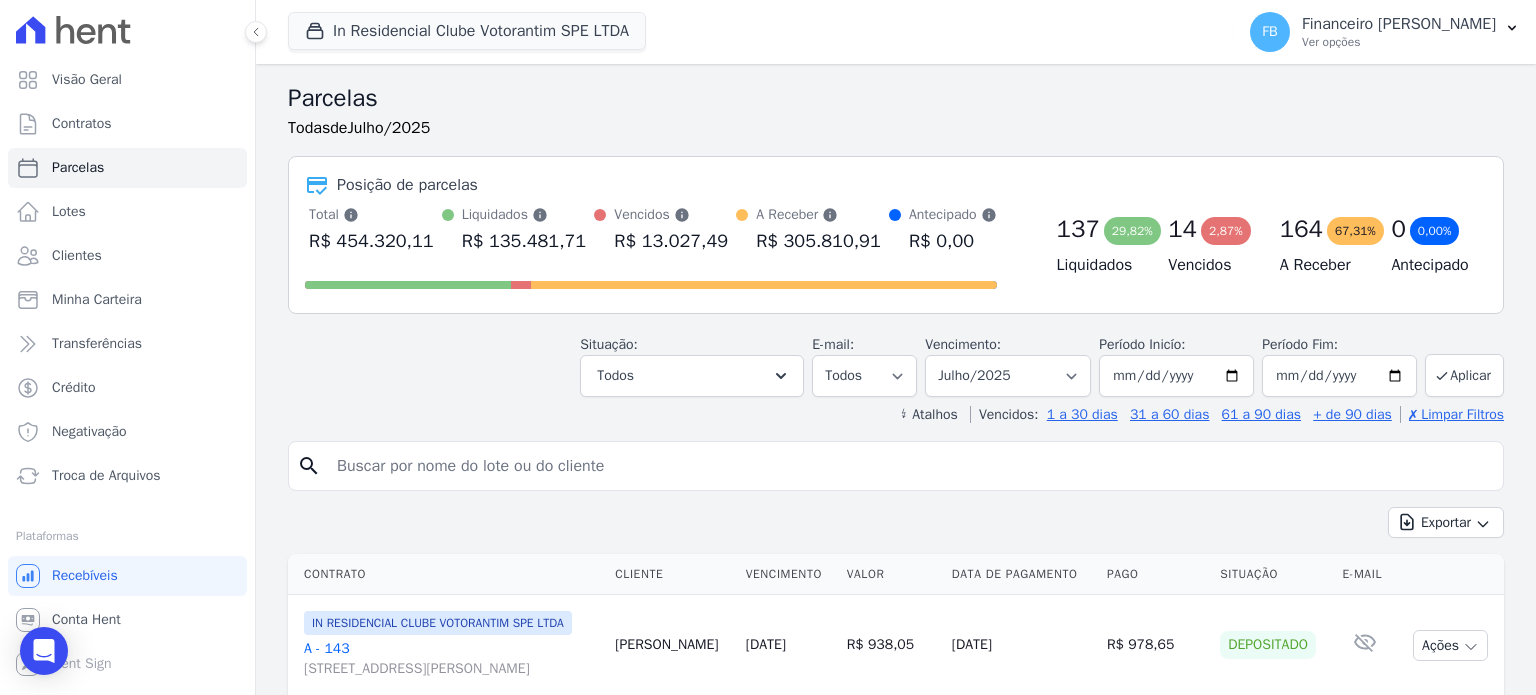 click at bounding box center [910, 466] 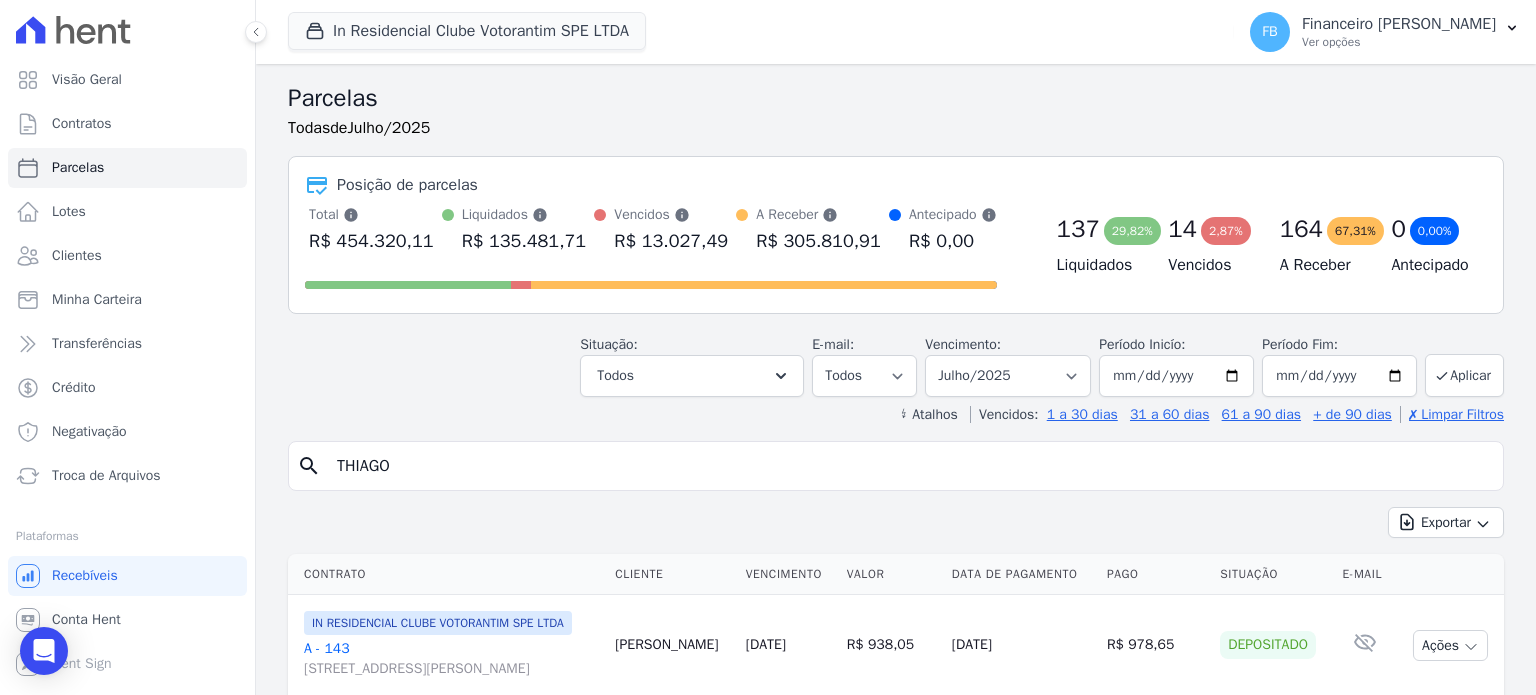 type on "THIAGO" 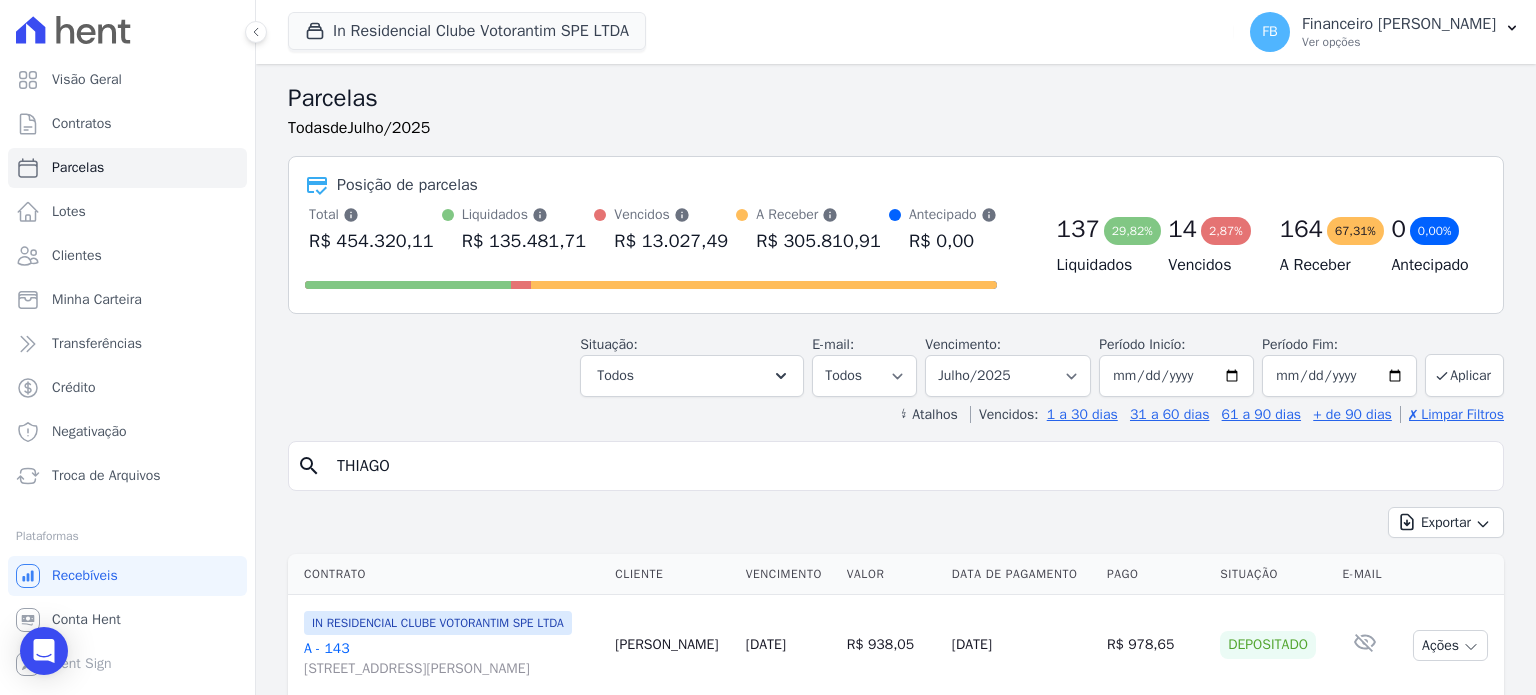 select 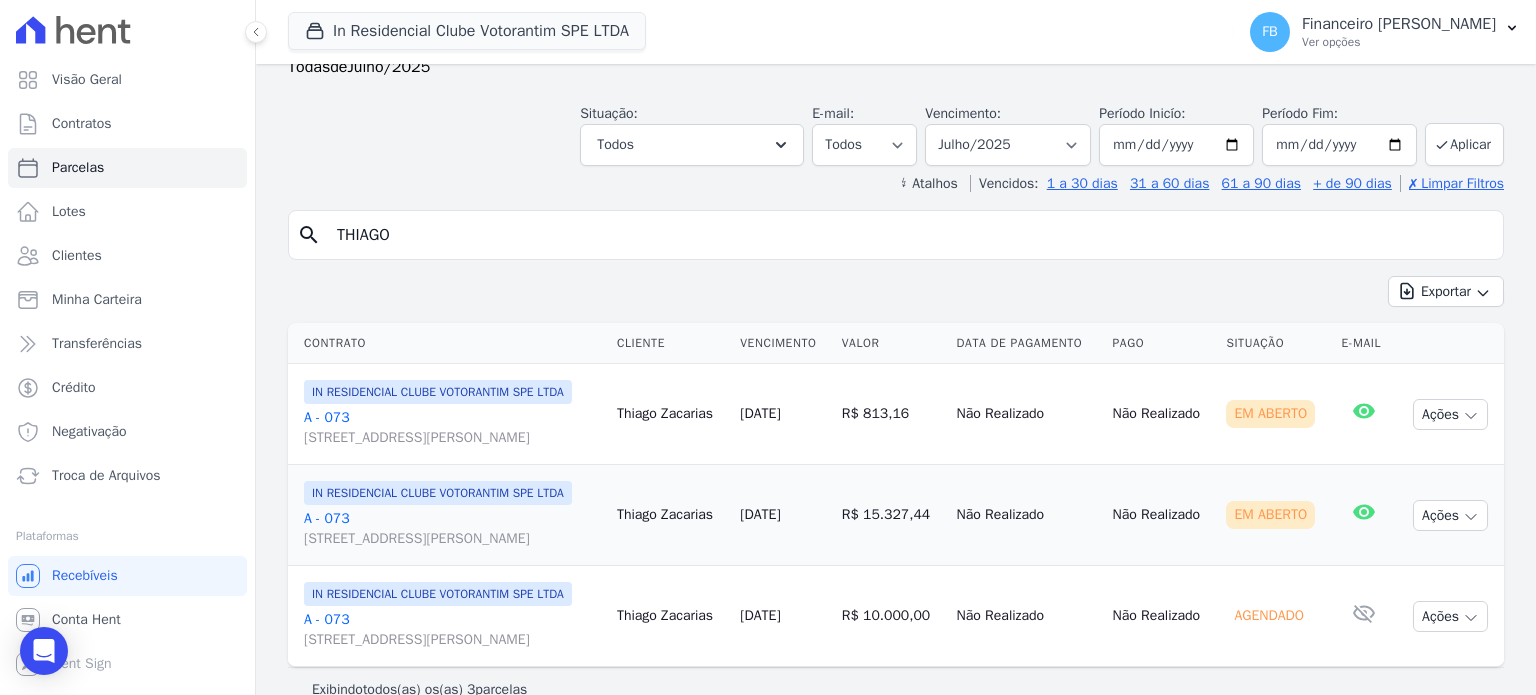 scroll, scrollTop: 168, scrollLeft: 0, axis: vertical 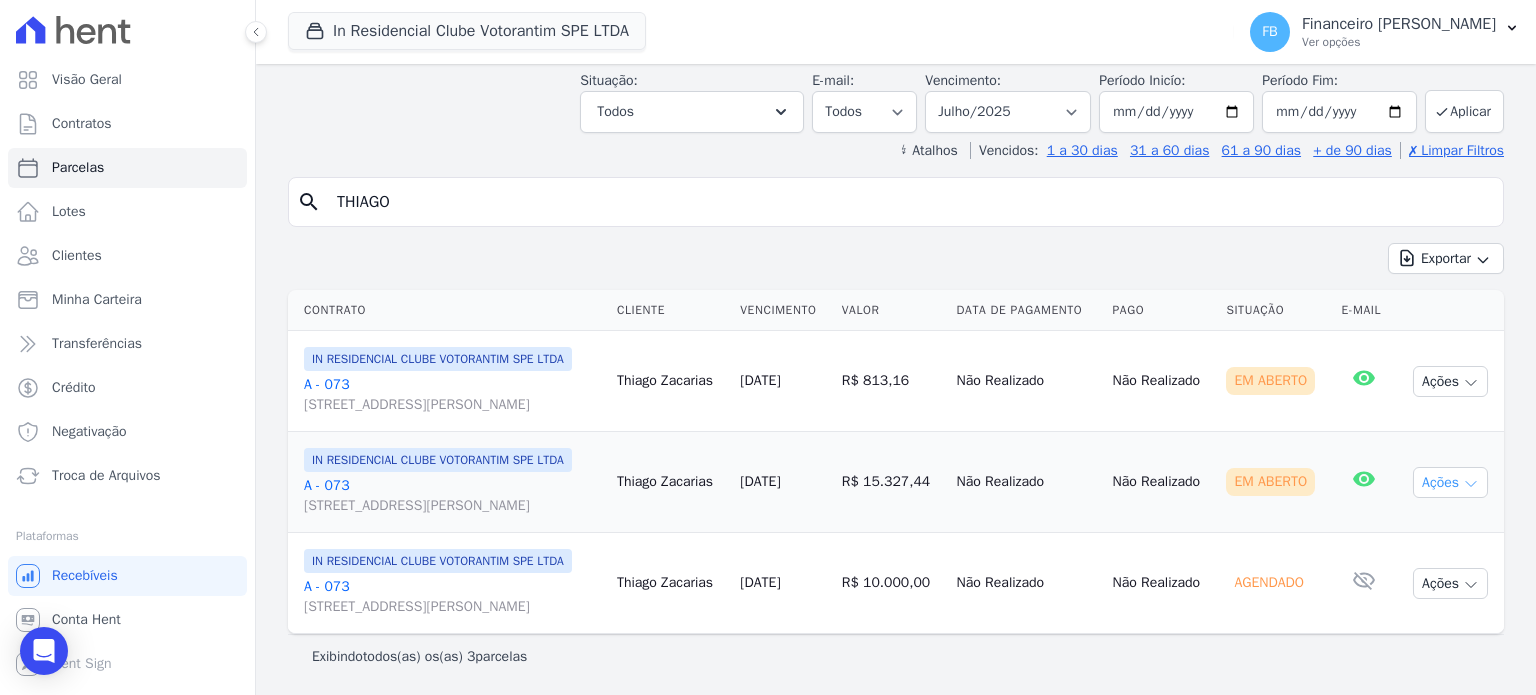 click 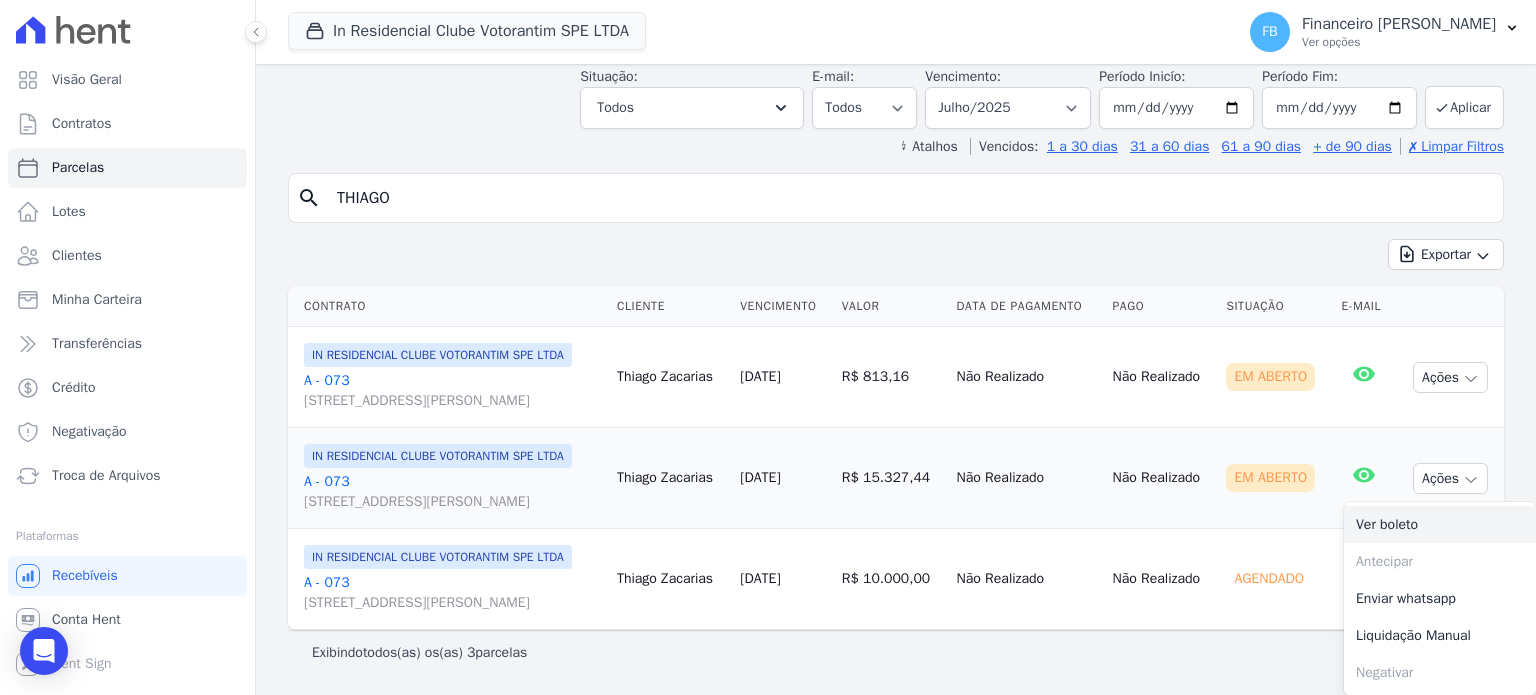 click on "Ver boleto" at bounding box center (1440, 524) 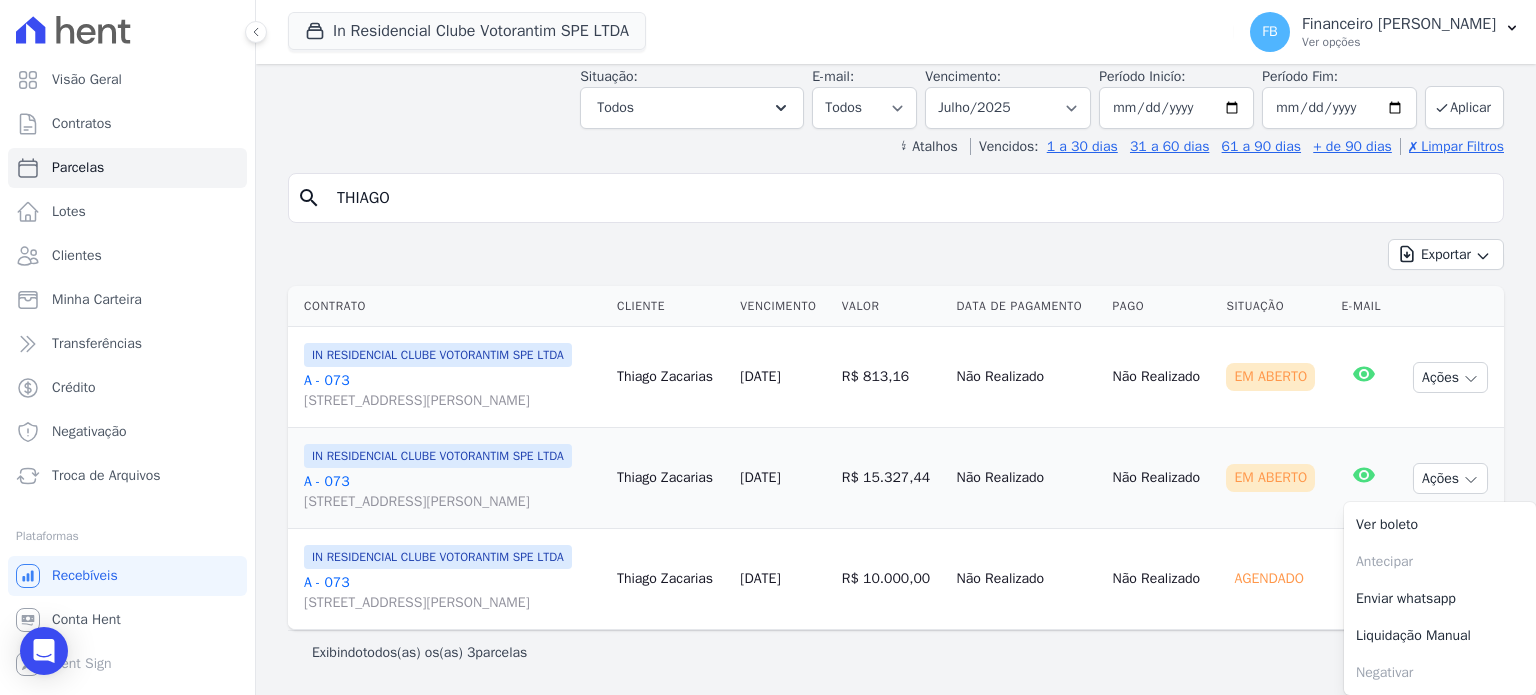 scroll, scrollTop: 0, scrollLeft: 0, axis: both 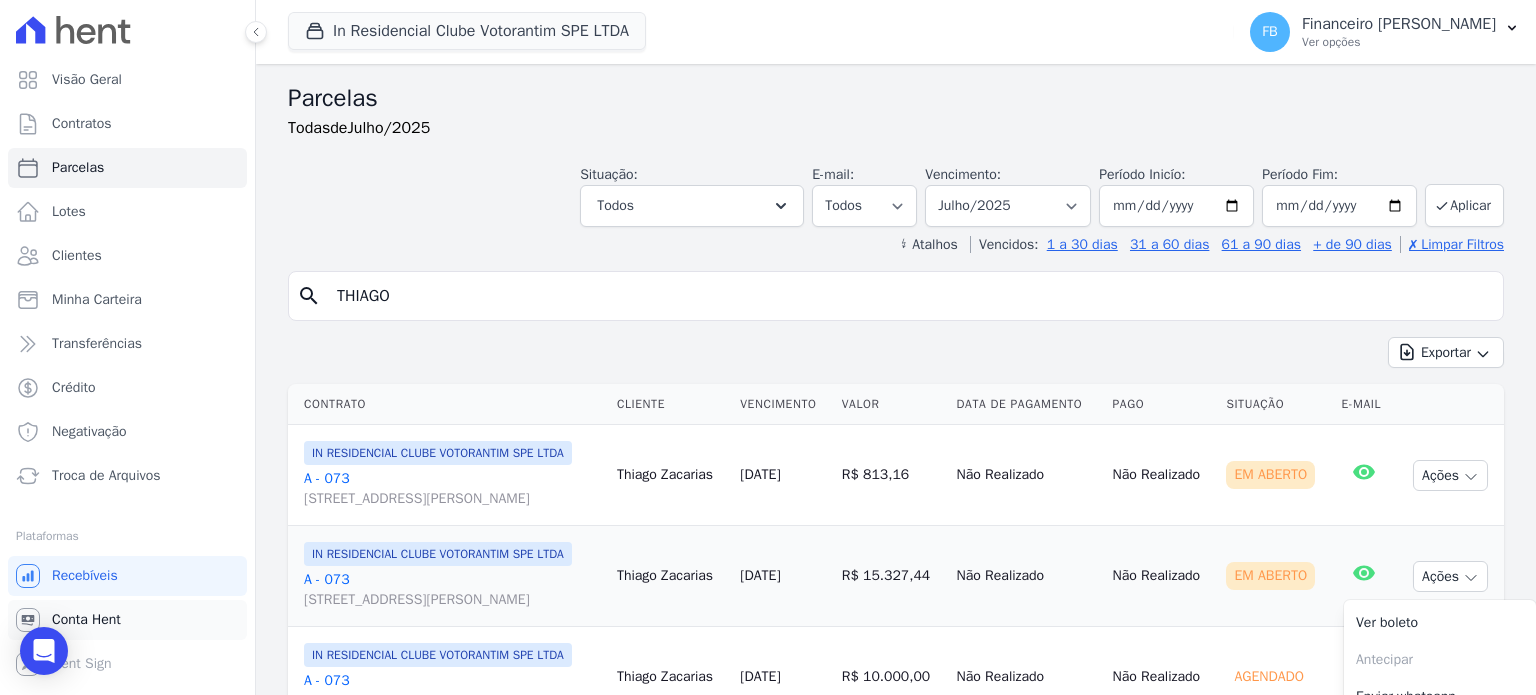 click on "Conta Hent" at bounding box center (86, 620) 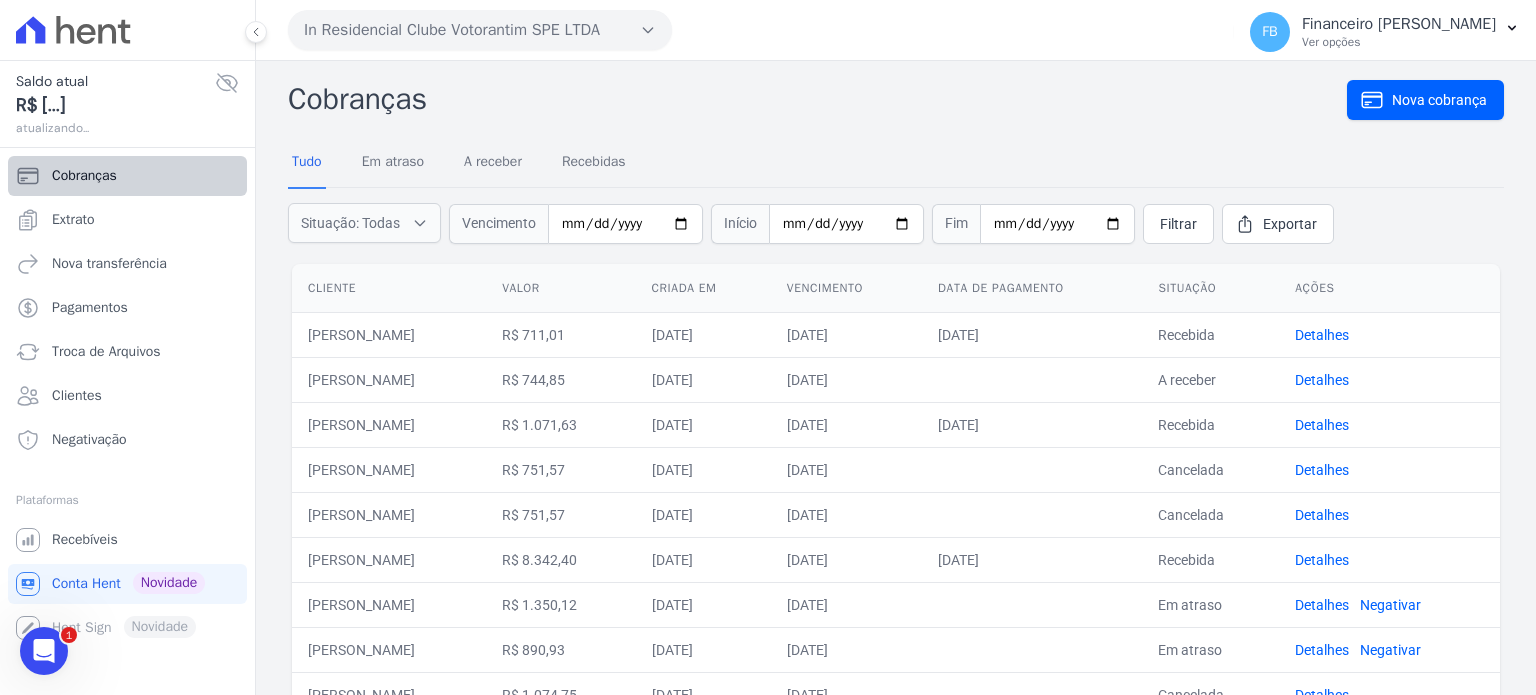 scroll, scrollTop: 0, scrollLeft: 0, axis: both 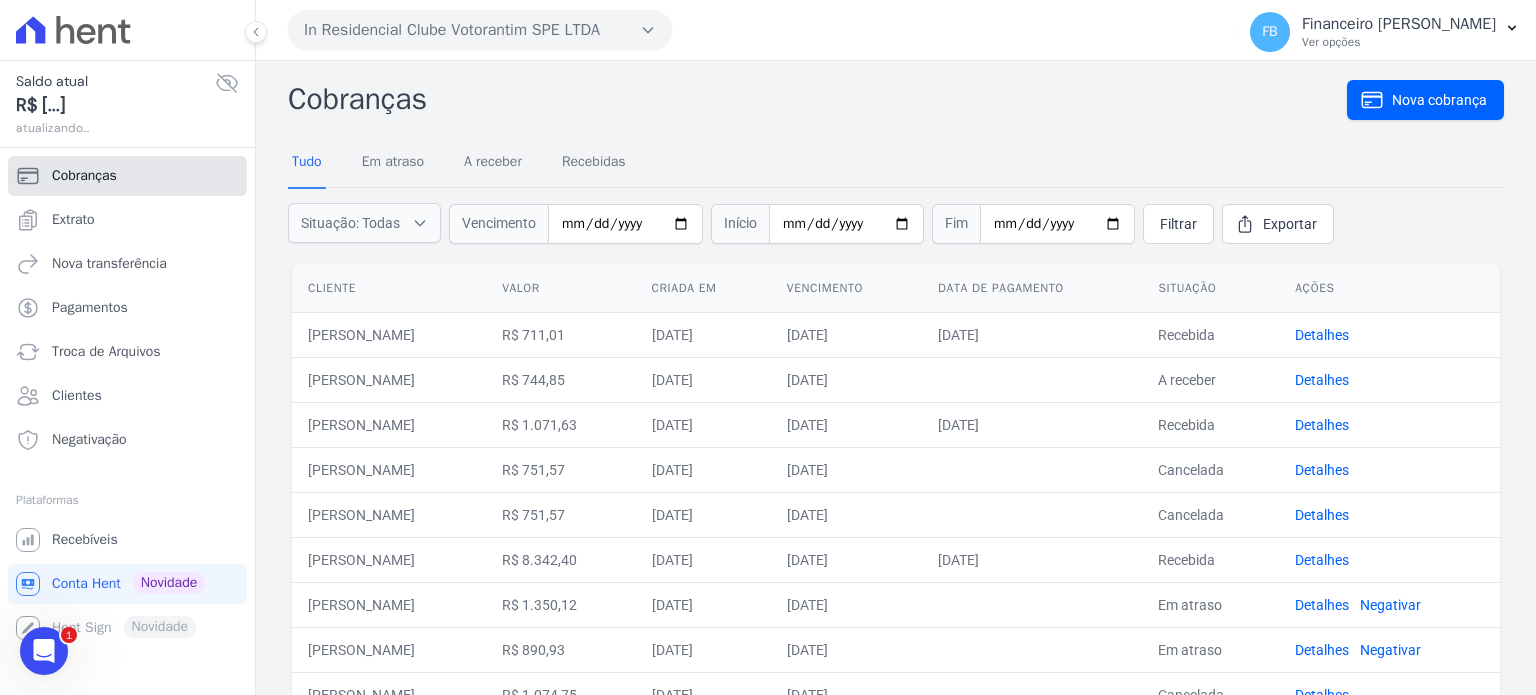click on "Cobranças" at bounding box center (127, 176) 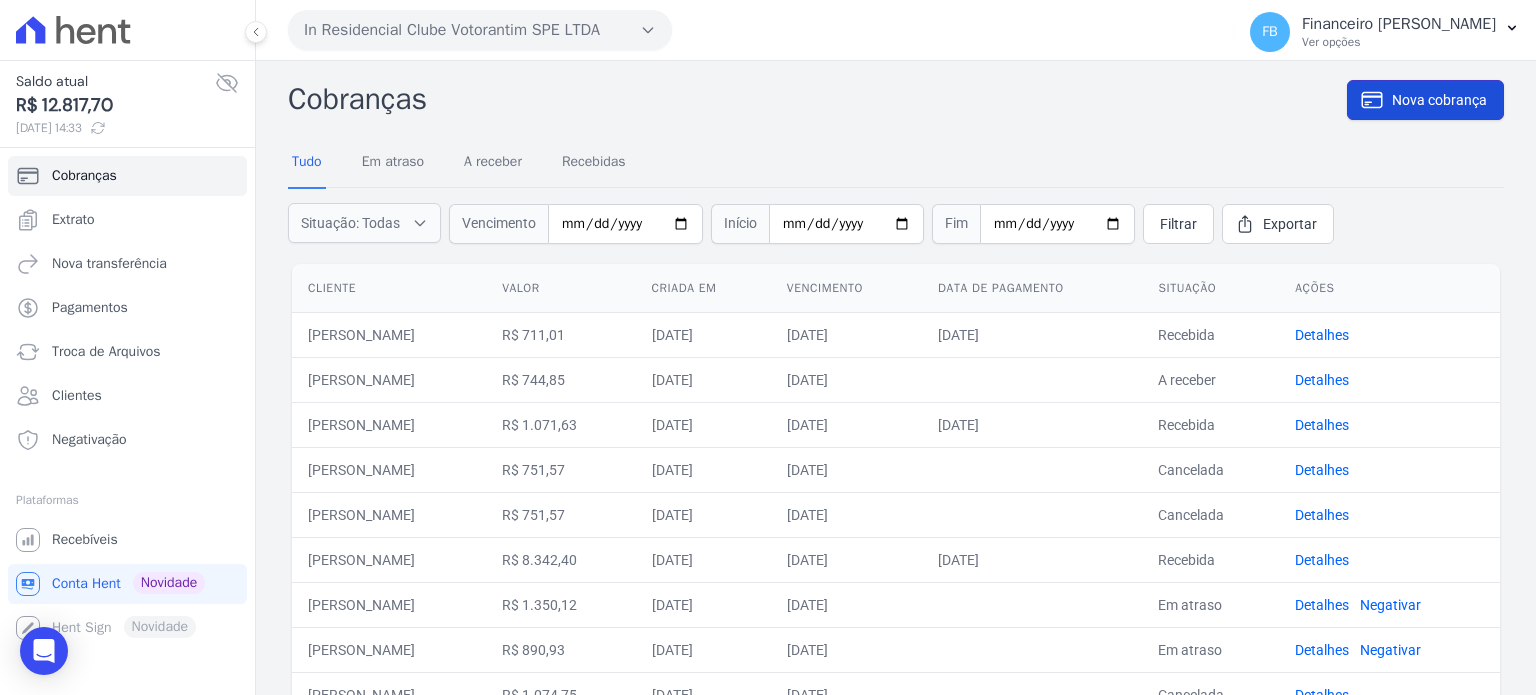 click on "Nova cobrança" at bounding box center (1439, 100) 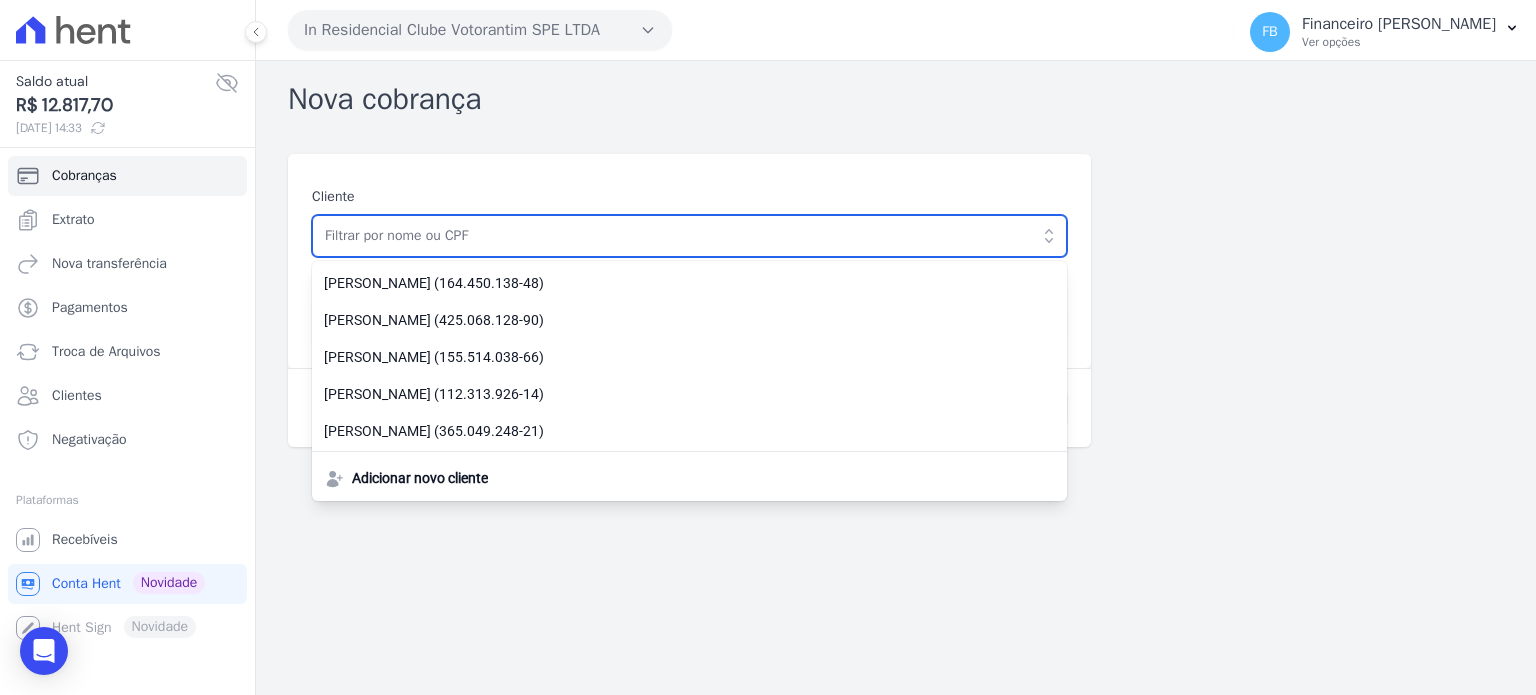 click at bounding box center [689, 236] 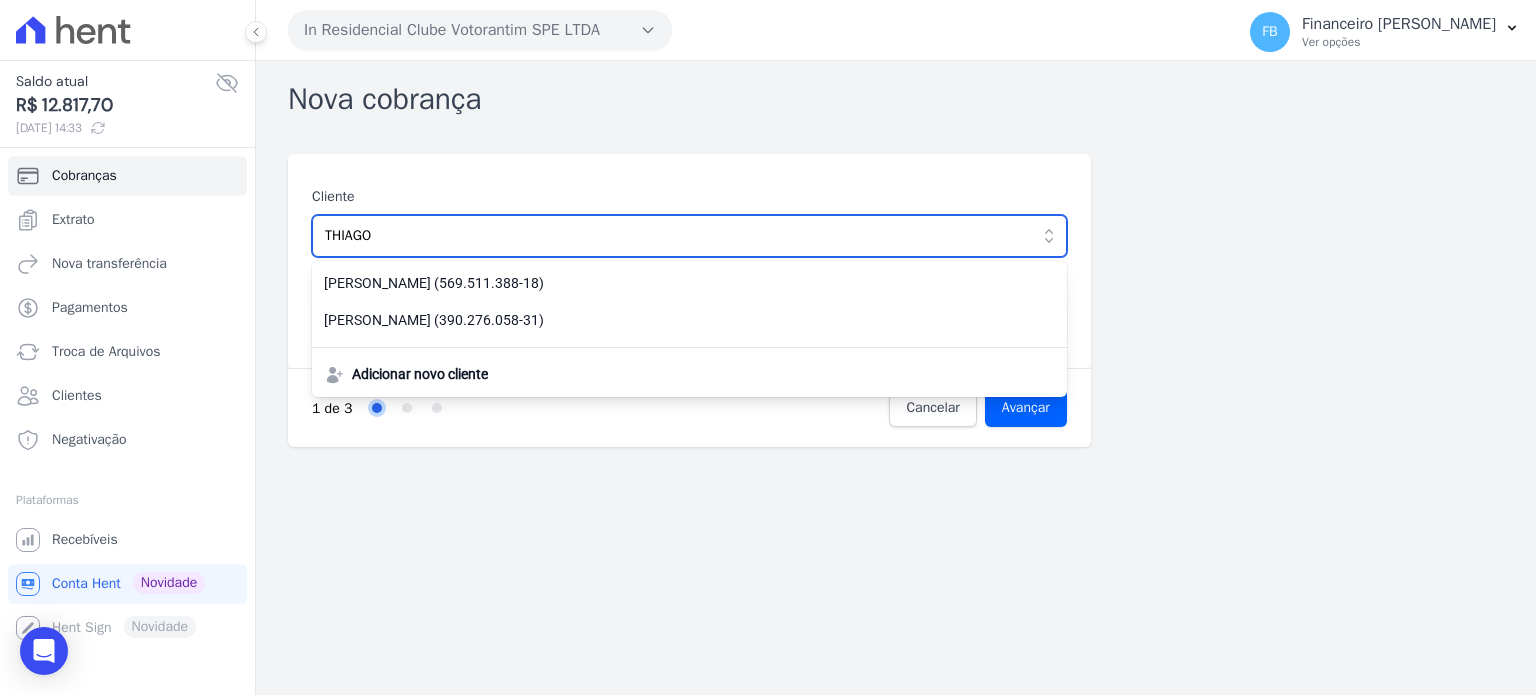 click on "Avançar" at bounding box center [1026, 408] 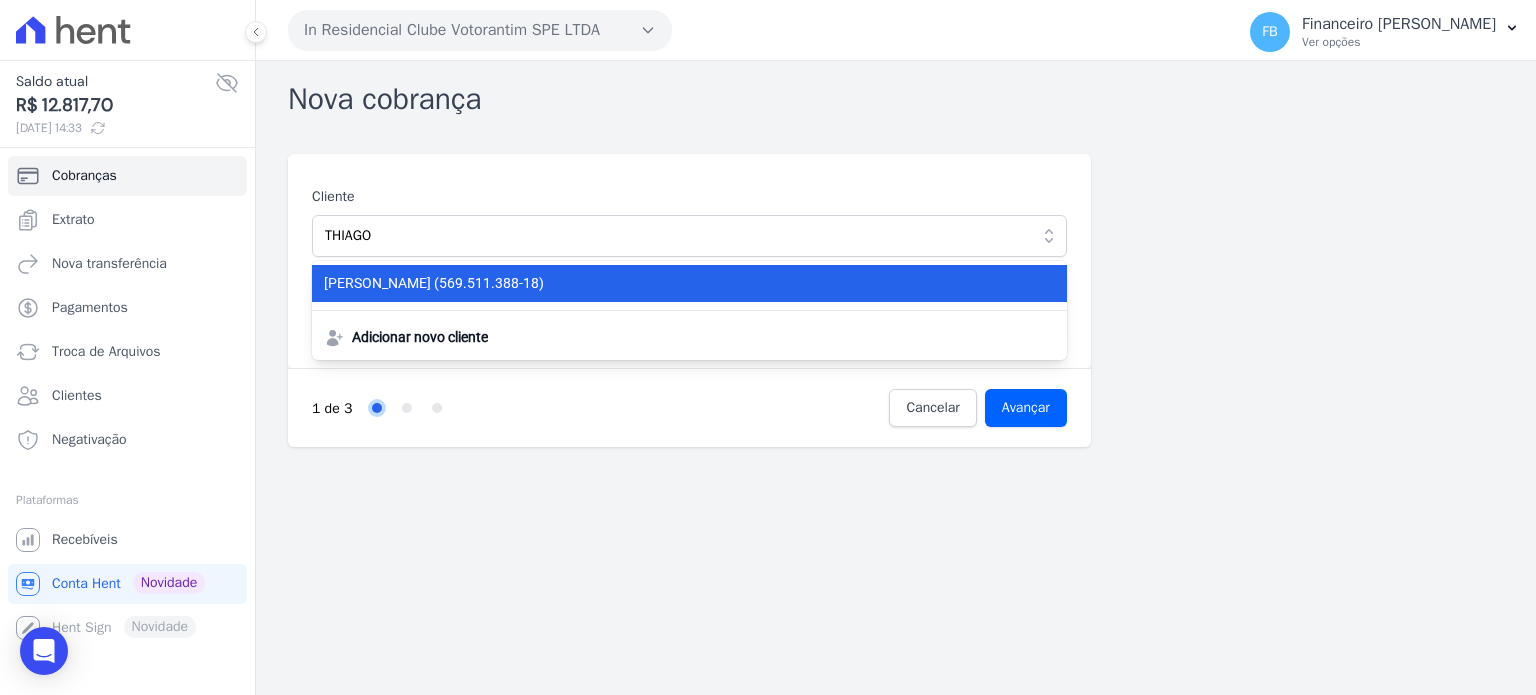 click on "THIAGO DA SILVA ZACARIAS (569.511.388-18)" at bounding box center (677, 283) 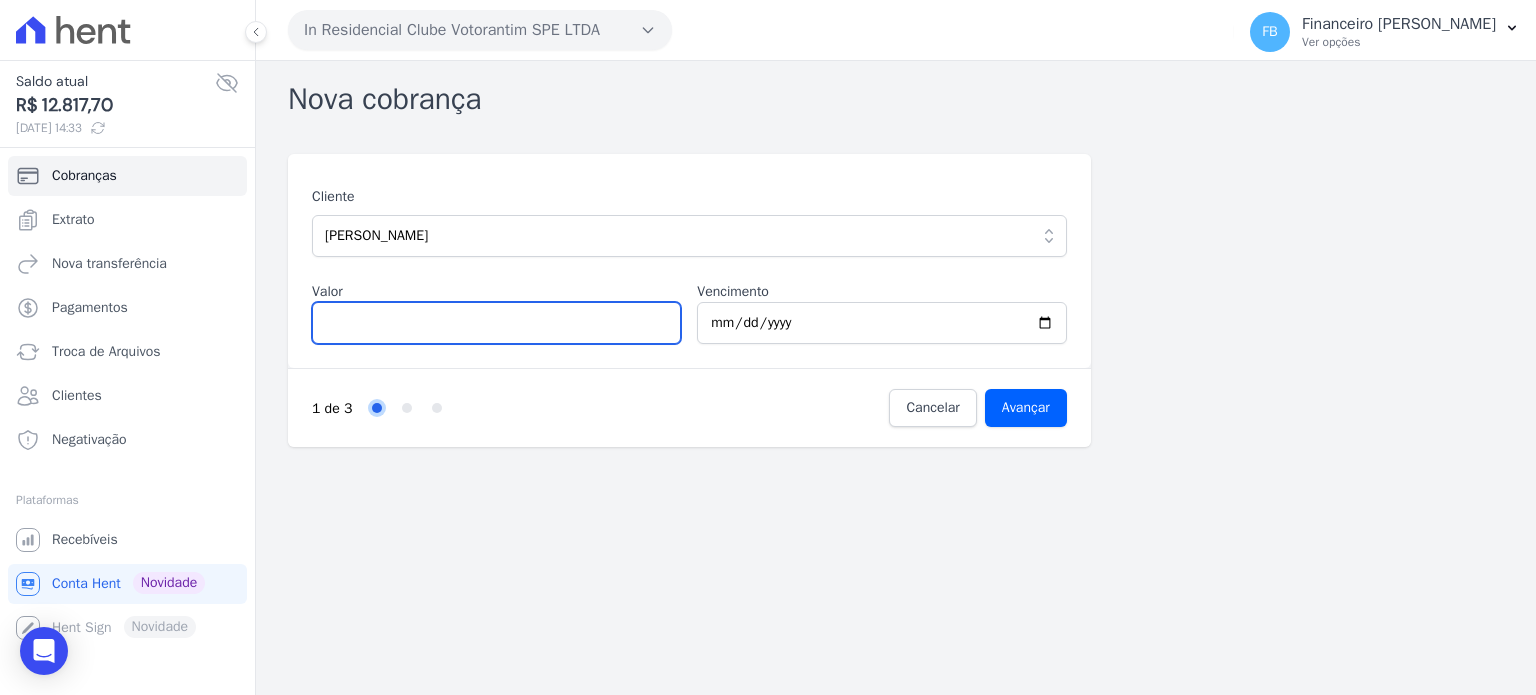 click on "Valor" at bounding box center [496, 323] 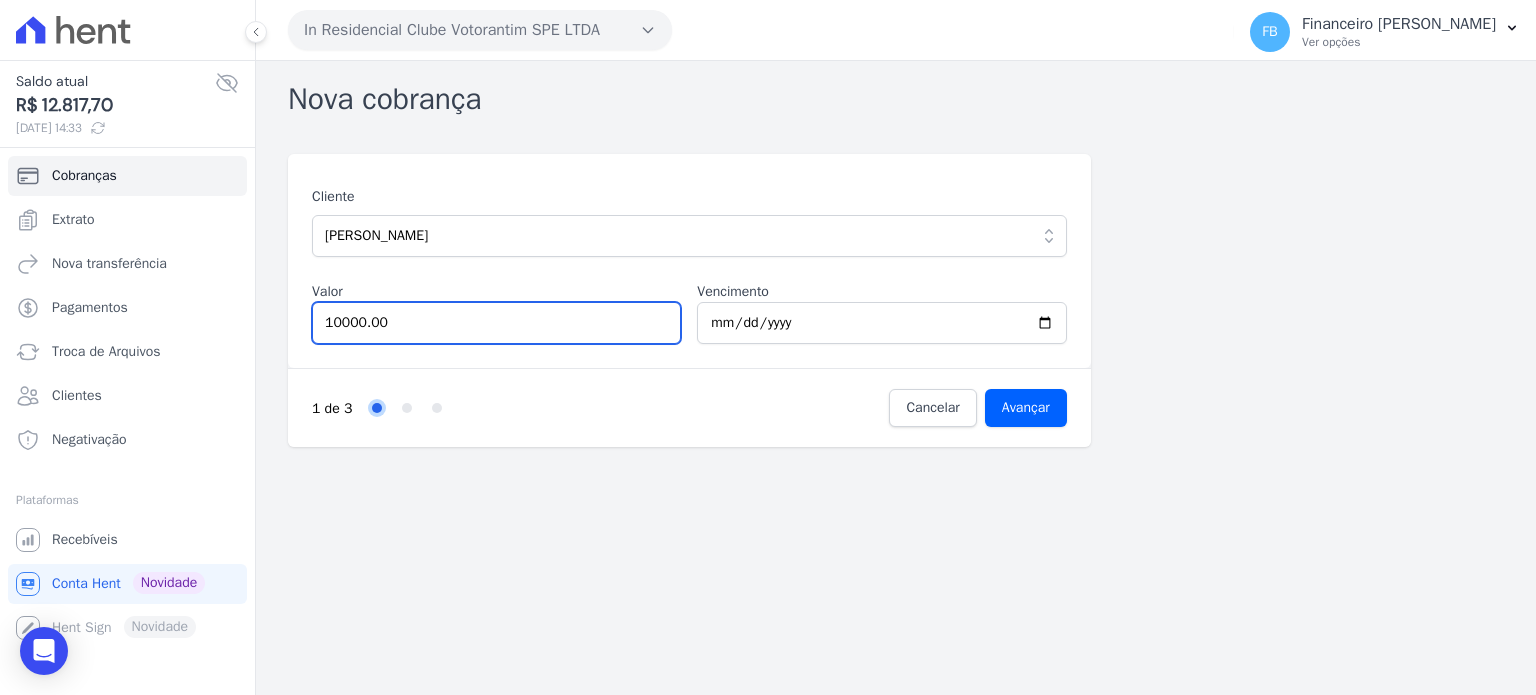 type on "10000.00" 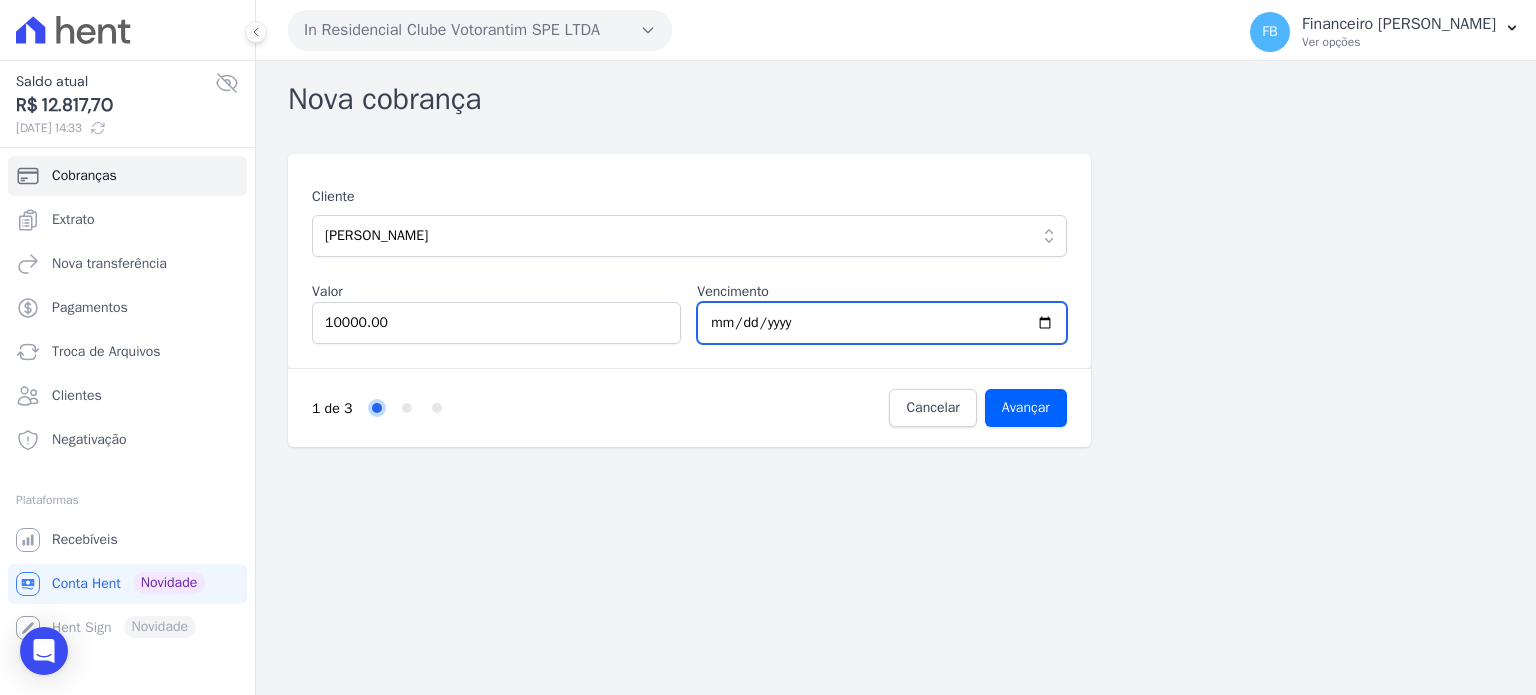 type on "2025-07-20" 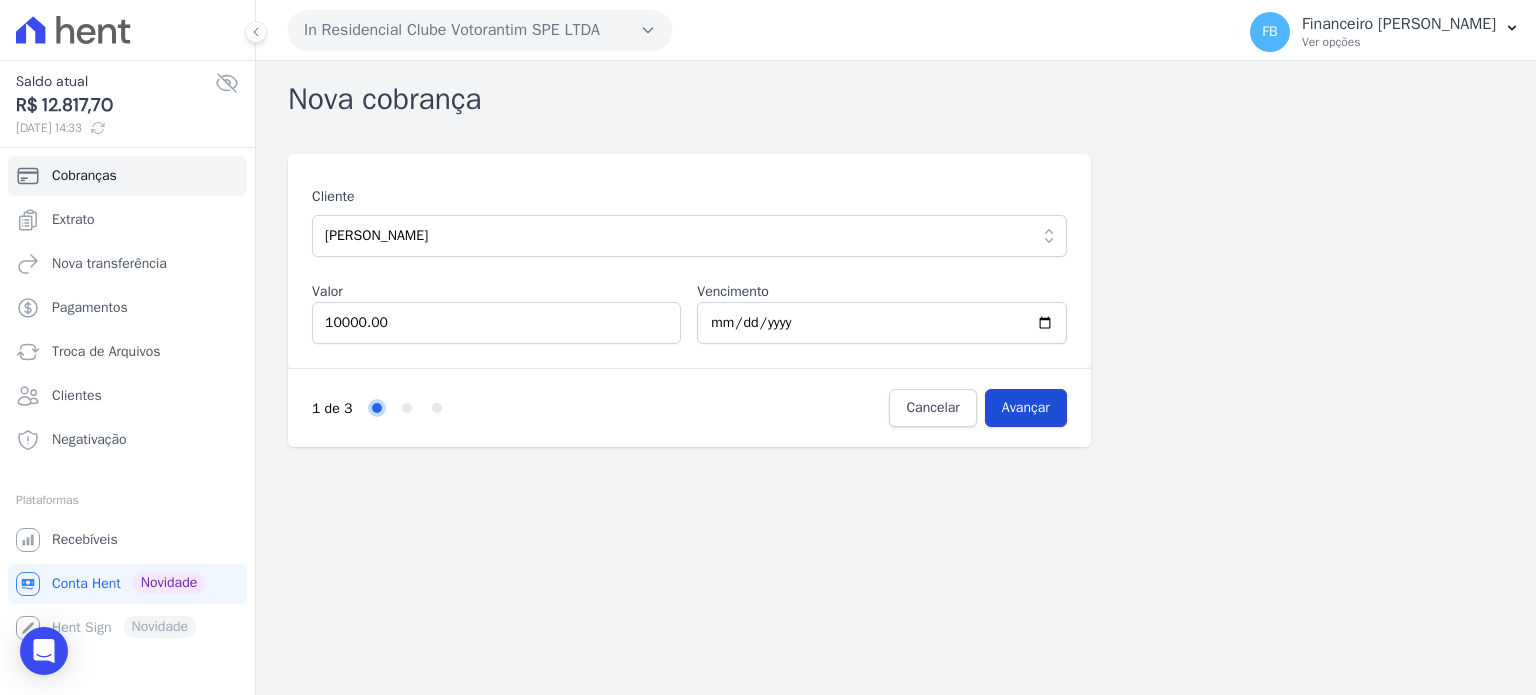 click on "Avançar" at bounding box center [1026, 408] 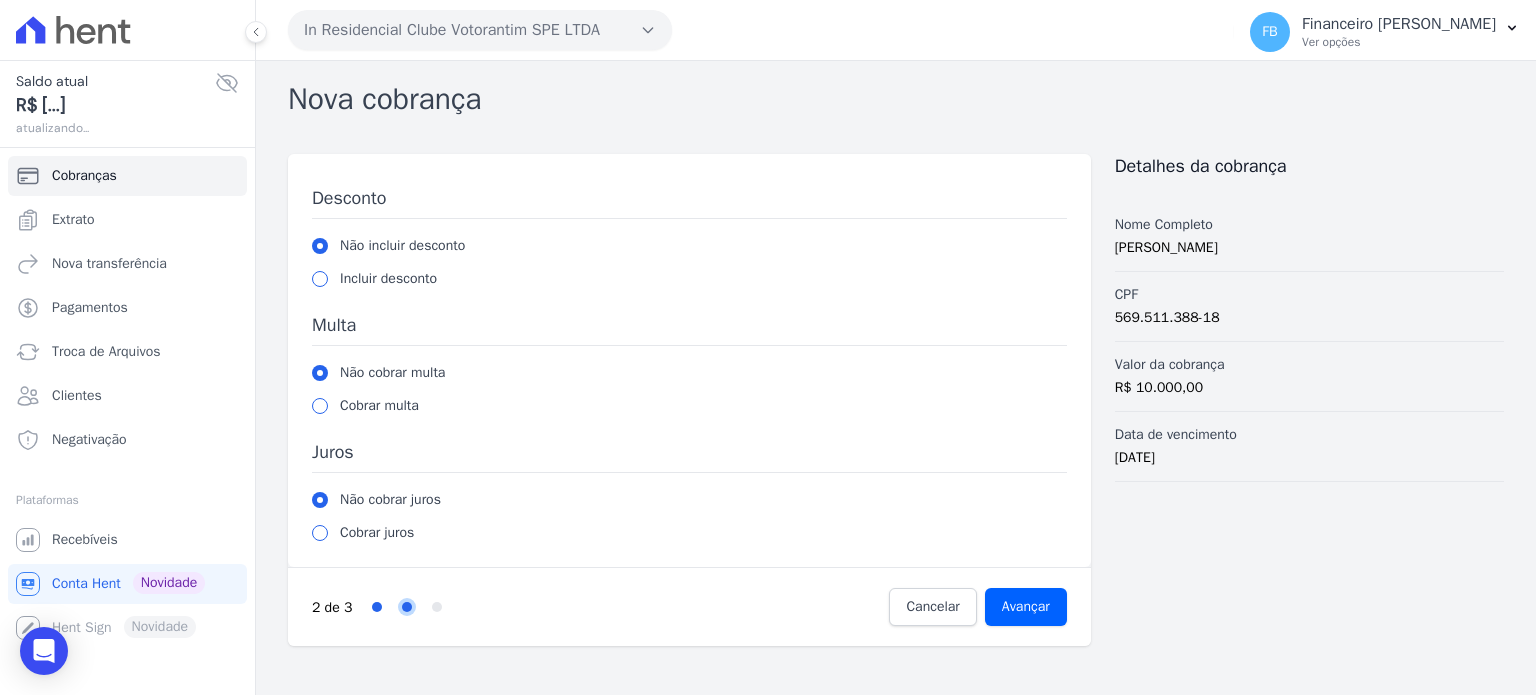 scroll, scrollTop: 0, scrollLeft: 0, axis: both 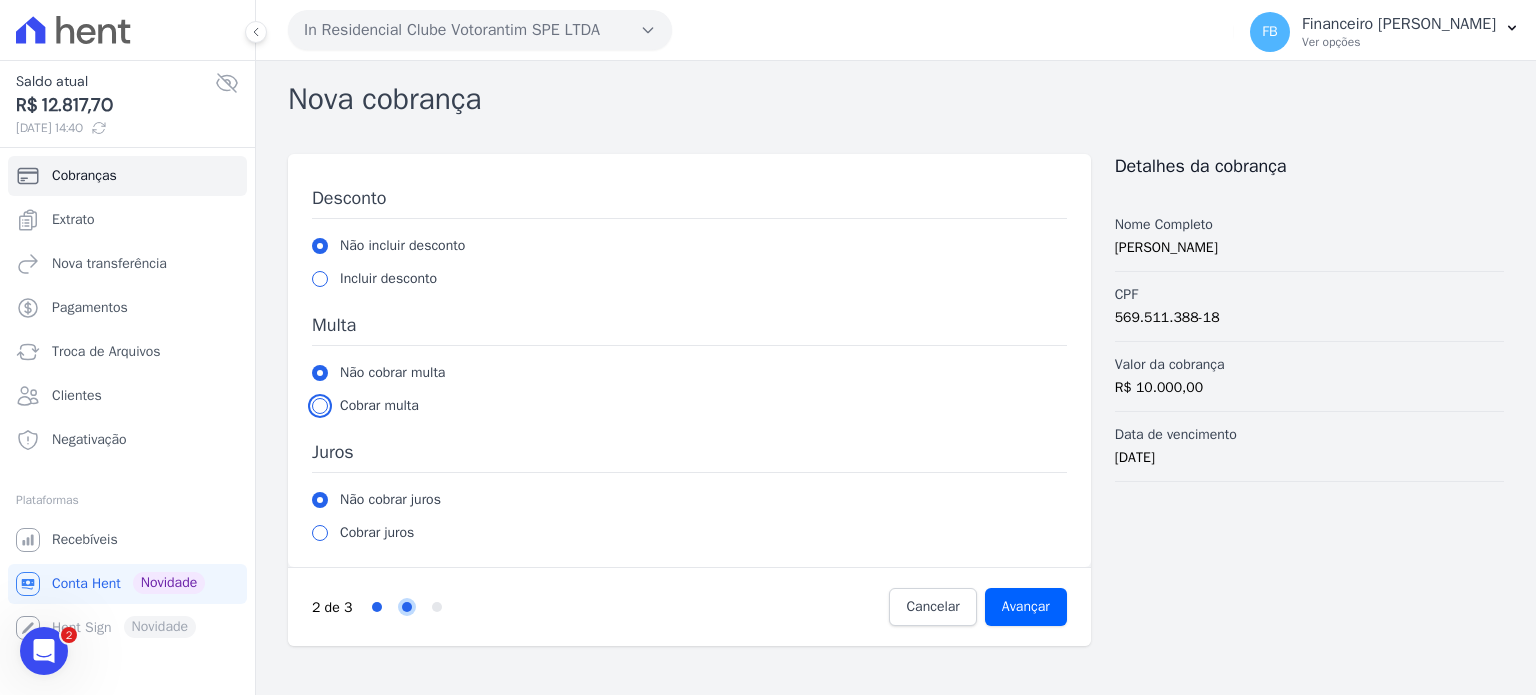 click at bounding box center (320, 406) 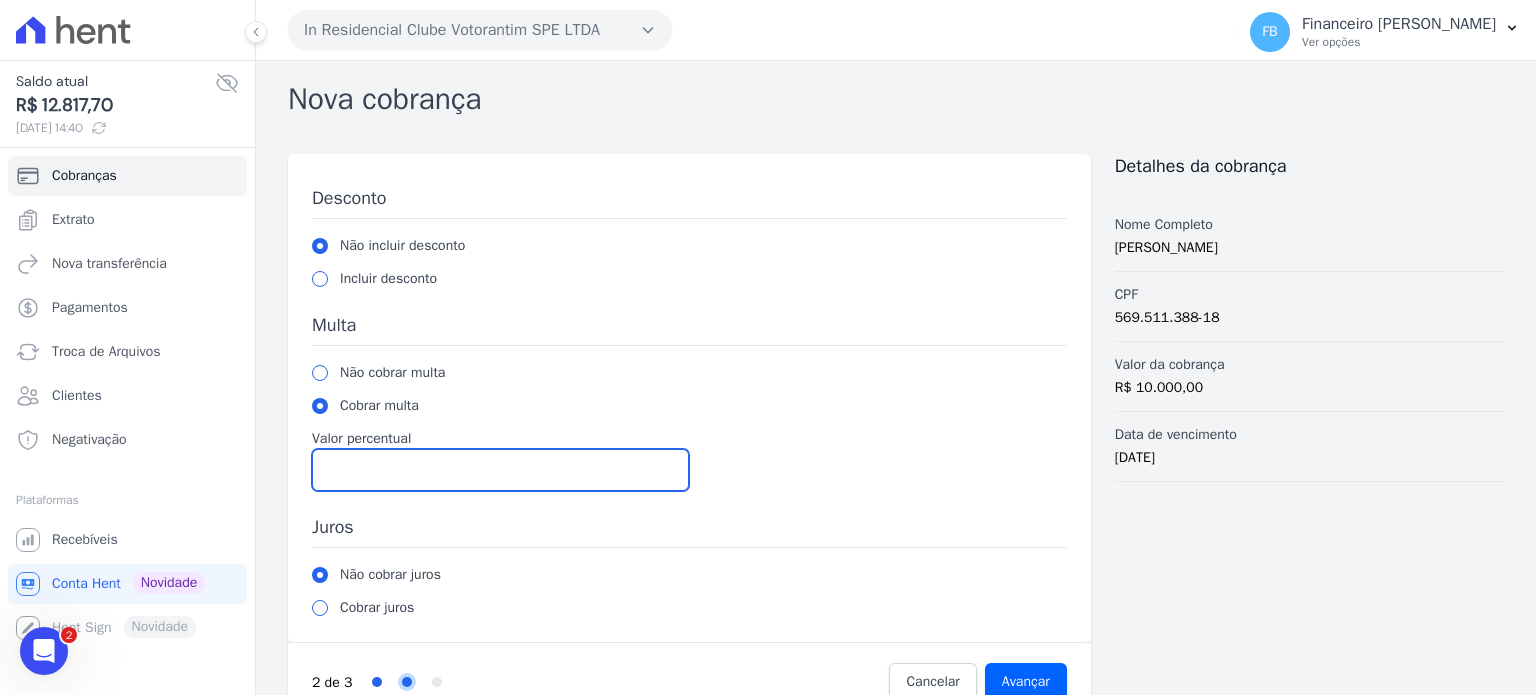 click on "Valor percentual" at bounding box center [500, 470] 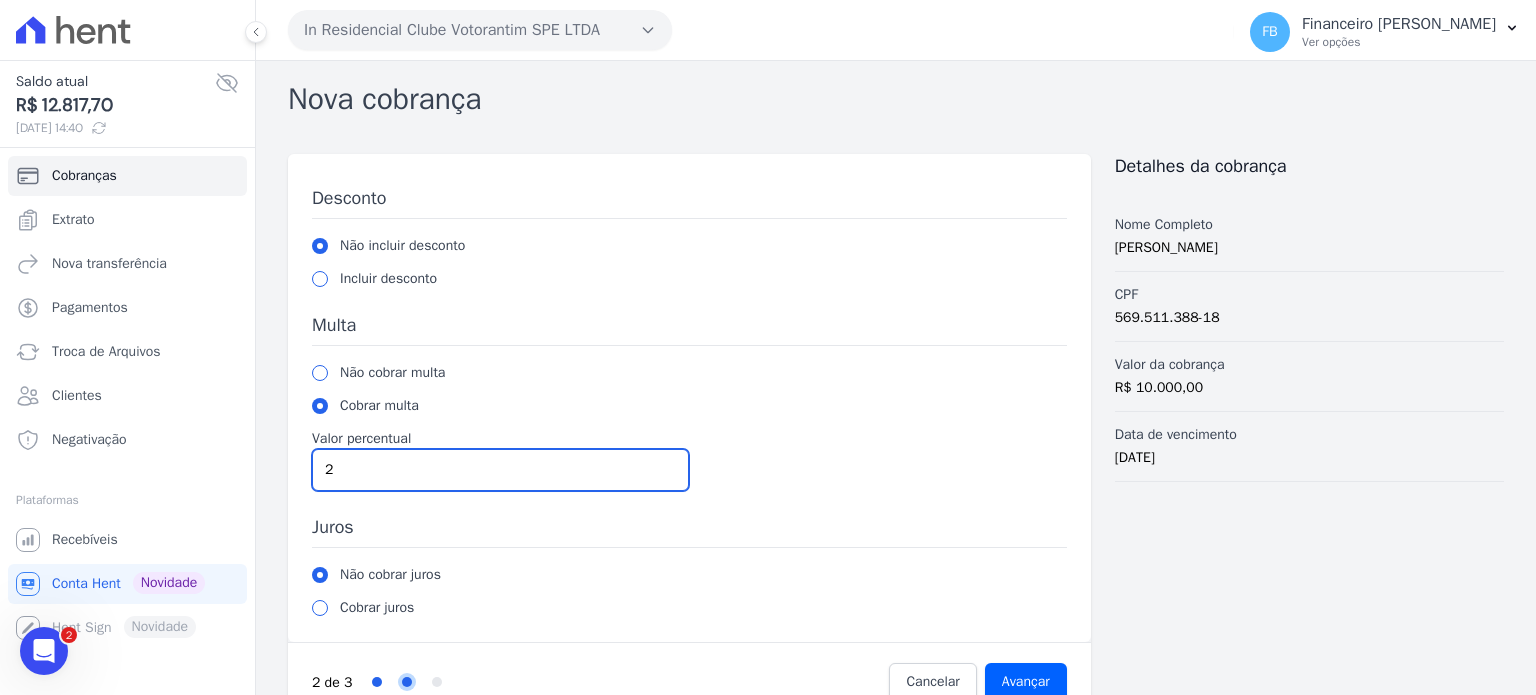 type on "2" 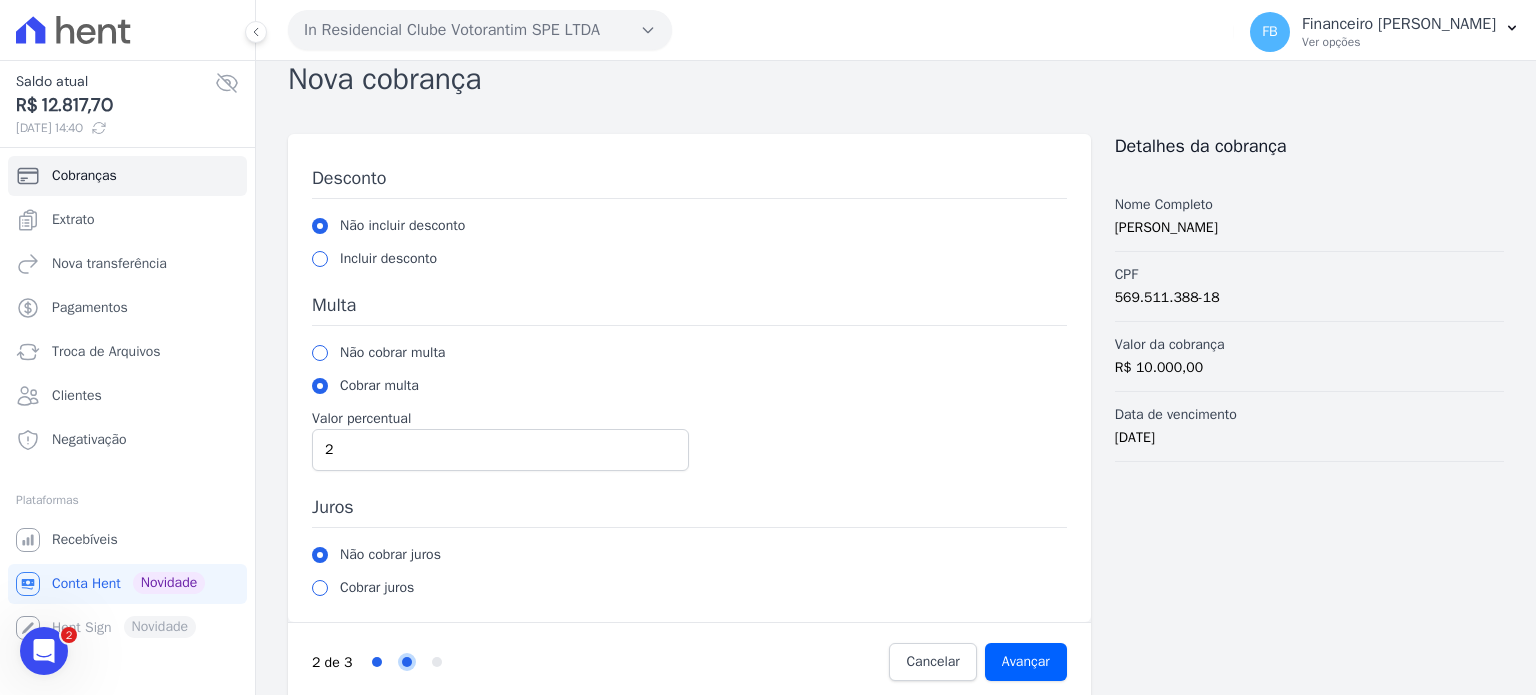 scroll, scrollTop: 40, scrollLeft: 0, axis: vertical 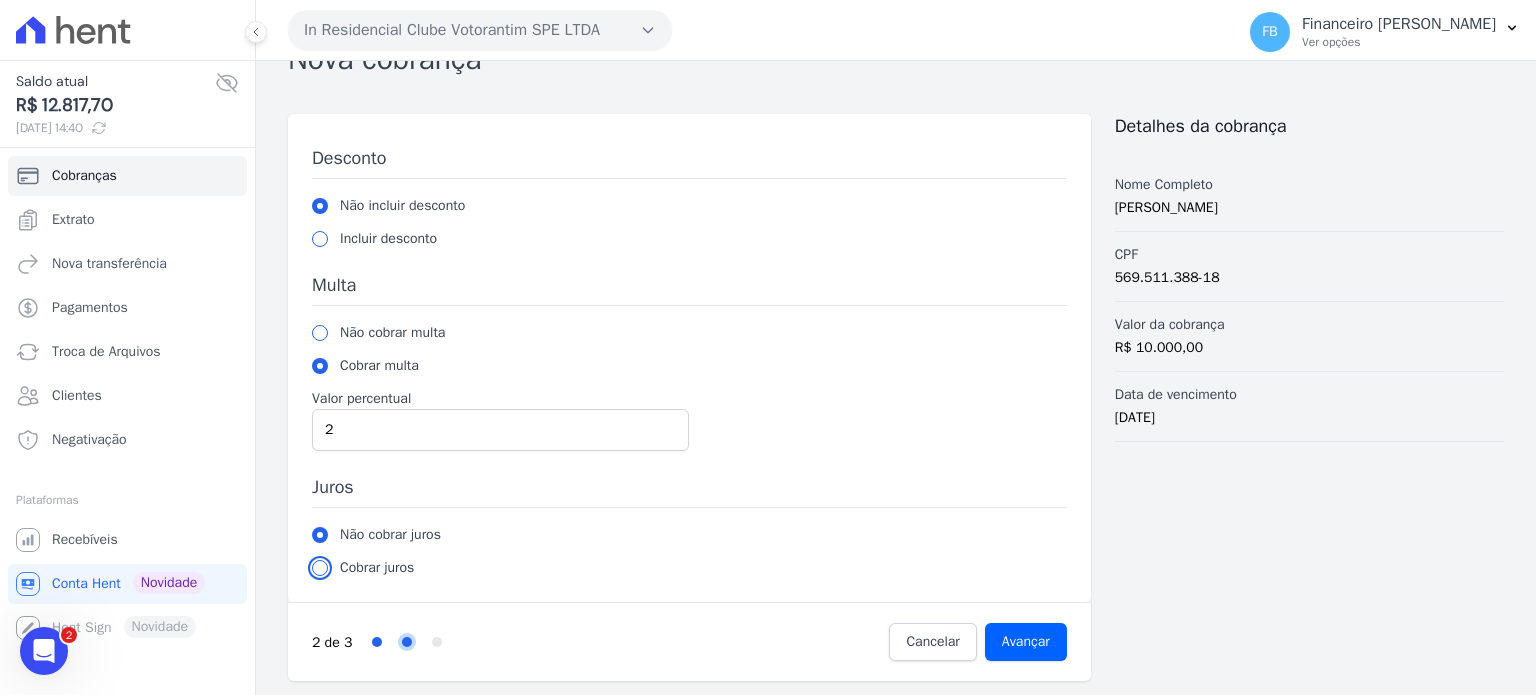click at bounding box center [320, 568] 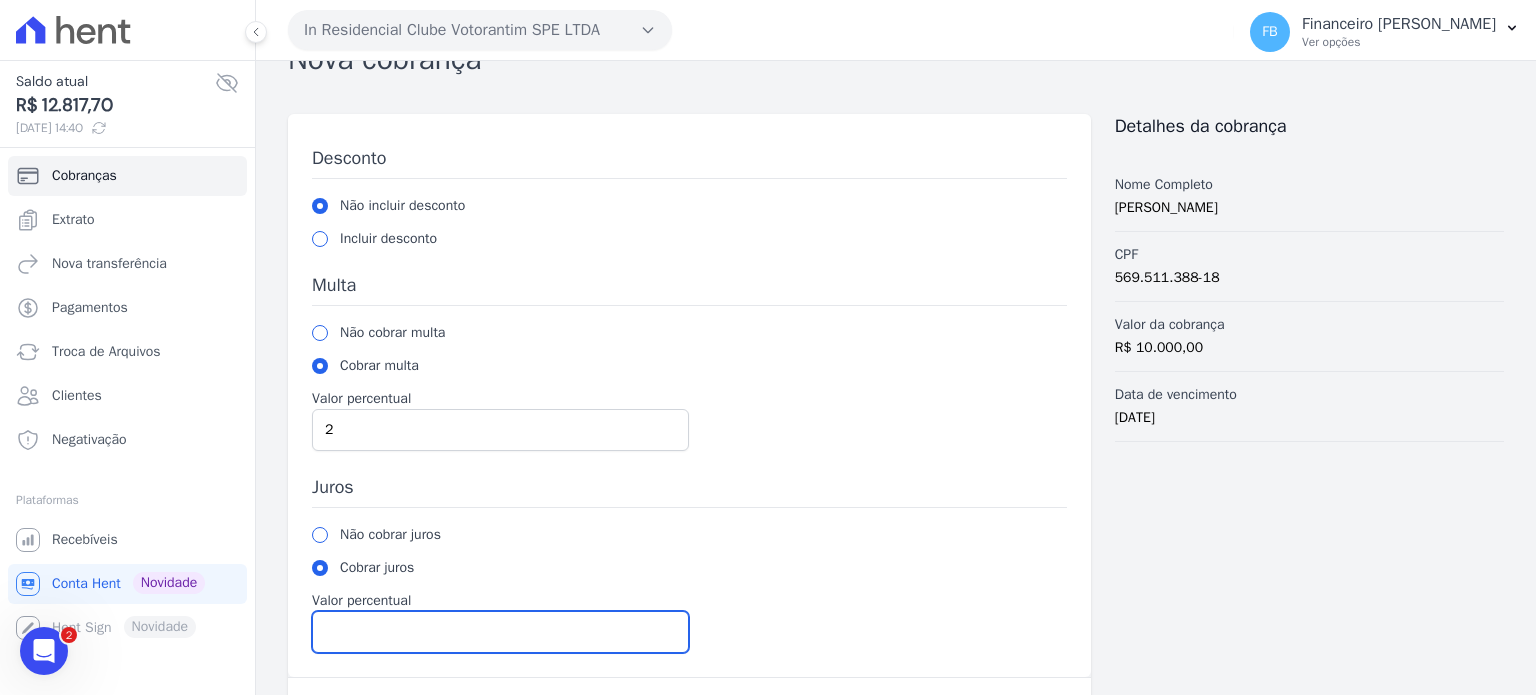 click on "Valor percentual" at bounding box center [500, 632] 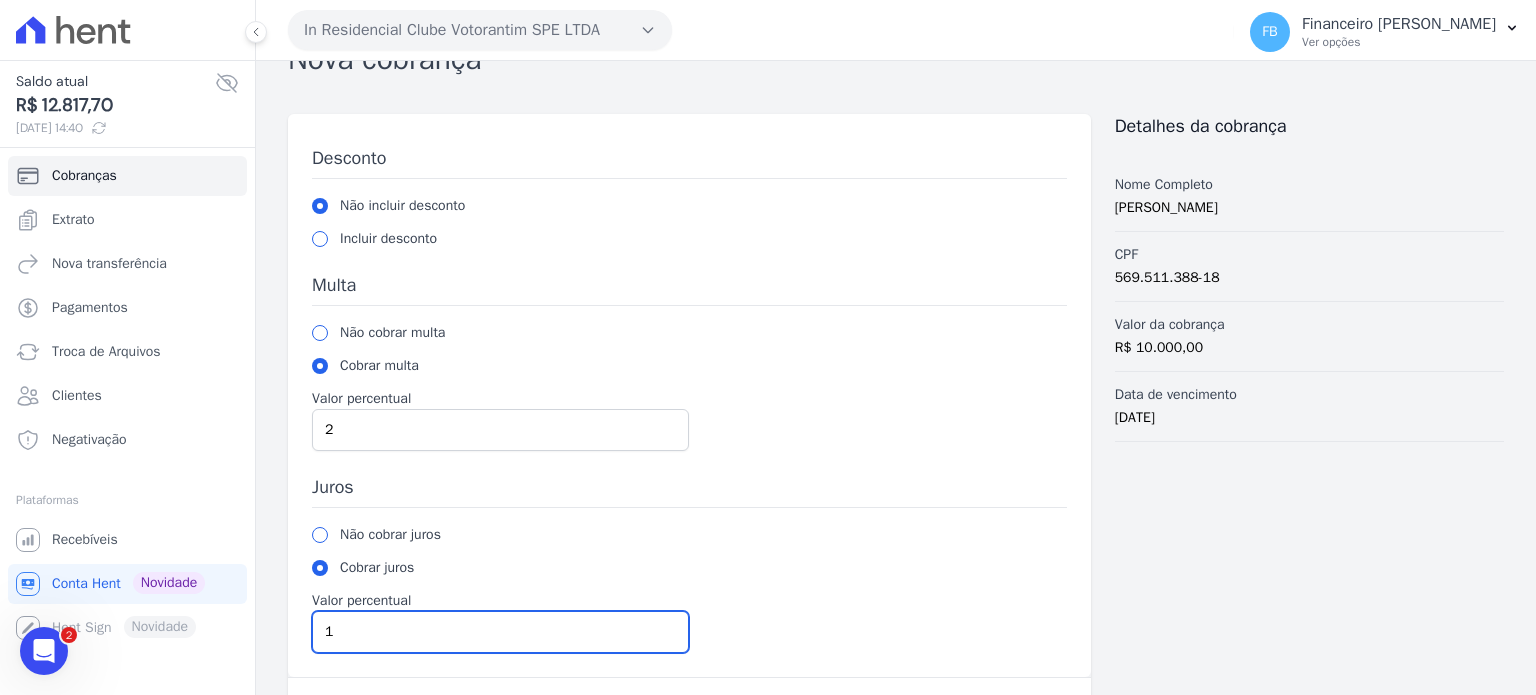 type on "1" 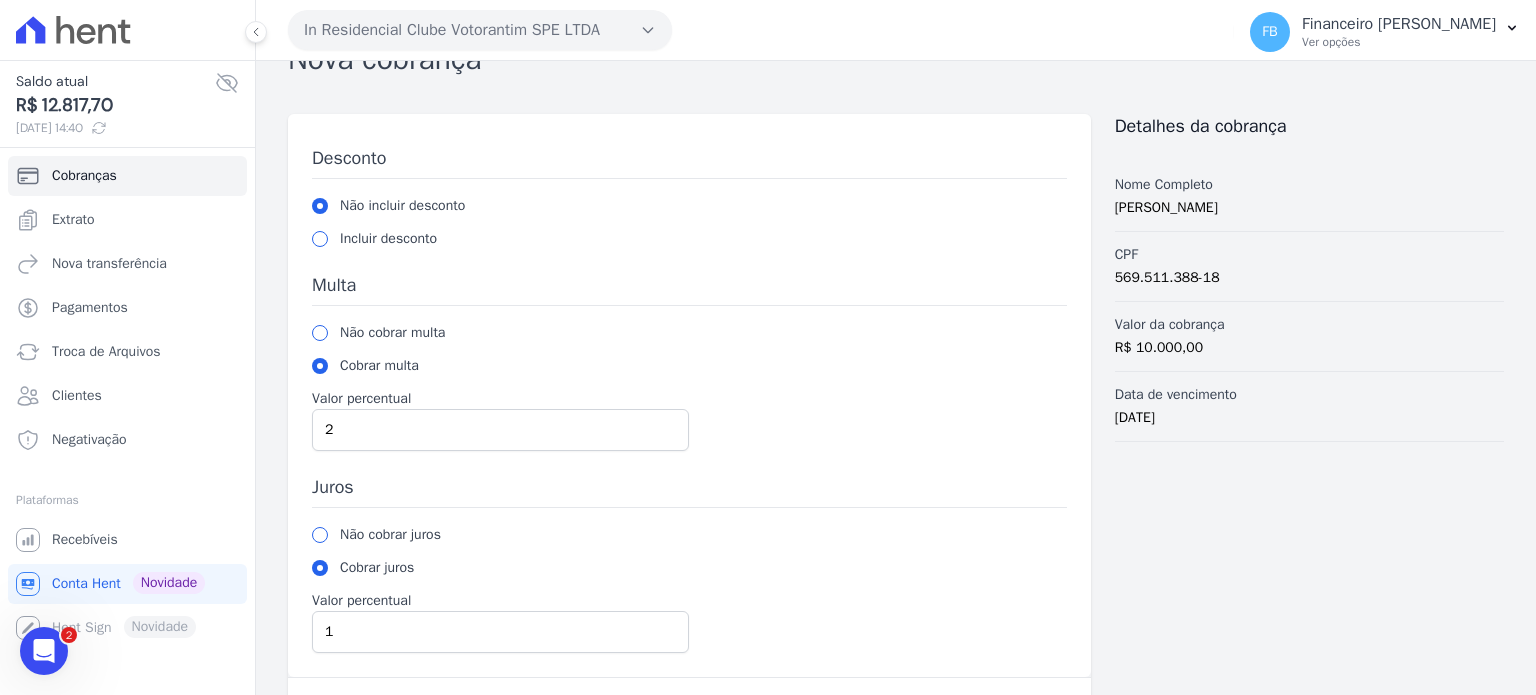 scroll, scrollTop: 114, scrollLeft: 0, axis: vertical 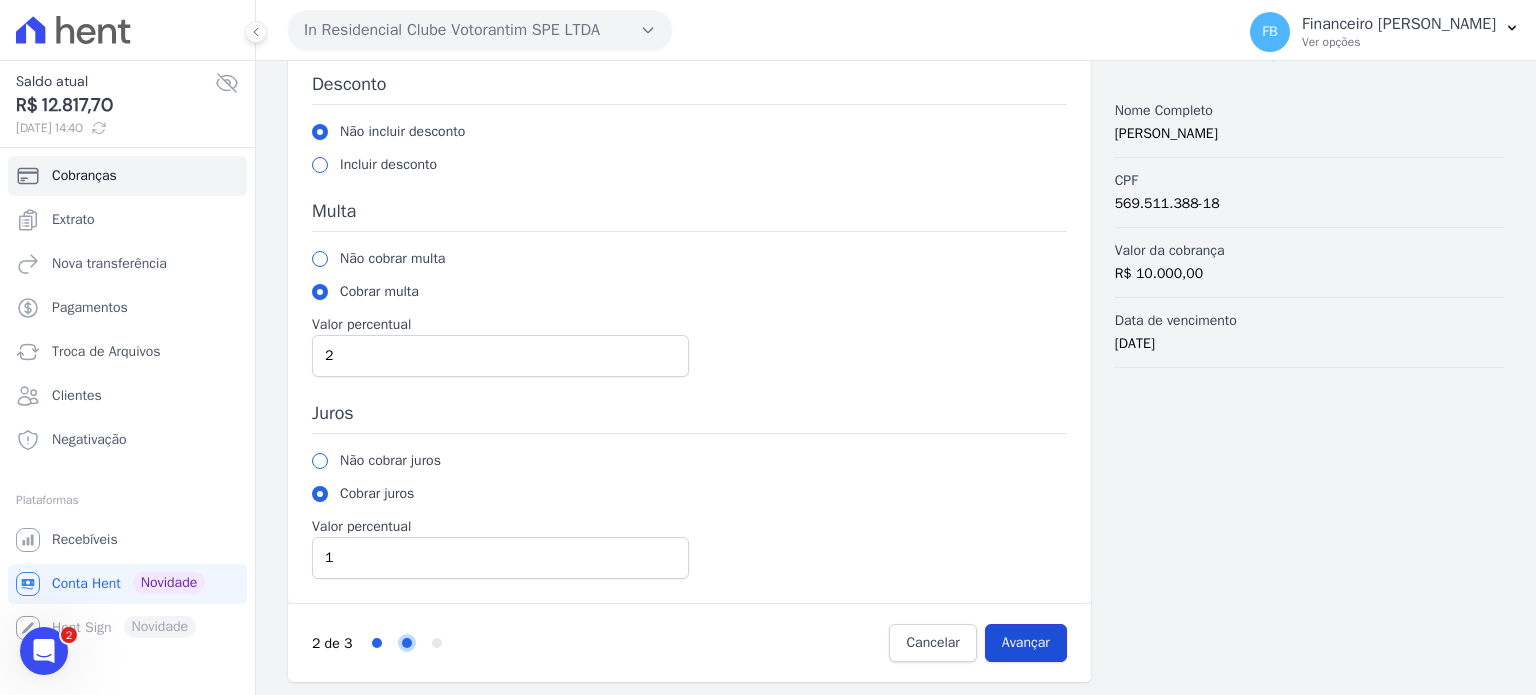 click on "Avançar" at bounding box center [1026, 643] 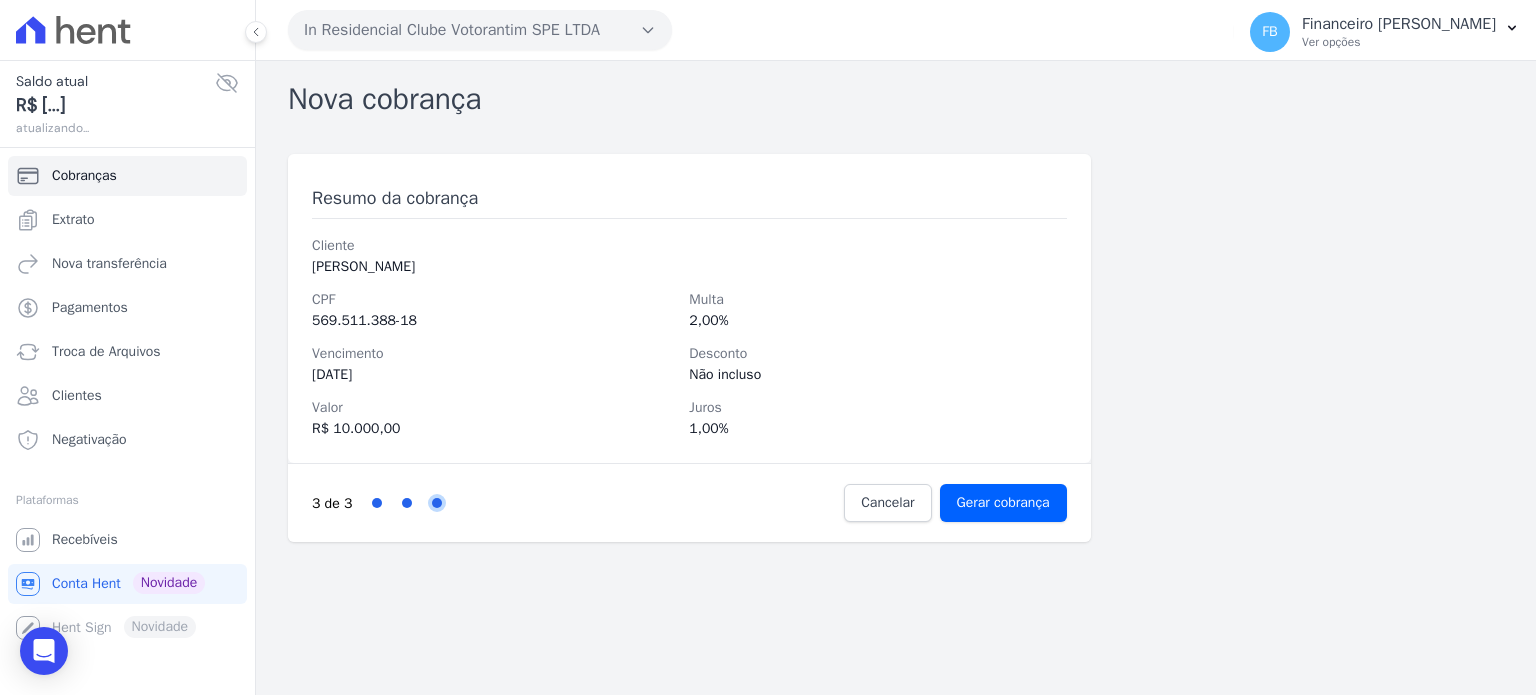 scroll, scrollTop: 0, scrollLeft: 0, axis: both 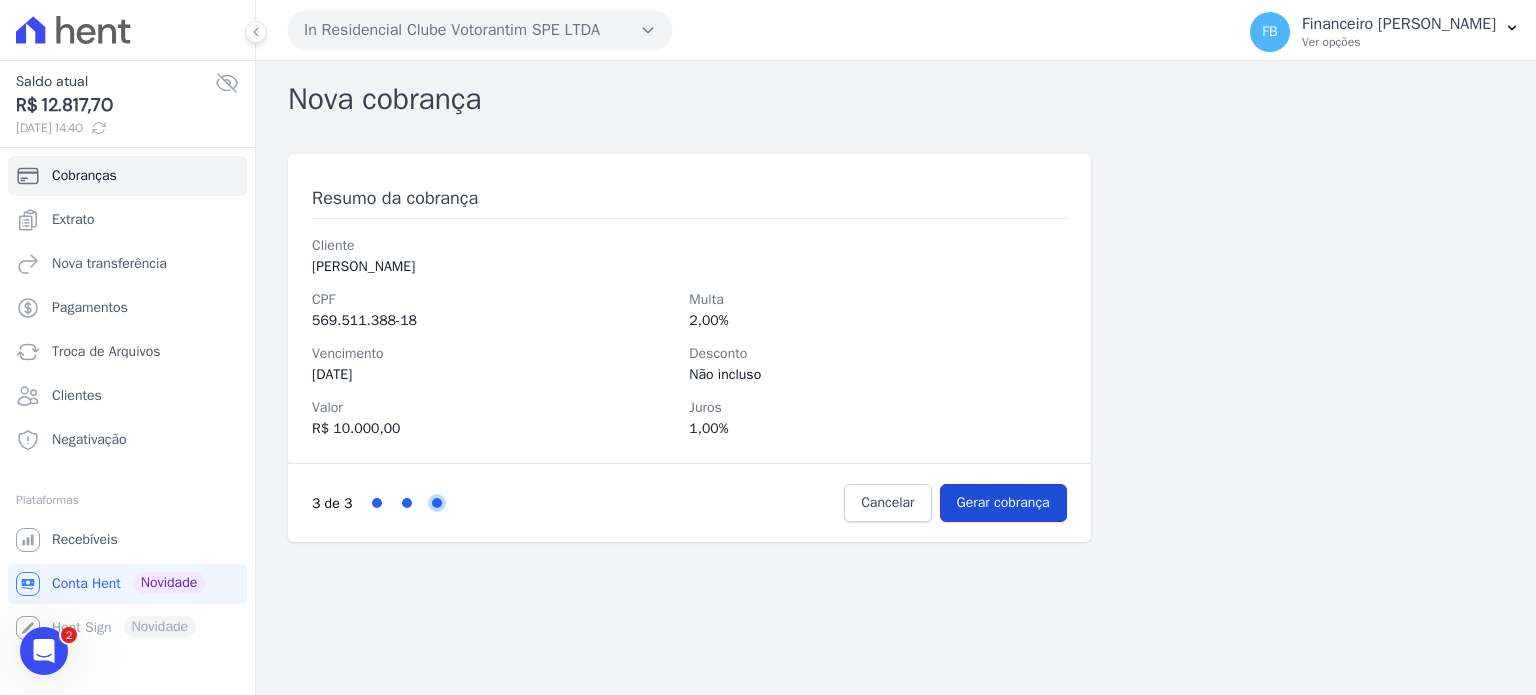 click on "Gerar cobrança" at bounding box center [1003, 503] 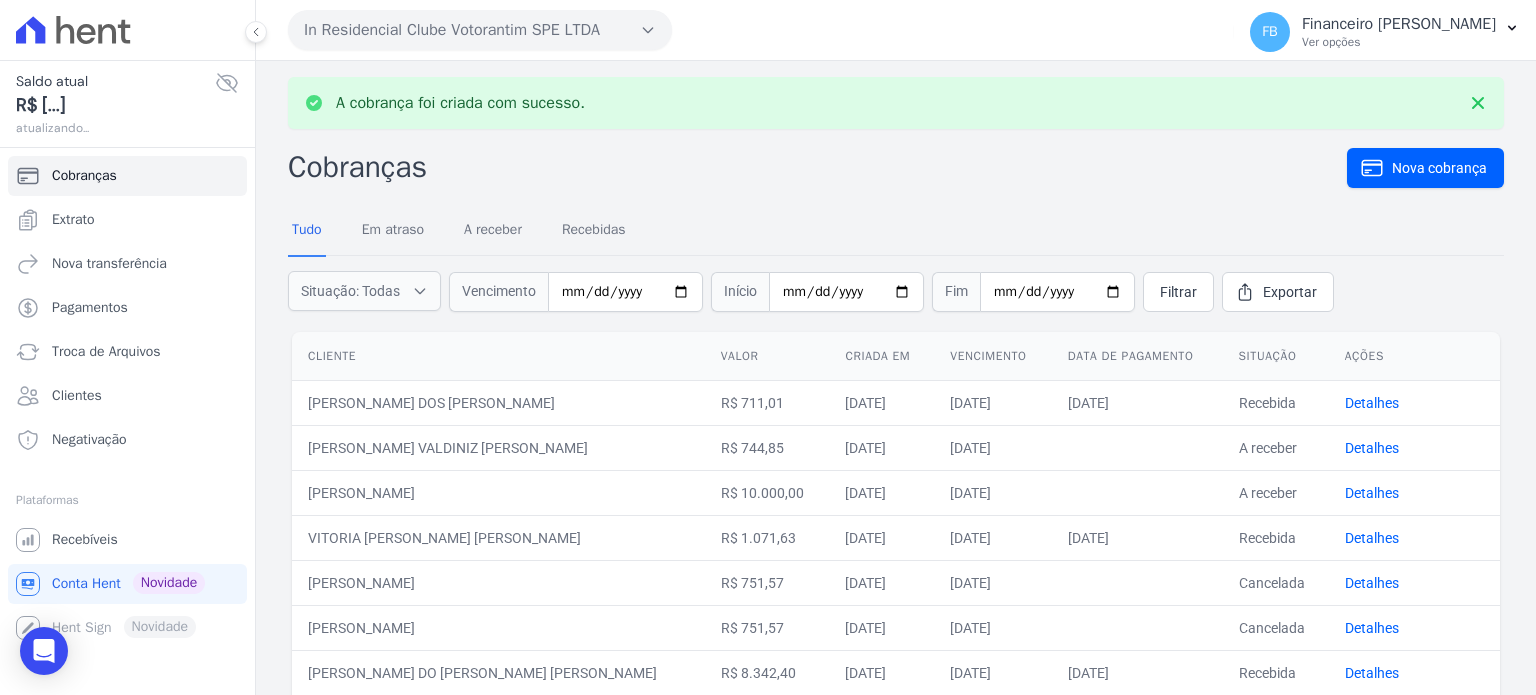 scroll, scrollTop: 0, scrollLeft: 0, axis: both 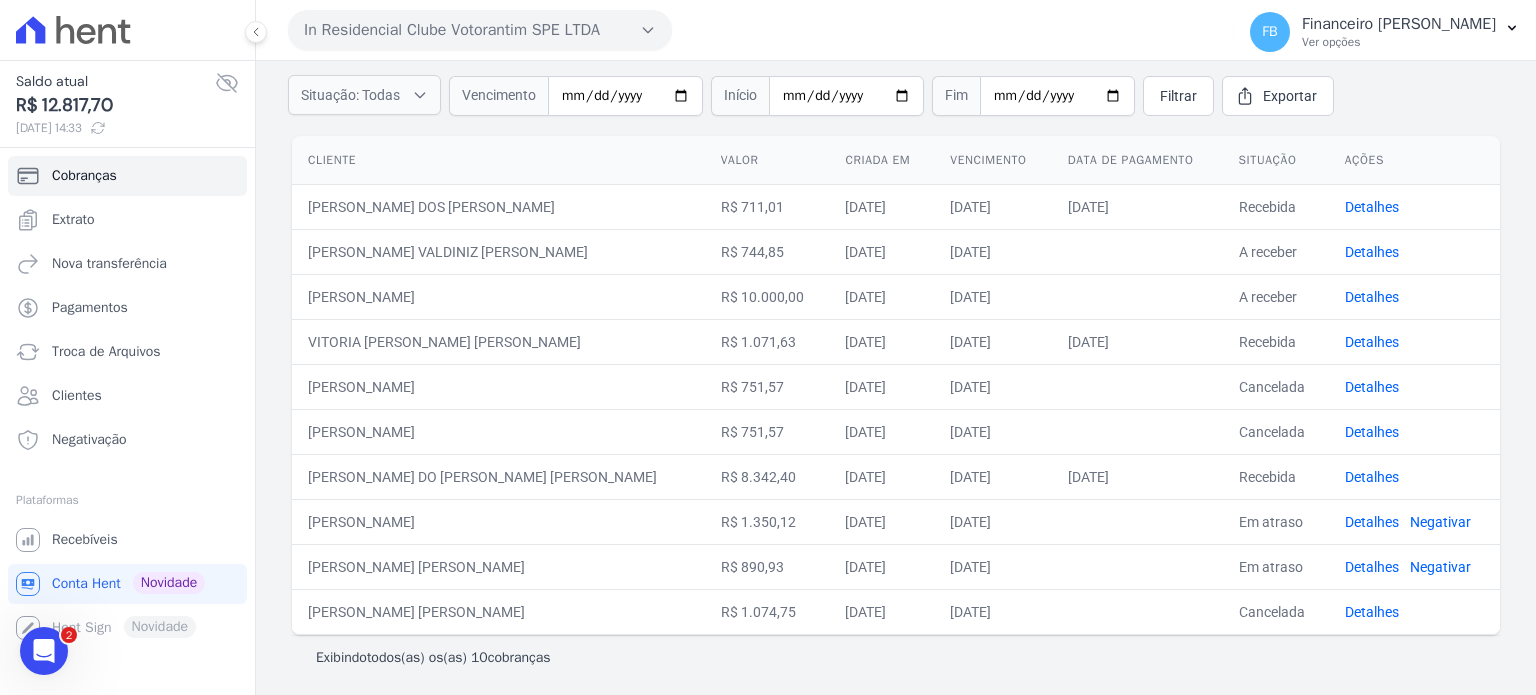 click on "Detalhes" at bounding box center [1414, 296] 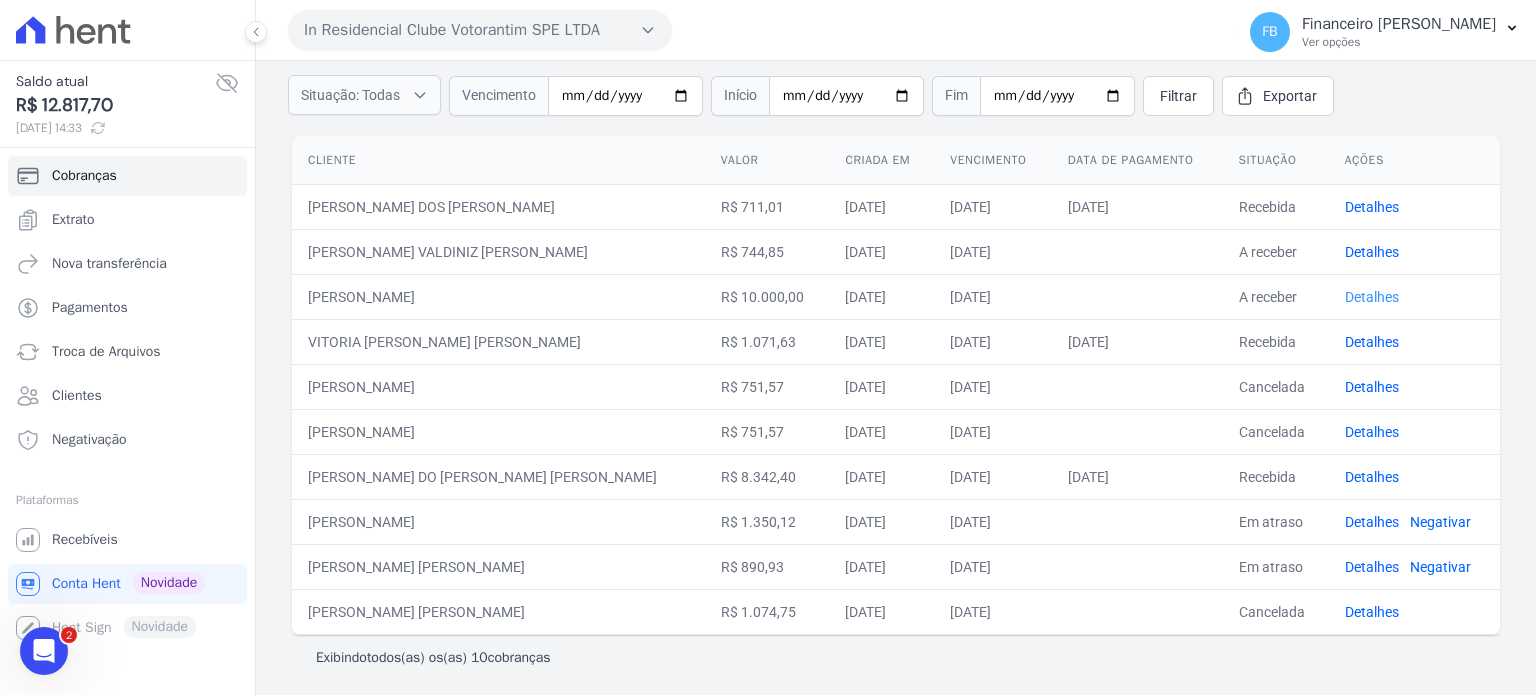 click on "Detalhes" at bounding box center [1372, 297] 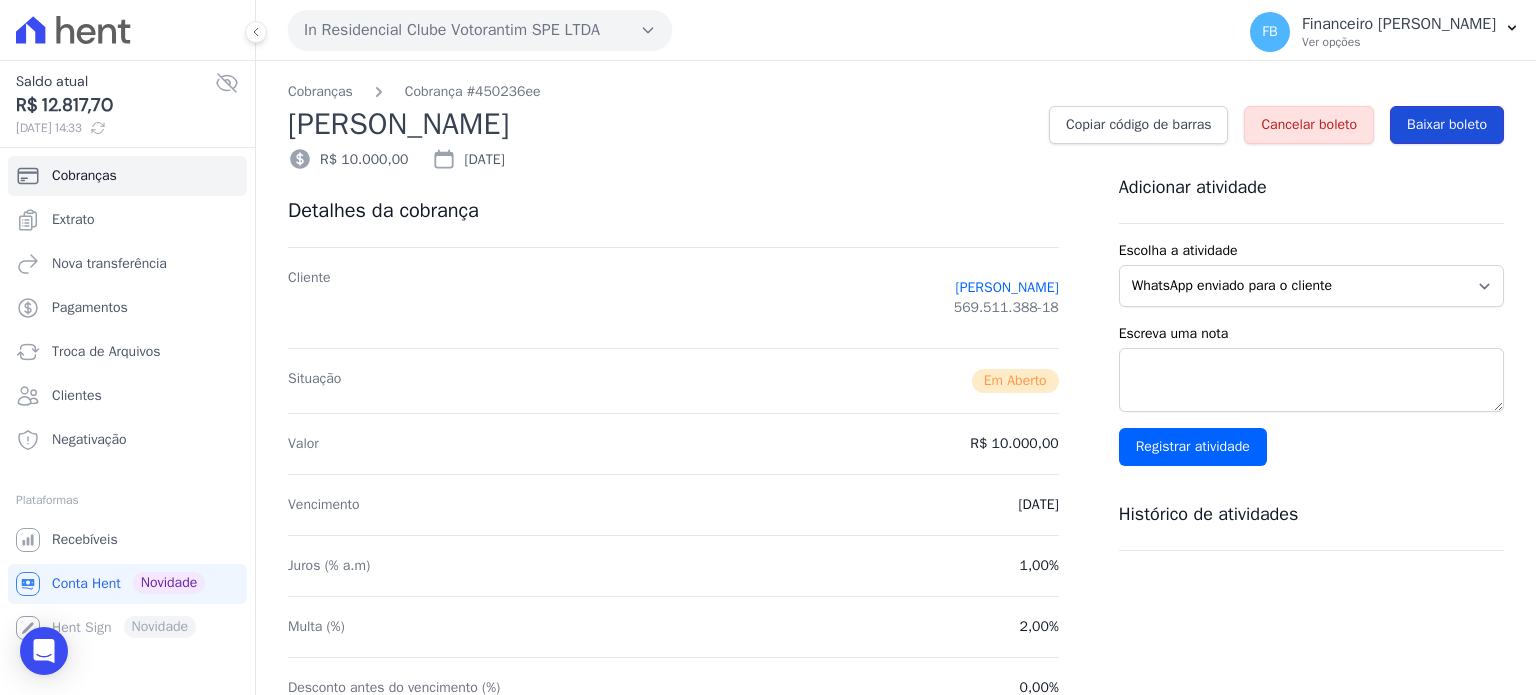 click on "Baixar boleto" at bounding box center [1447, 125] 